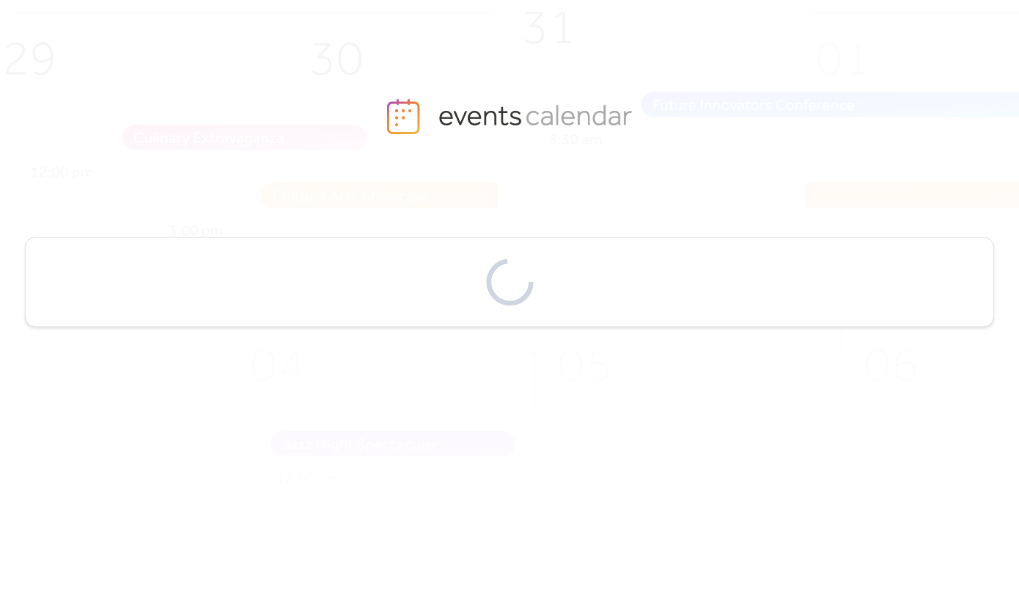 scroll, scrollTop: 0, scrollLeft: 0, axis: both 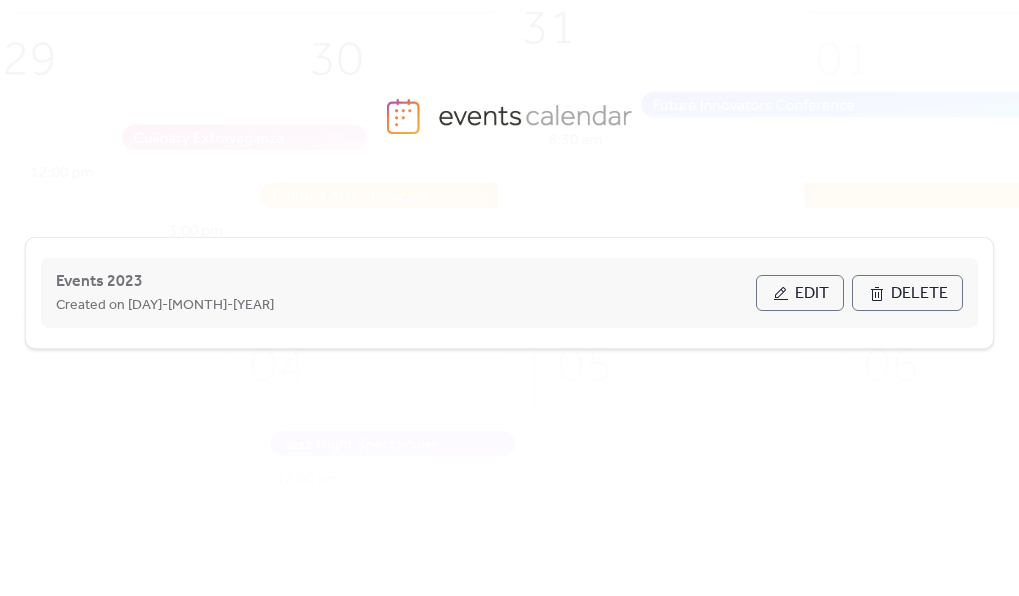 click on "Edit" at bounding box center (800, 293) 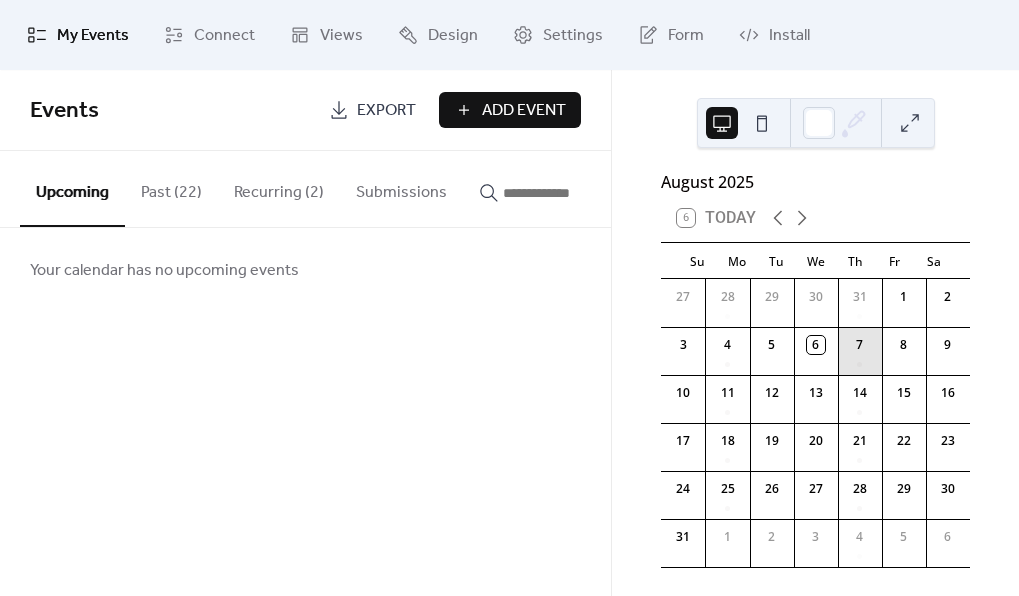scroll, scrollTop: 28, scrollLeft: 0, axis: vertical 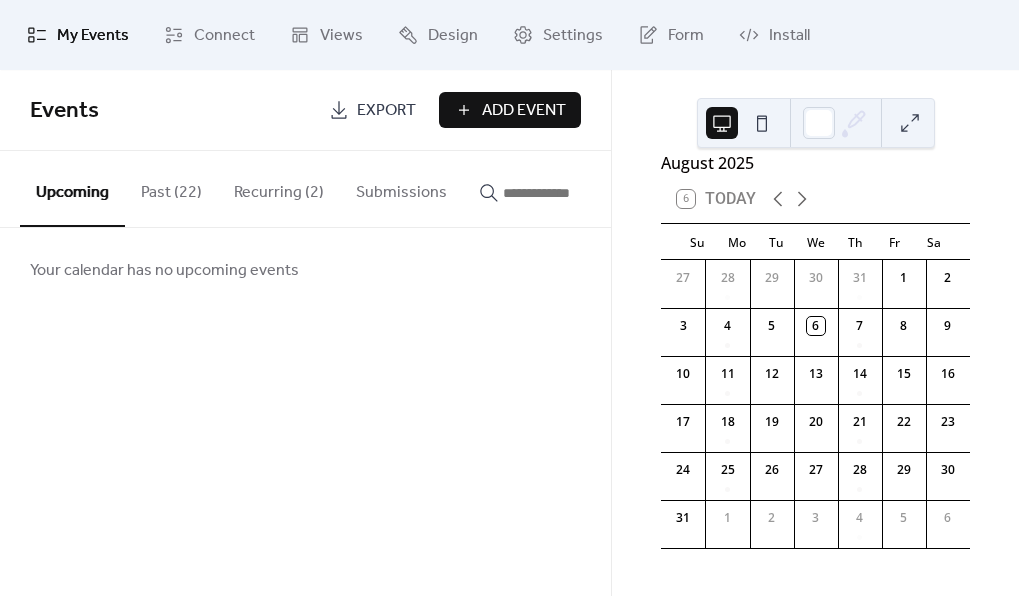 click on "Export" at bounding box center (386, 111) 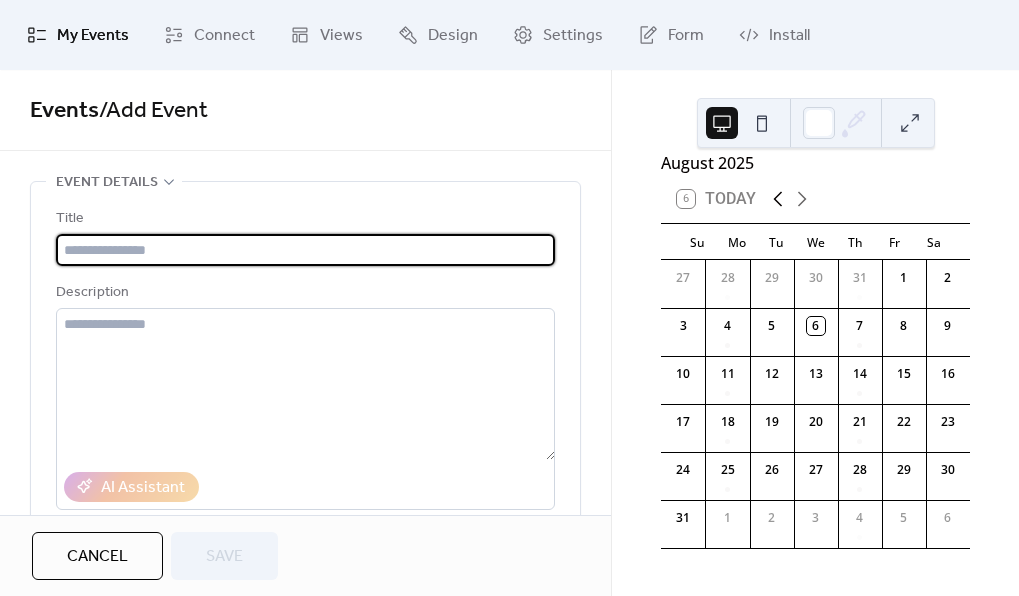 click 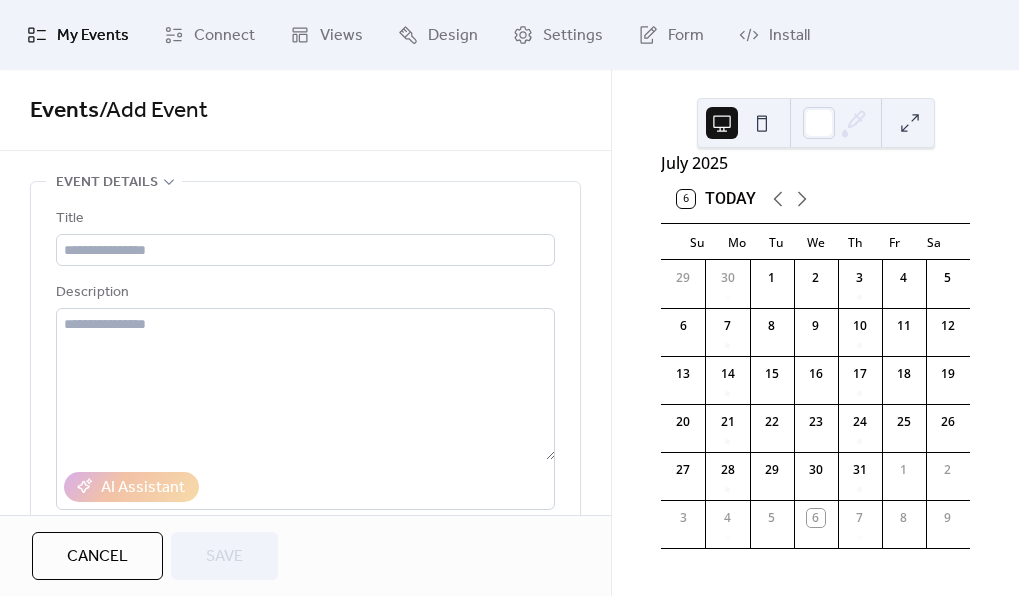 click on "30" at bounding box center (816, 470) 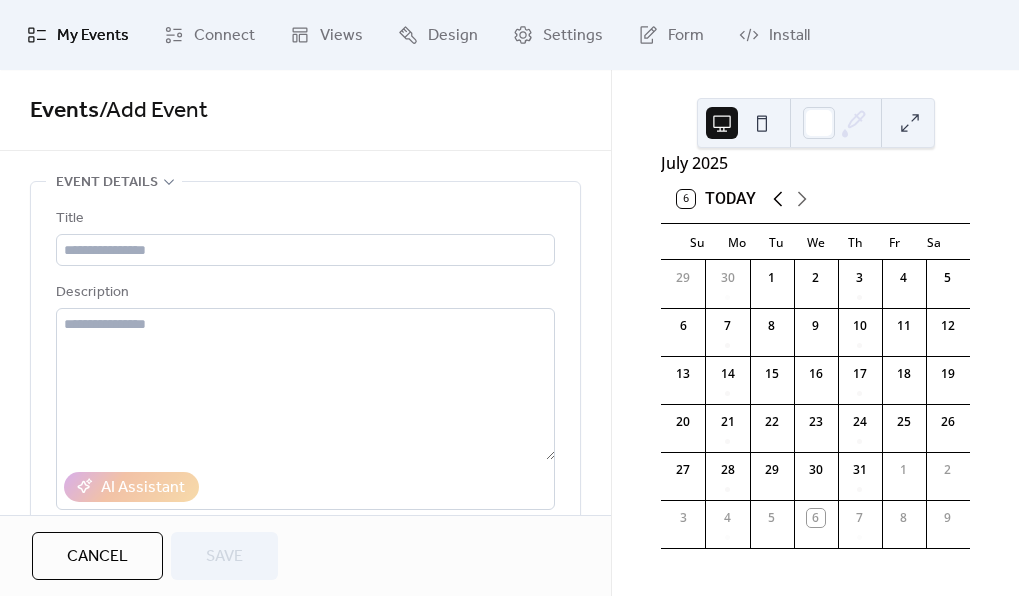 click 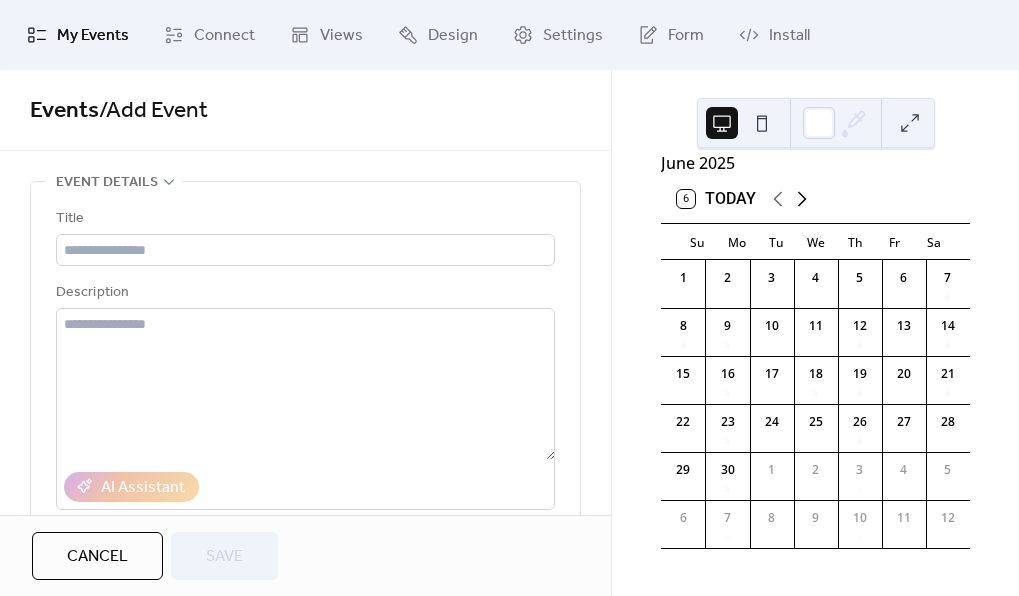 click 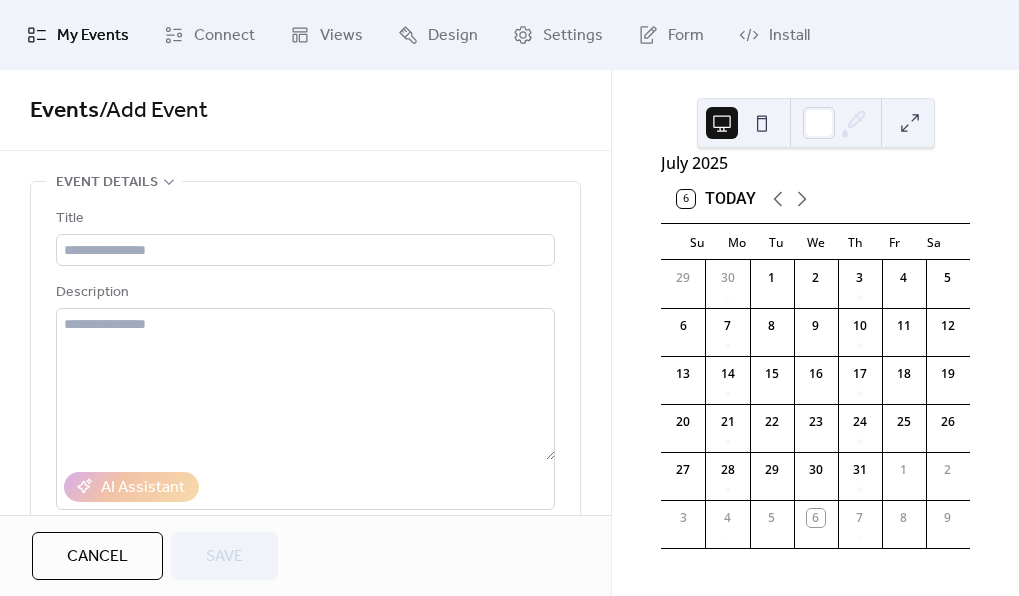 click on "My Events" at bounding box center (93, 36) 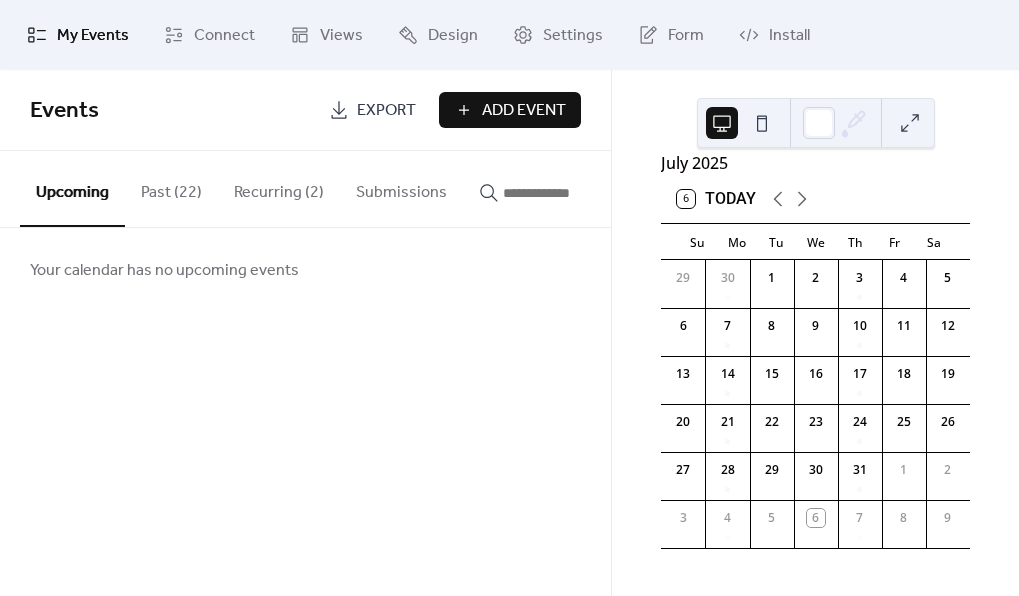 click on "Past (22)" at bounding box center (171, 188) 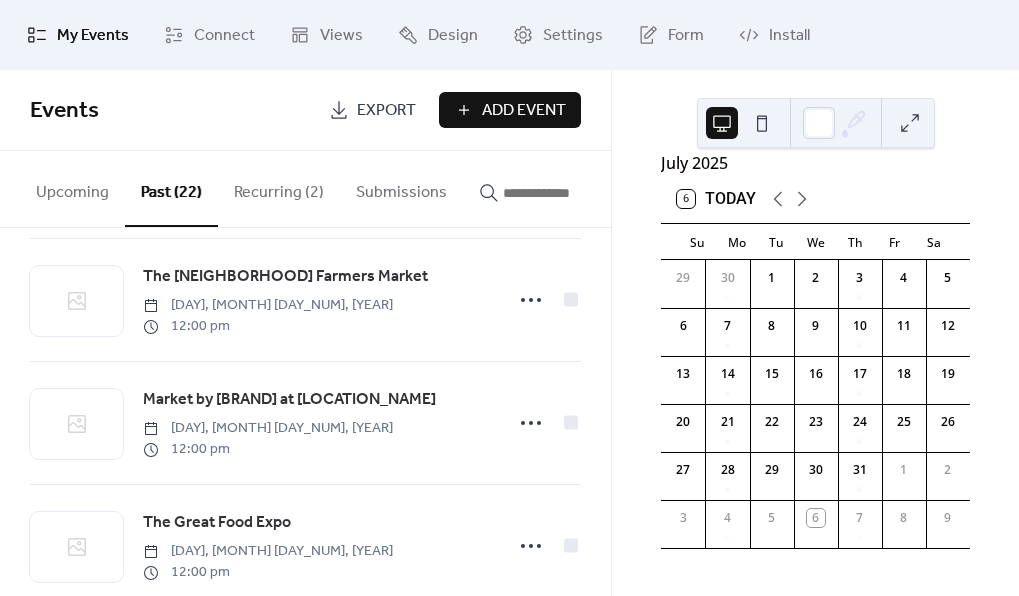 scroll, scrollTop: 1718, scrollLeft: 0, axis: vertical 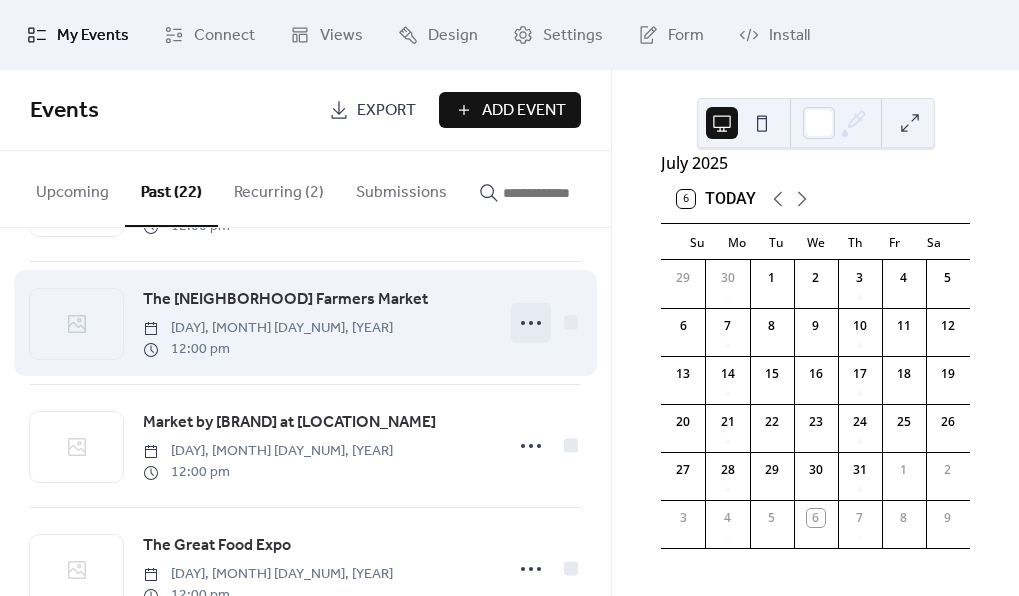 click 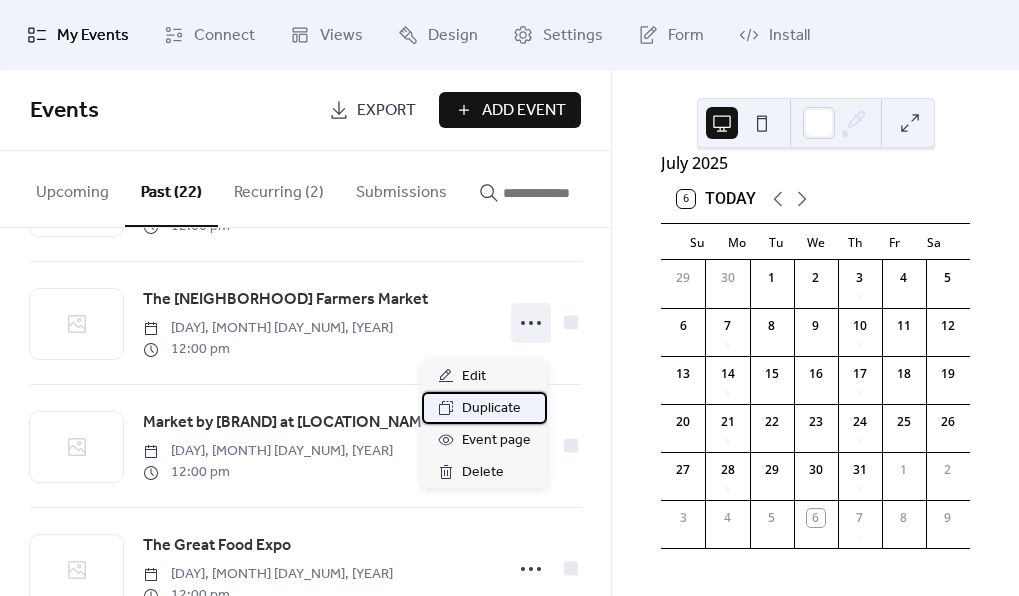 click on "Duplicate" at bounding box center [491, 409] 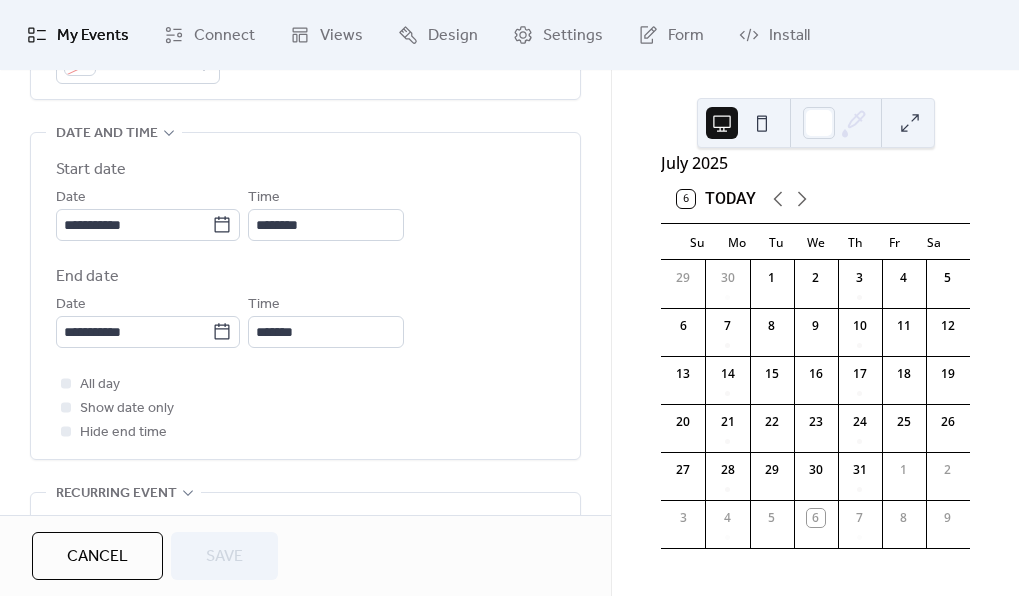 scroll, scrollTop: 632, scrollLeft: 0, axis: vertical 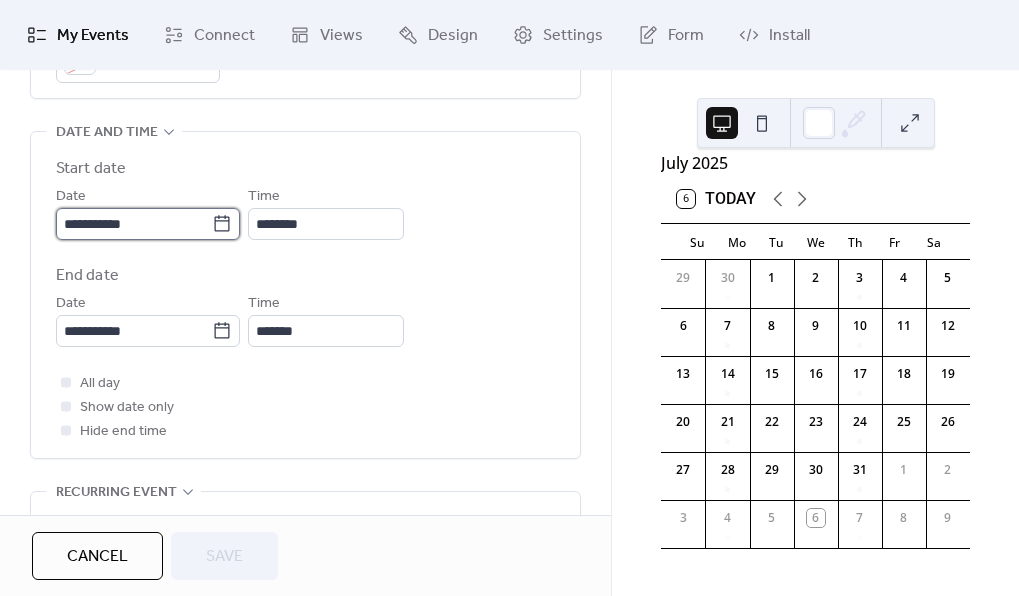 click on "**********" at bounding box center [134, 224] 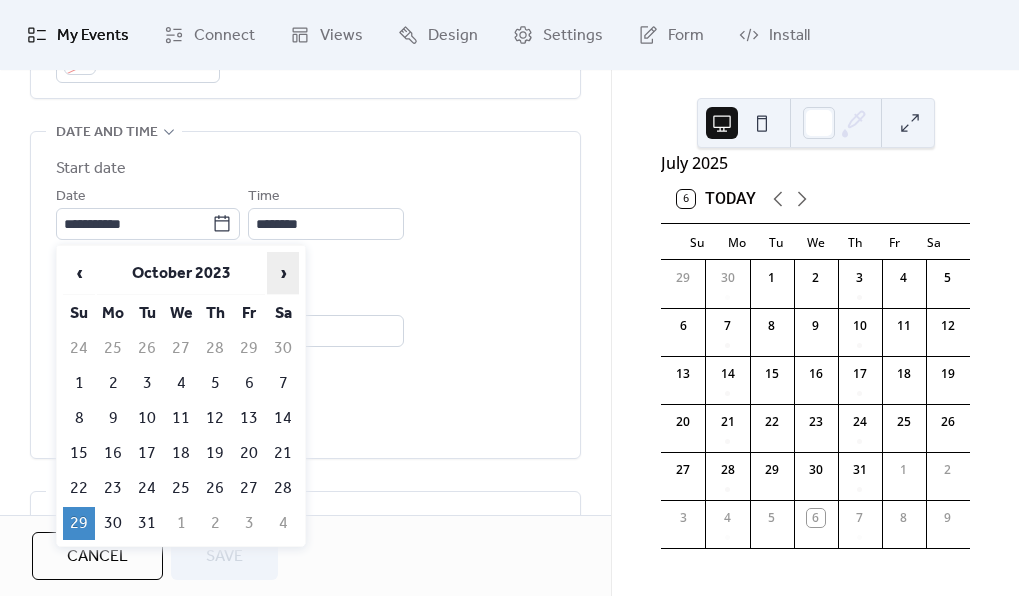 click on "›" at bounding box center [283, 273] 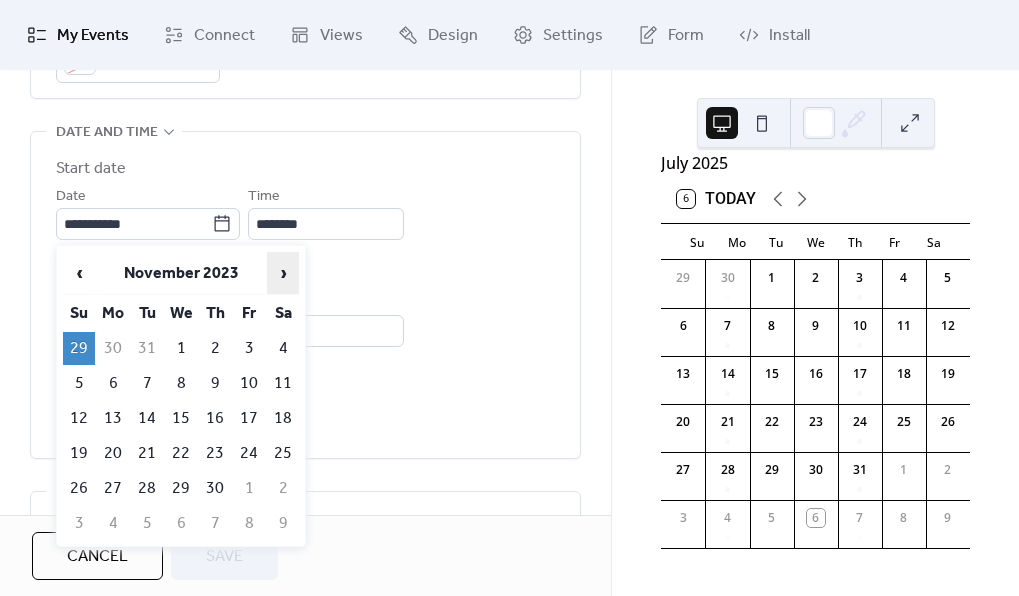 click on "›" at bounding box center (283, 273) 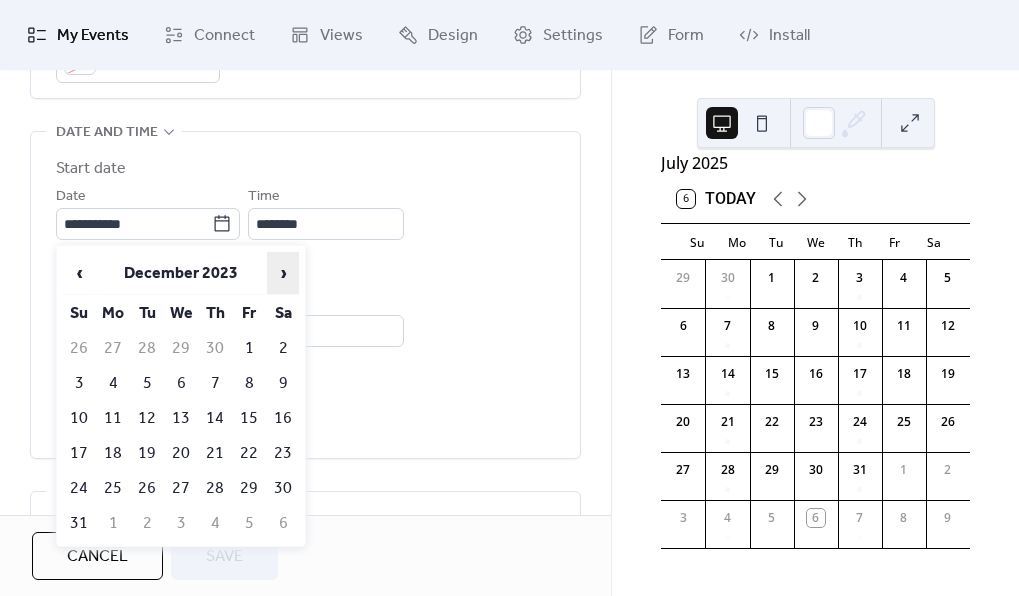 click on "›" at bounding box center [283, 273] 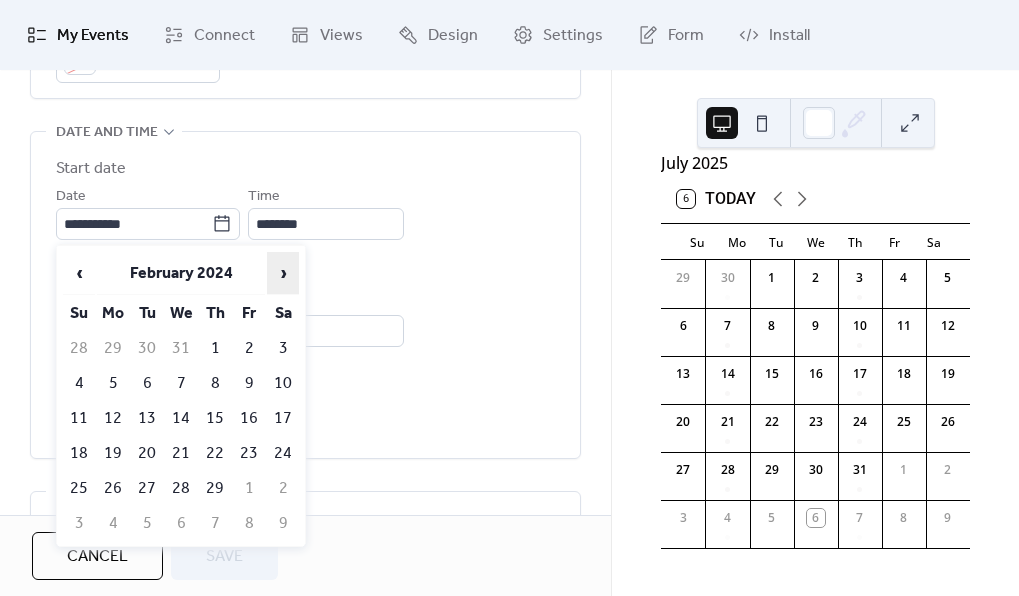 click on "›" at bounding box center (283, 273) 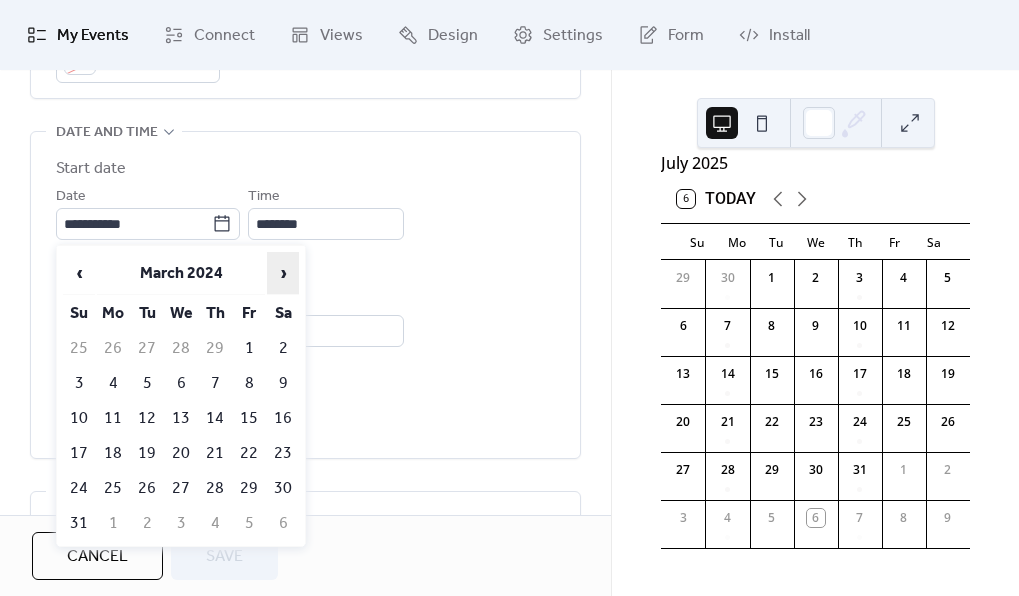 click on "›" at bounding box center (283, 273) 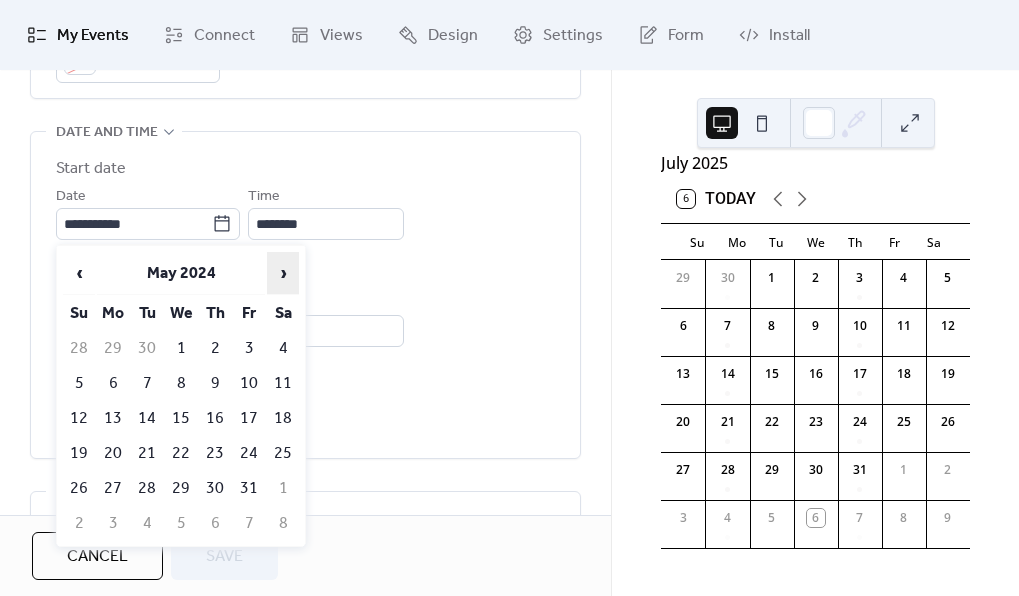 click on "›" at bounding box center [283, 273] 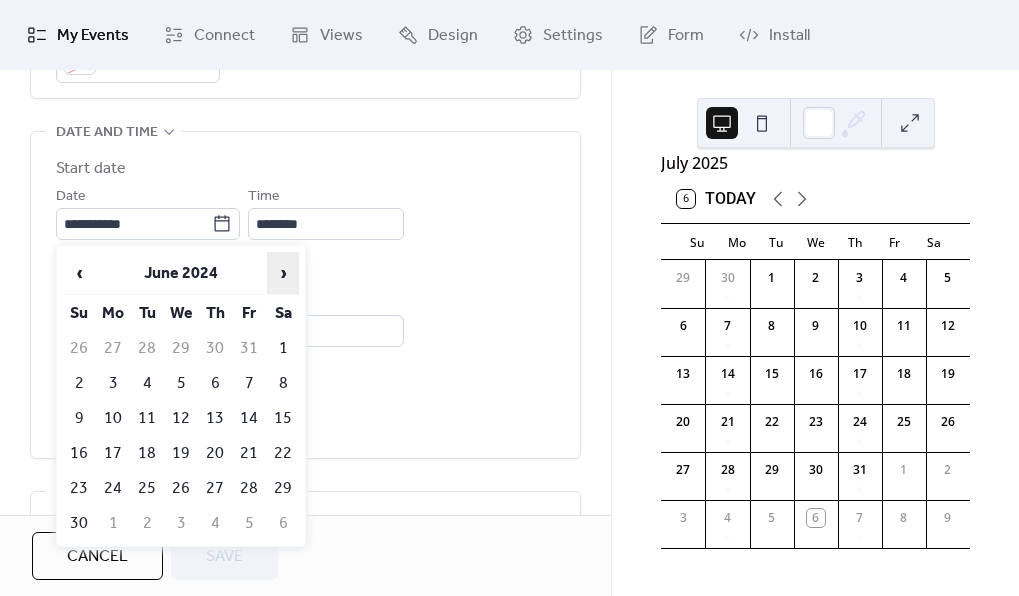 click on "›" at bounding box center [283, 273] 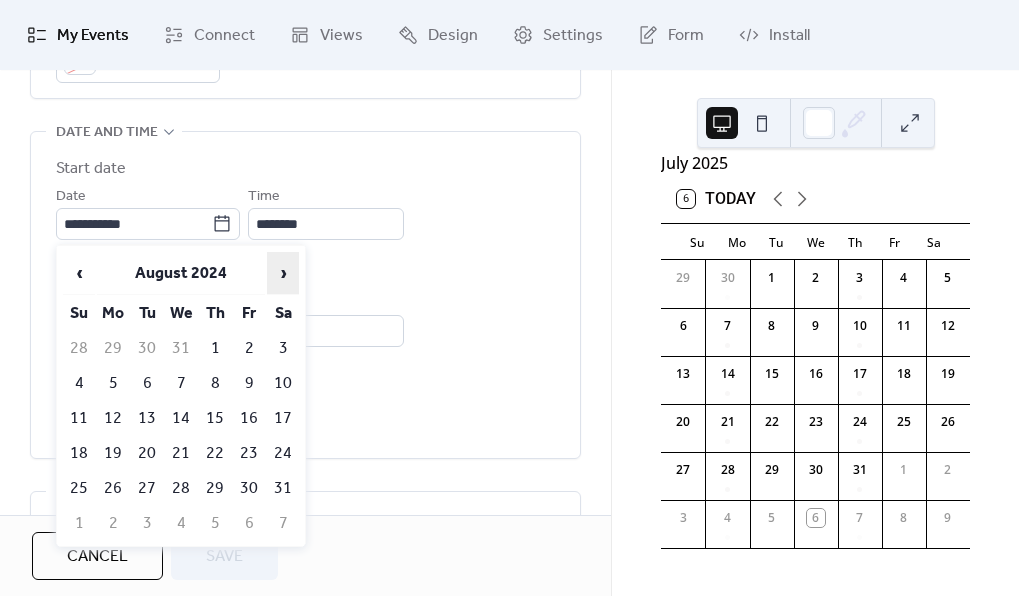 click on "›" at bounding box center [283, 273] 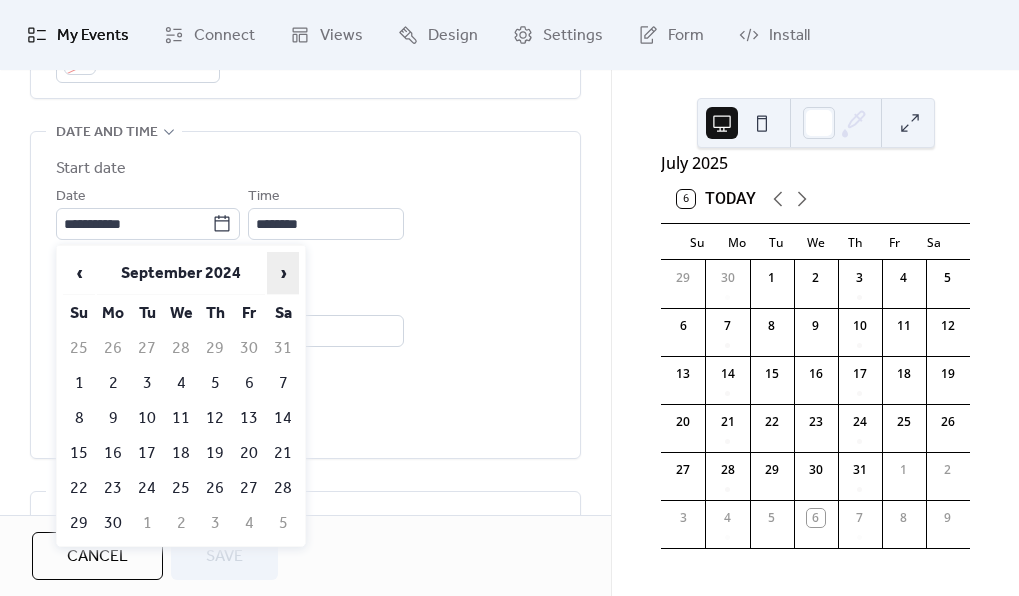 click on "›" at bounding box center (283, 273) 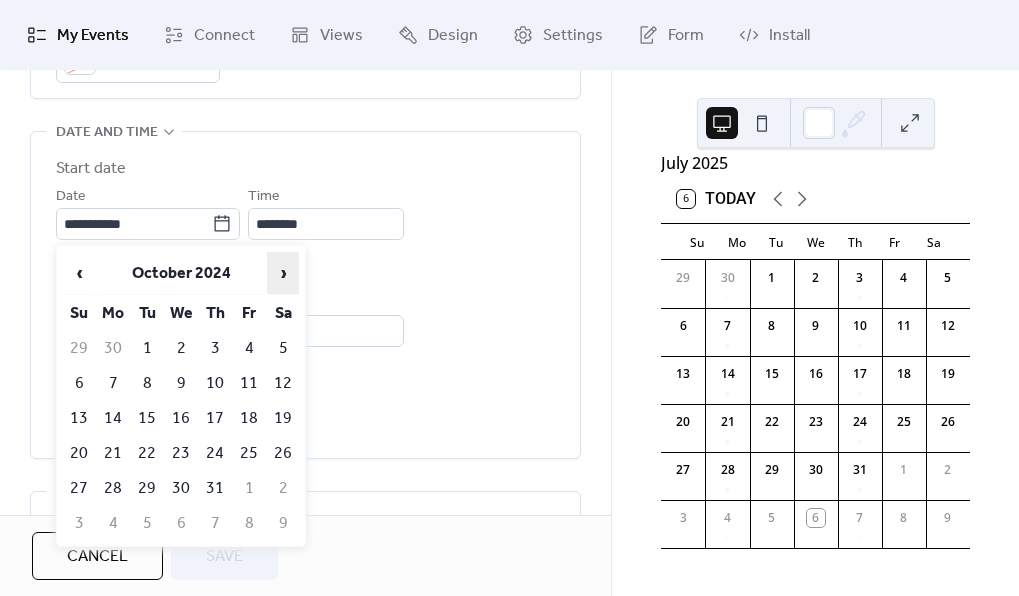 click on "›" at bounding box center [283, 273] 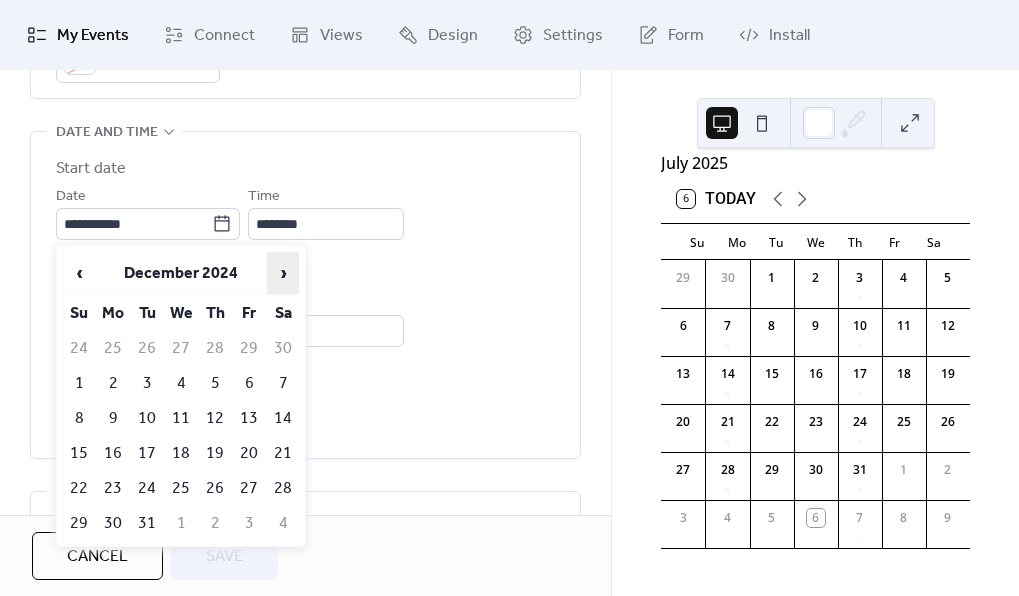 click on "›" at bounding box center [283, 273] 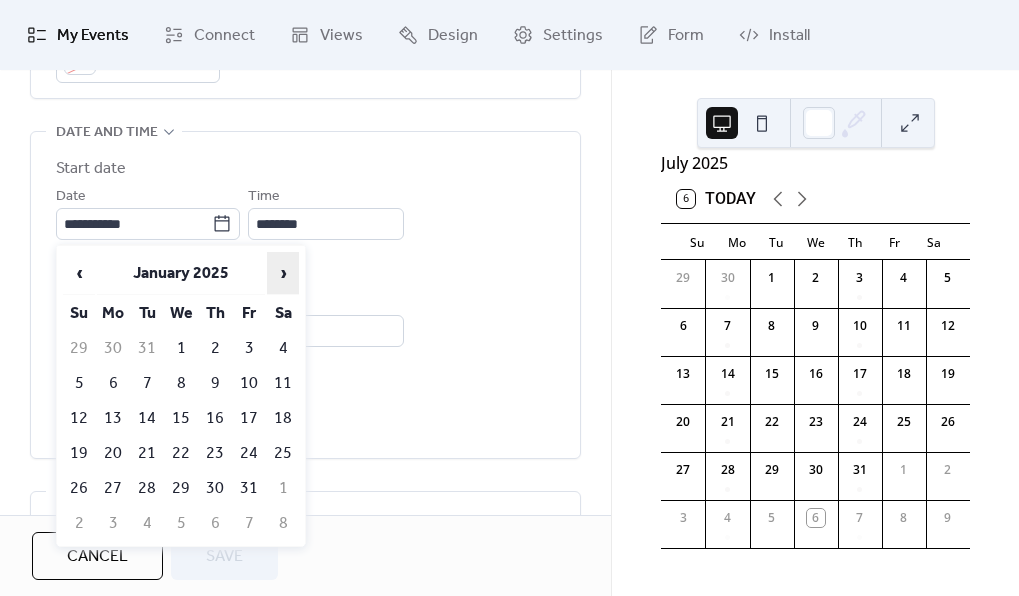 click on "›" at bounding box center [283, 273] 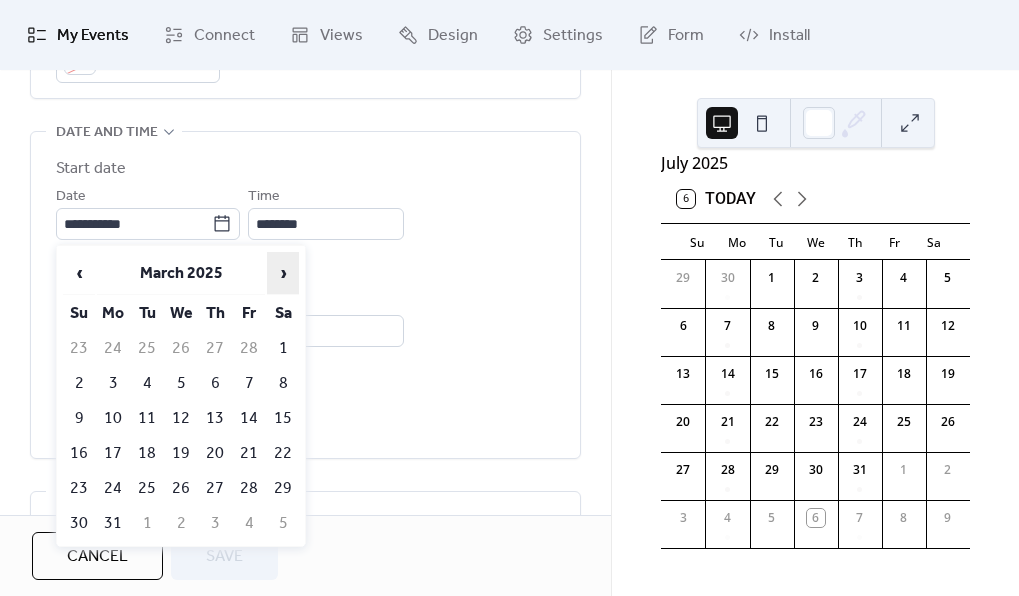 click on "›" at bounding box center (283, 273) 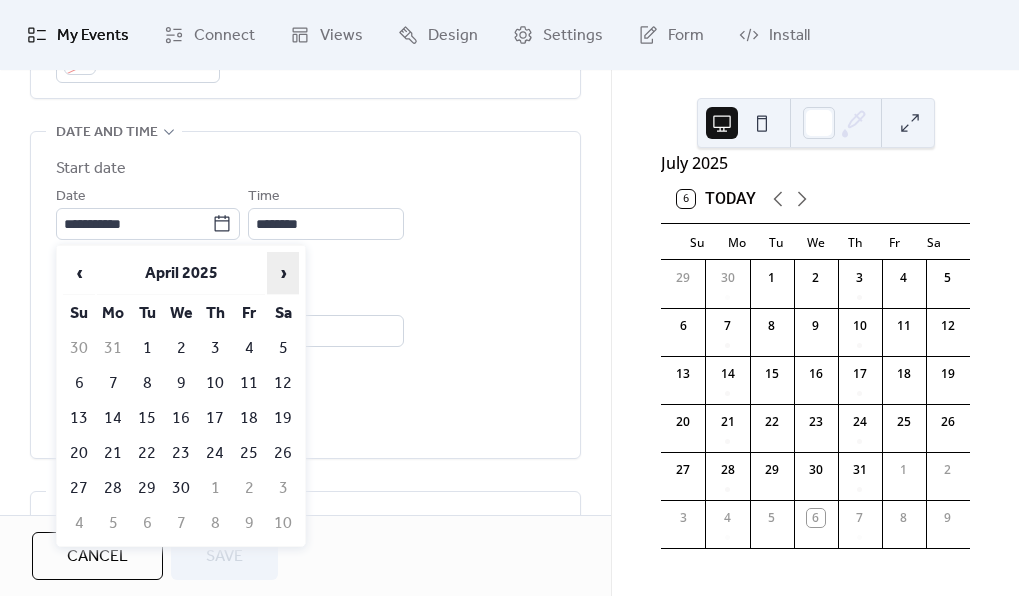 click on "›" at bounding box center (283, 273) 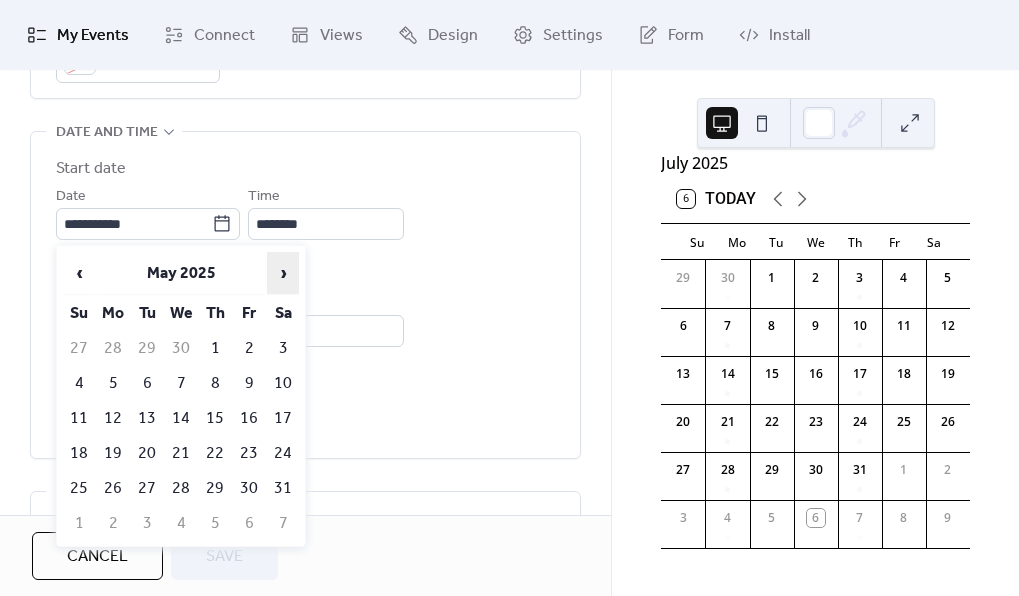click on "›" at bounding box center (283, 273) 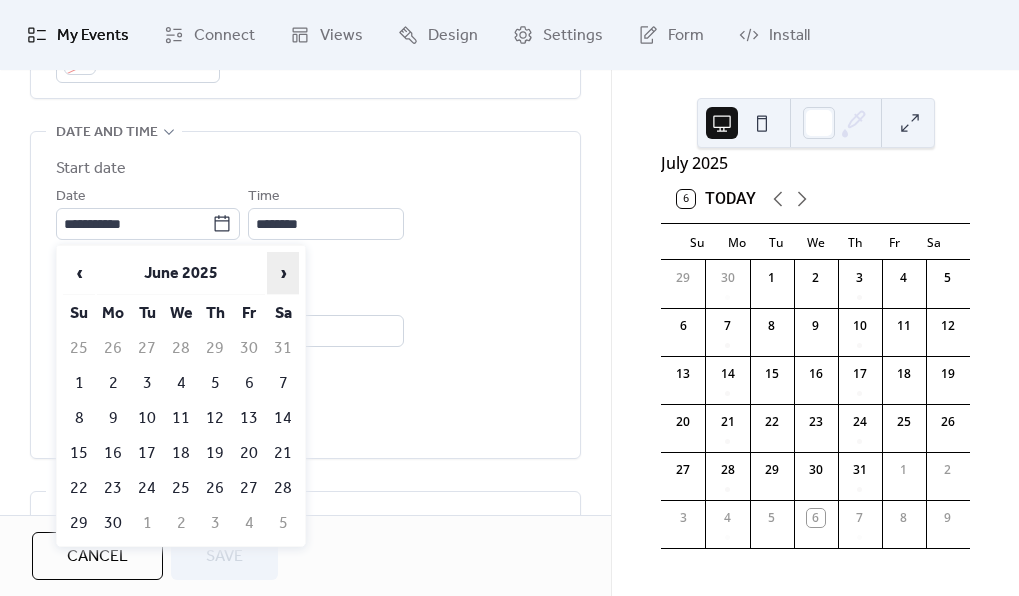 click on "›" at bounding box center [283, 273] 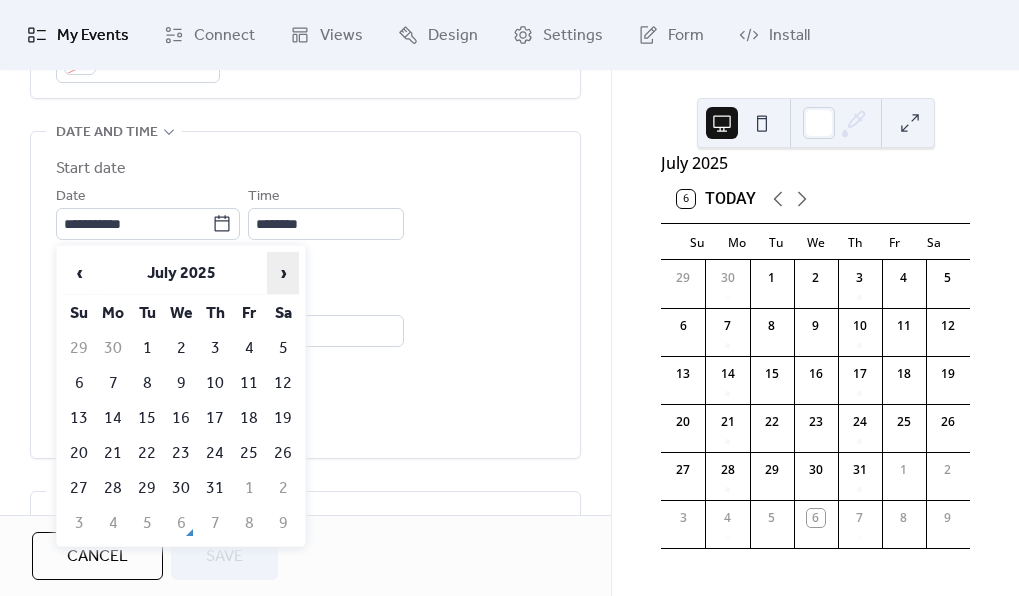 click on "›" at bounding box center (283, 273) 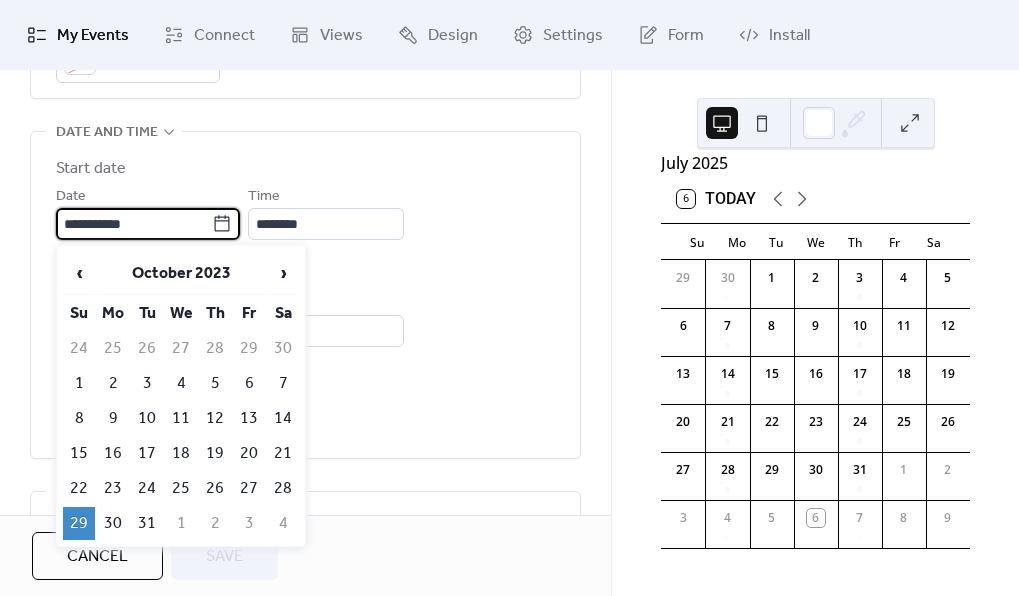 click on "**********" at bounding box center (134, 224) 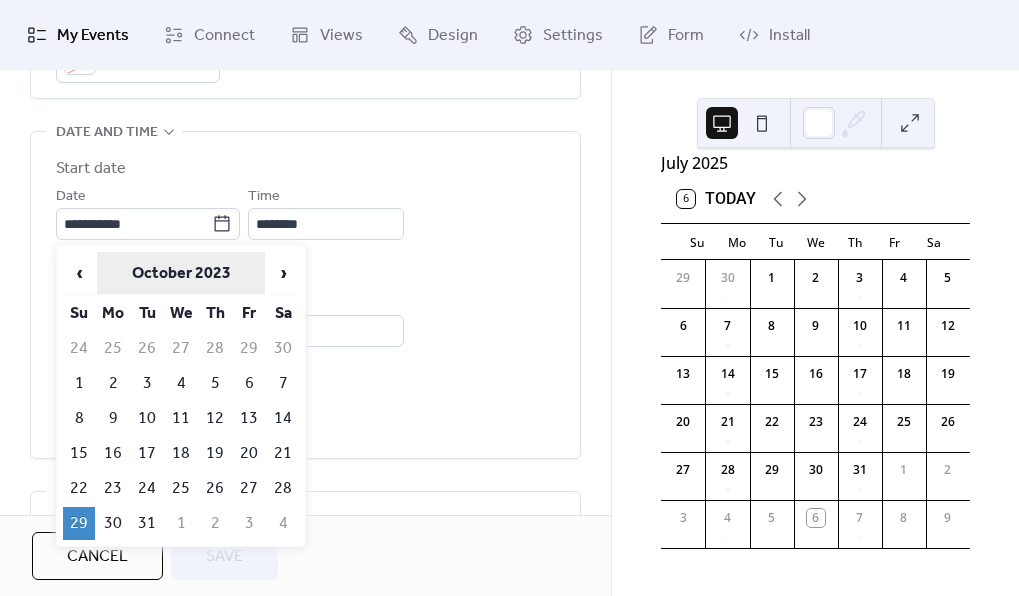 click on "October 2023" at bounding box center [181, 273] 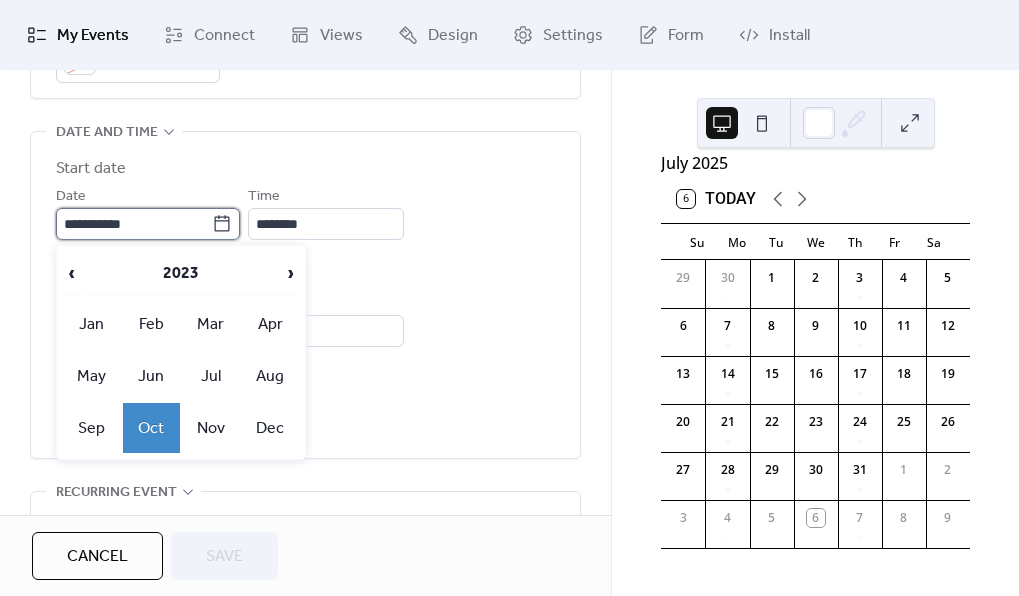 click on "**********" at bounding box center [134, 224] 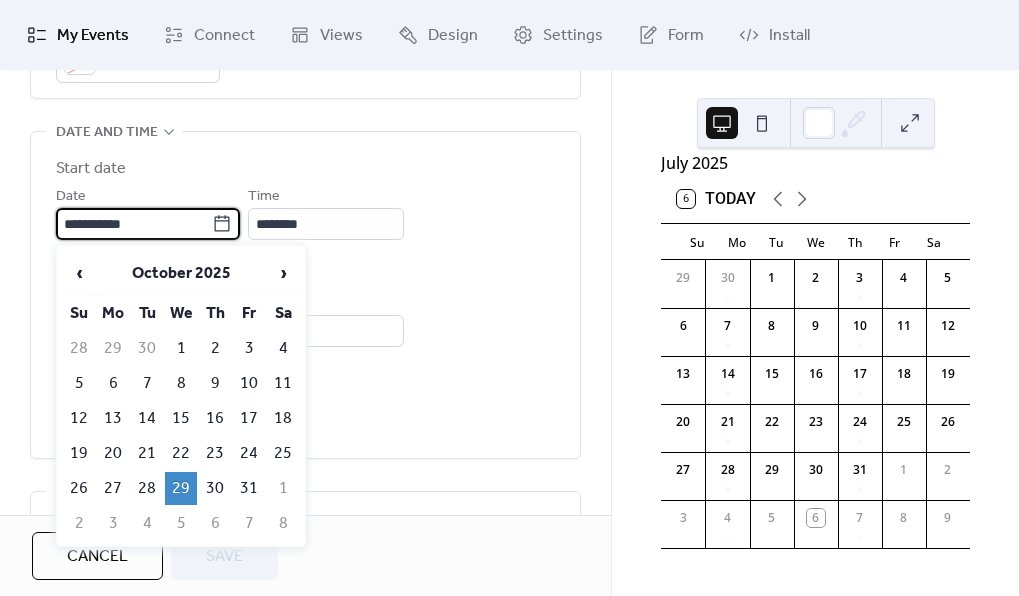 click on "**********" at bounding box center (134, 224) 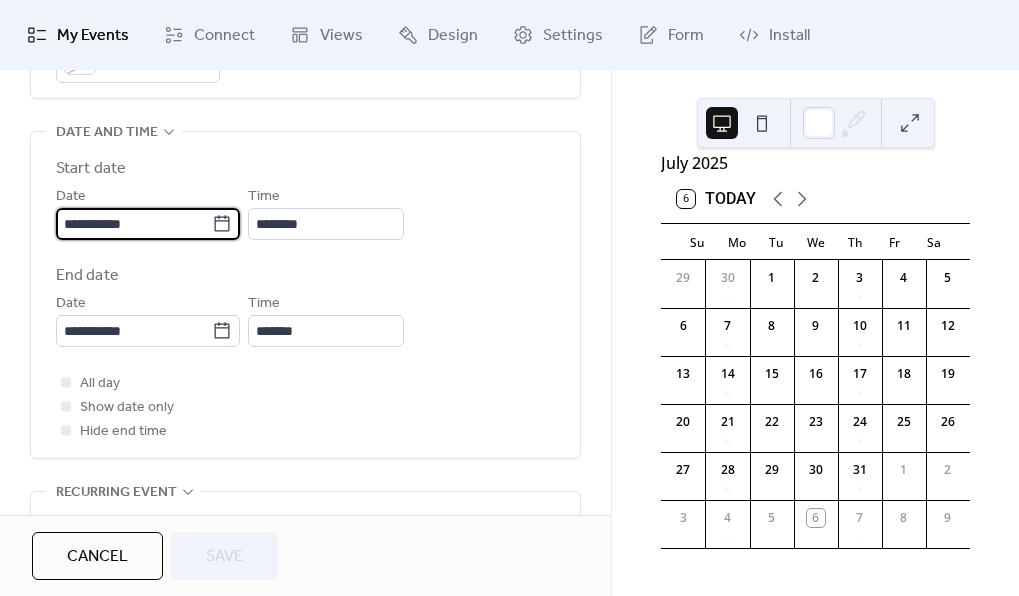 click on "**********" at bounding box center (134, 224) 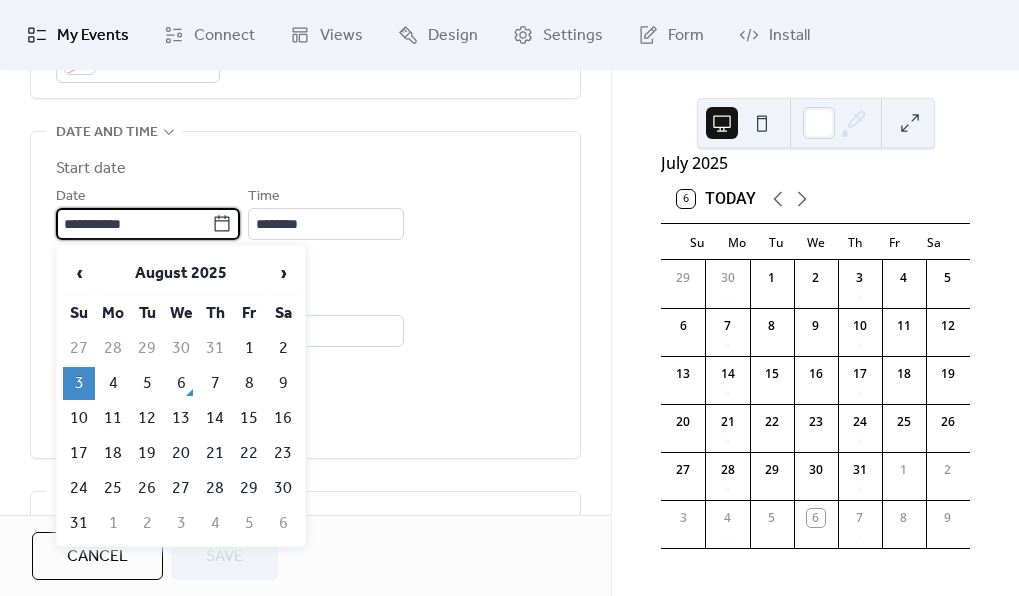 type on "**********" 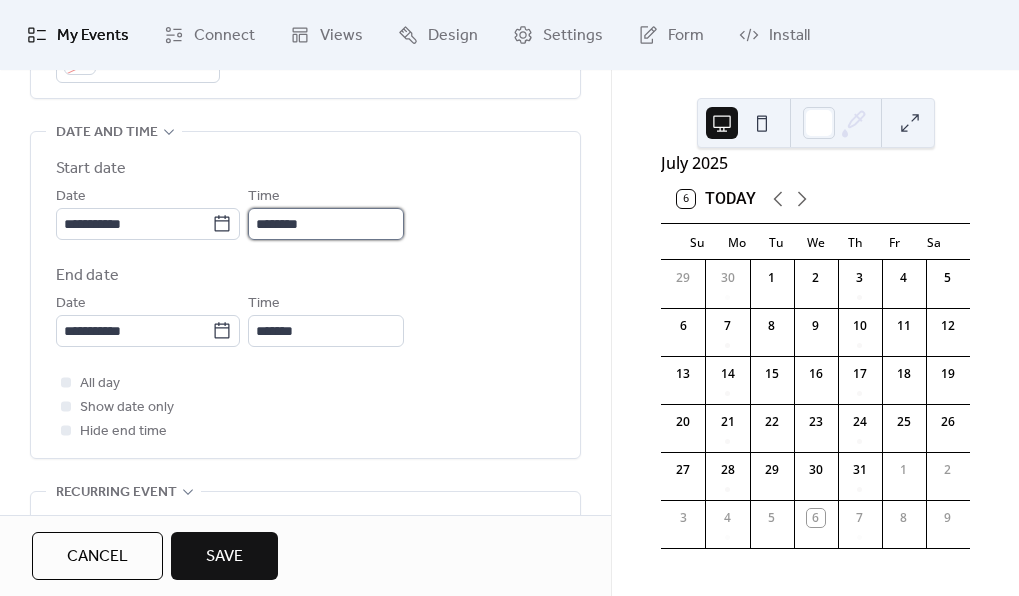 click on "********" at bounding box center [326, 224] 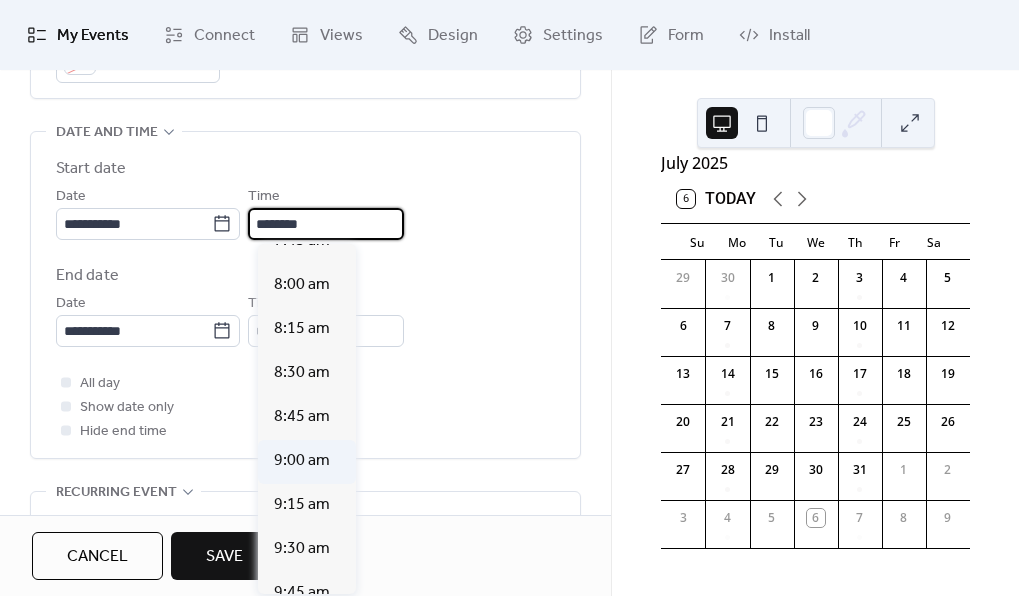 scroll, scrollTop: 1362, scrollLeft: 0, axis: vertical 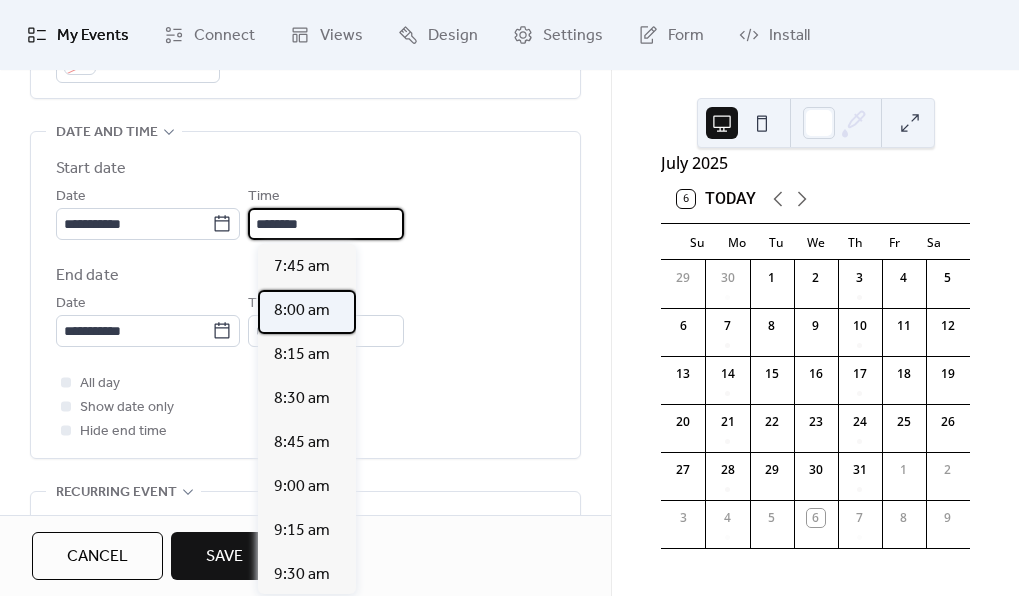 click on "8:00 am" at bounding box center (302, 311) 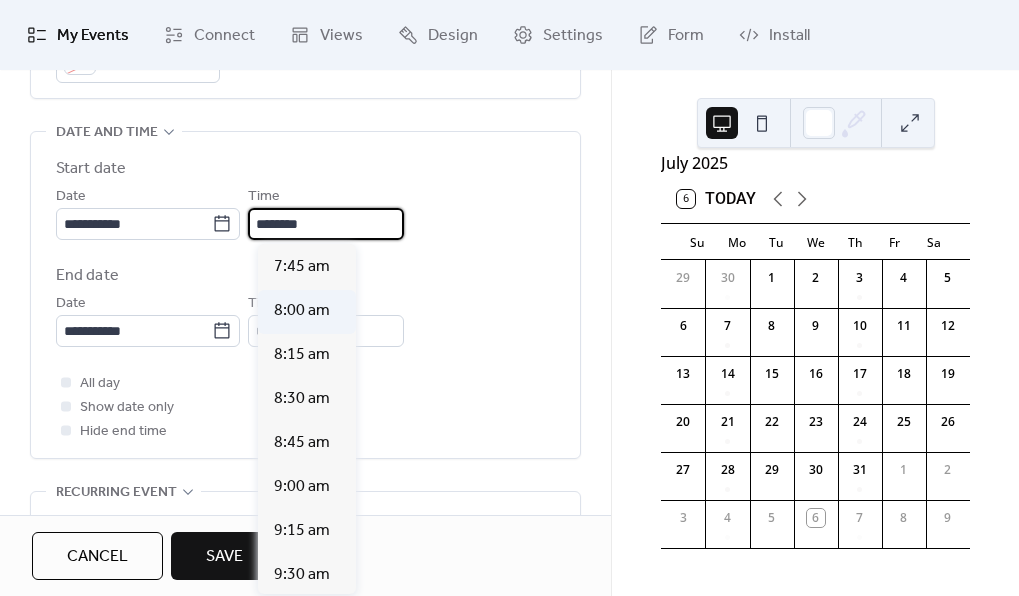 type on "*******" 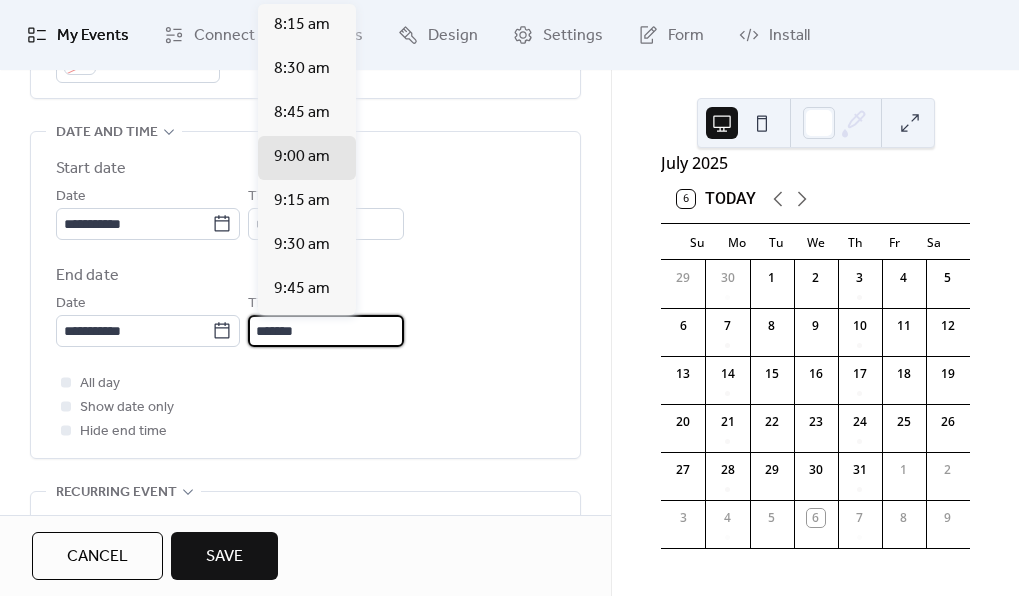 click on "*******" at bounding box center (326, 331) 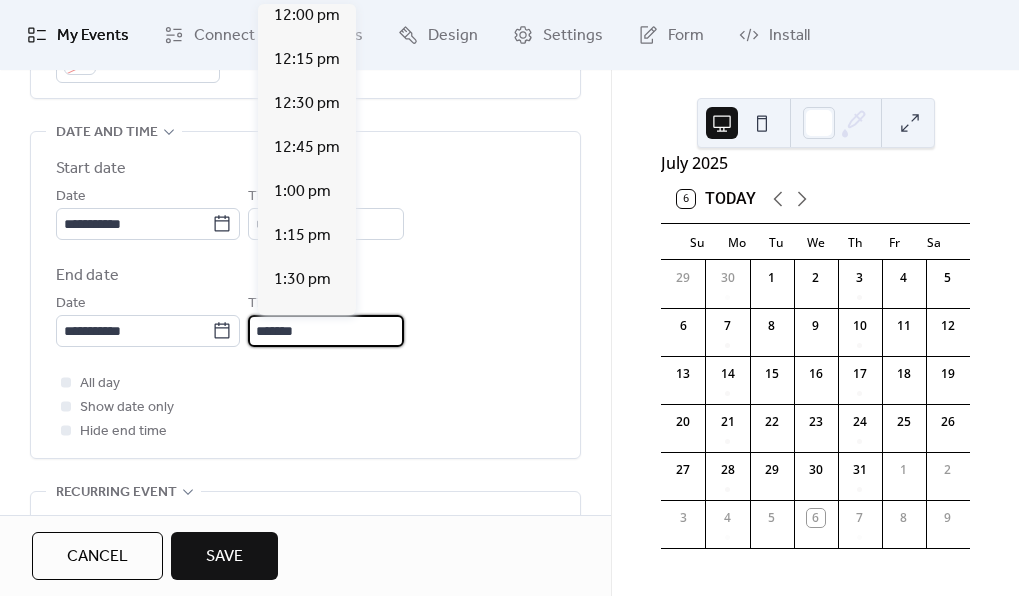 scroll, scrollTop: 765, scrollLeft: 0, axis: vertical 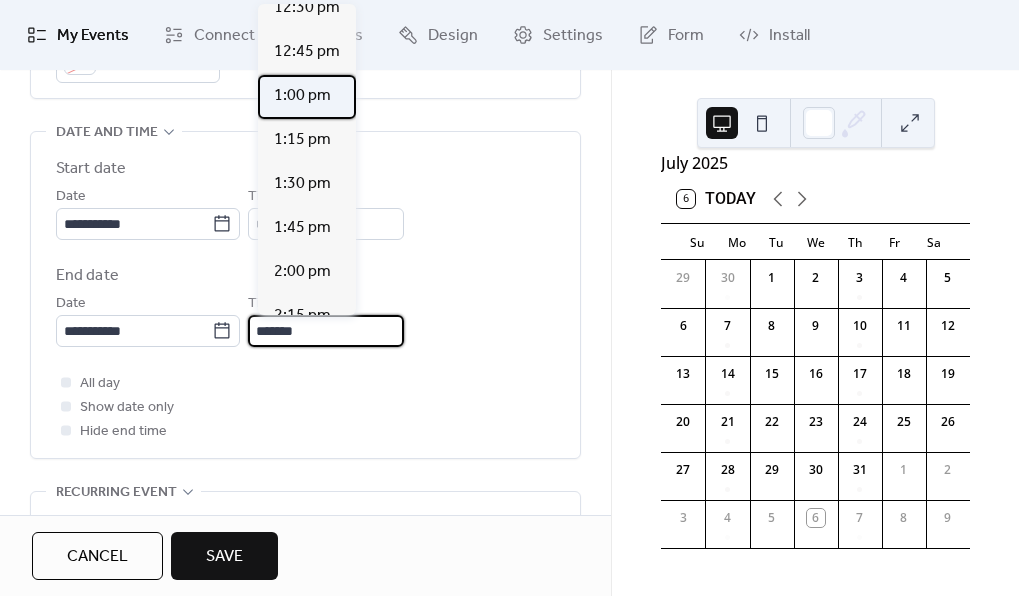 click on "1:00 pm" at bounding box center (302, 96) 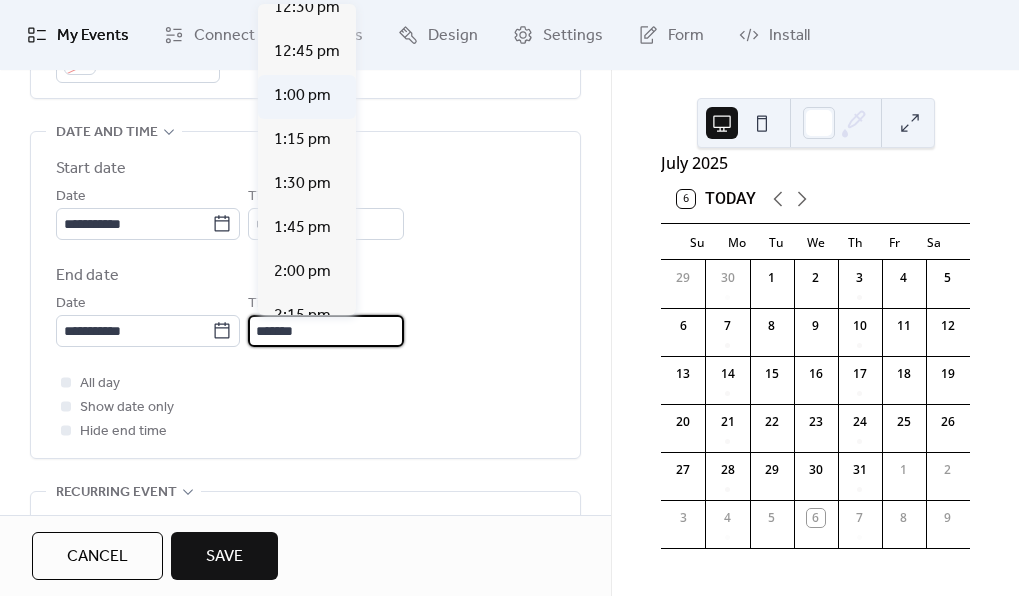 type on "*******" 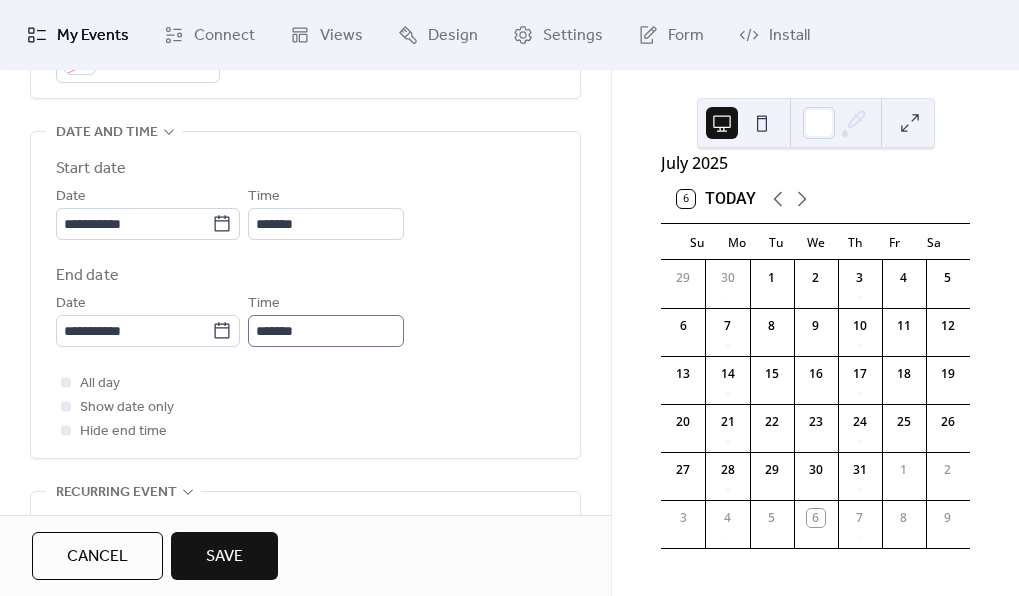 scroll, scrollTop: 1, scrollLeft: 0, axis: vertical 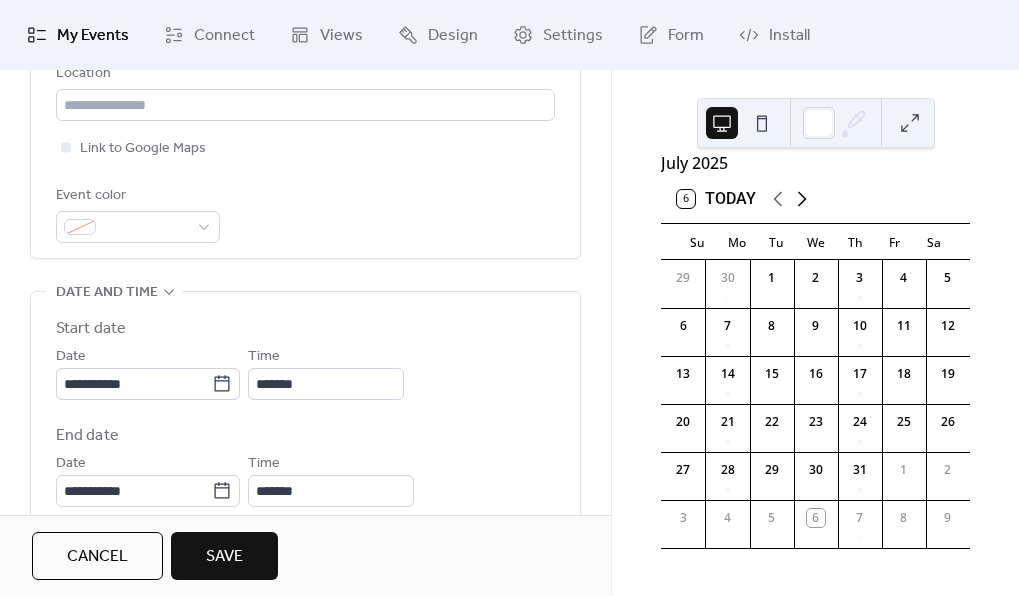 click 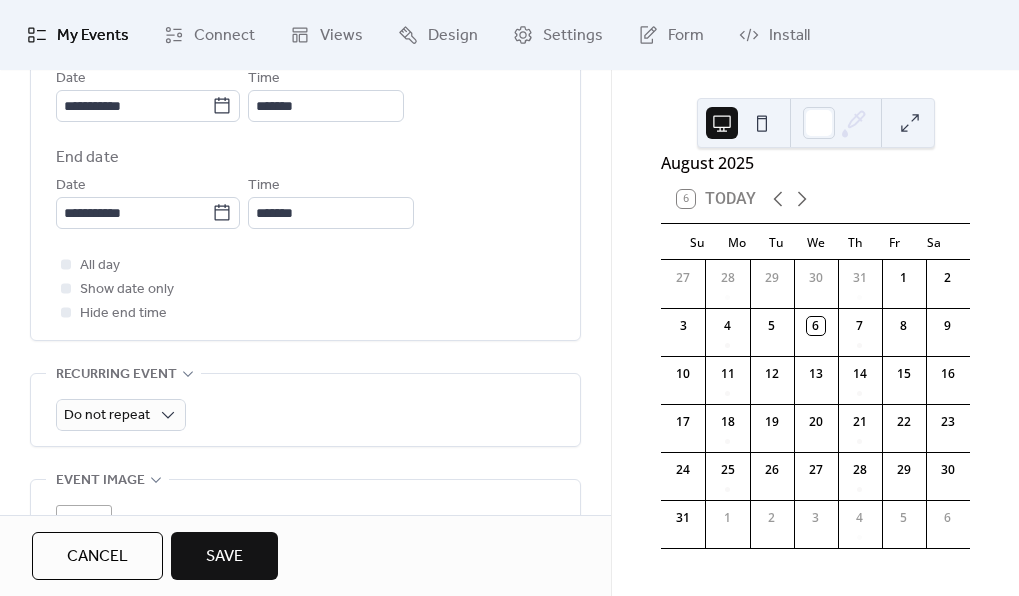 scroll, scrollTop: 751, scrollLeft: 0, axis: vertical 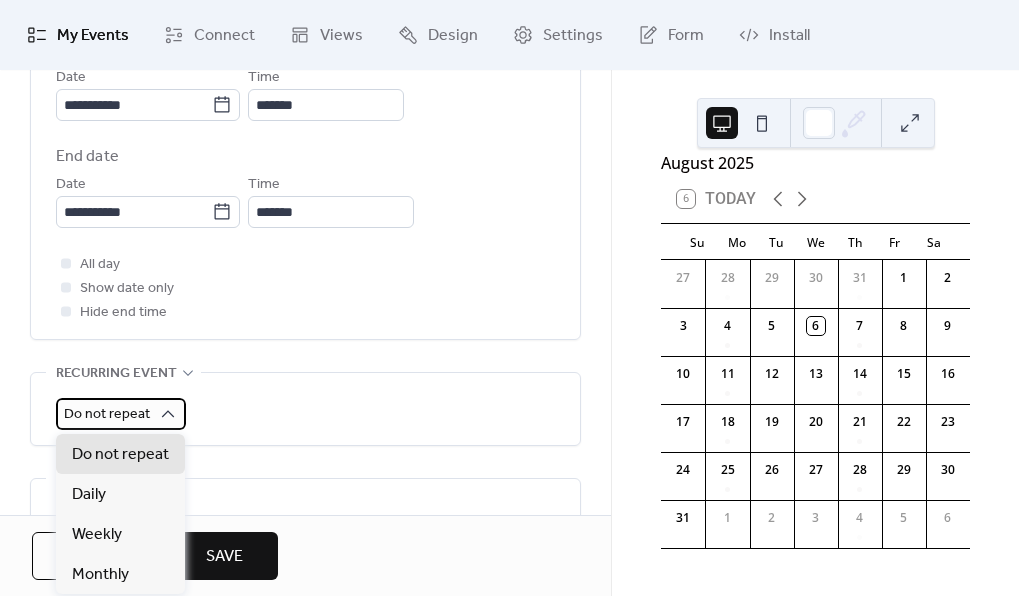 click on "Do not repeat" at bounding box center [107, 414] 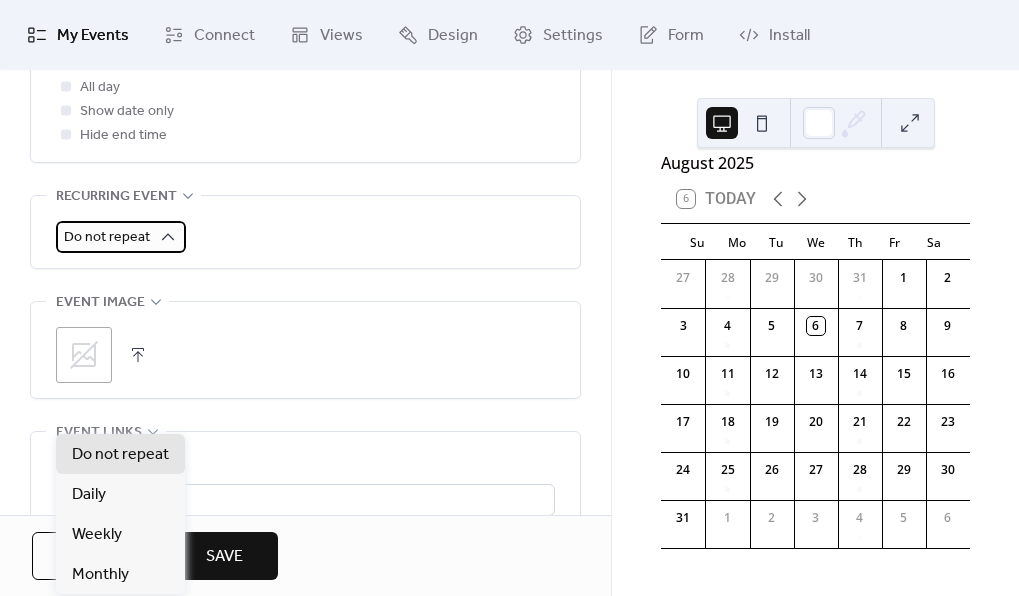 scroll, scrollTop: 935, scrollLeft: 0, axis: vertical 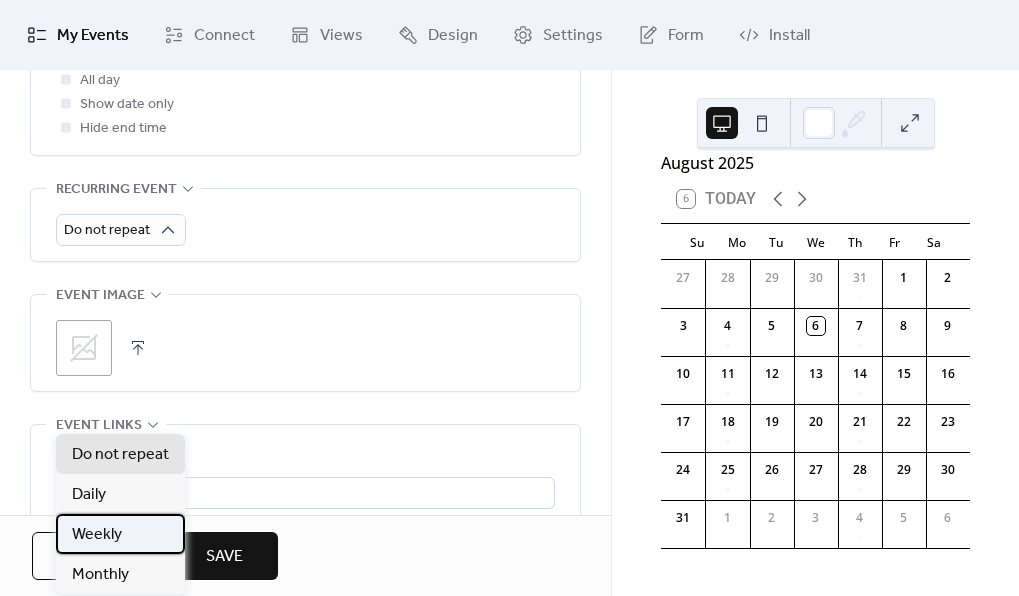 click on "Weekly" at bounding box center (120, 534) 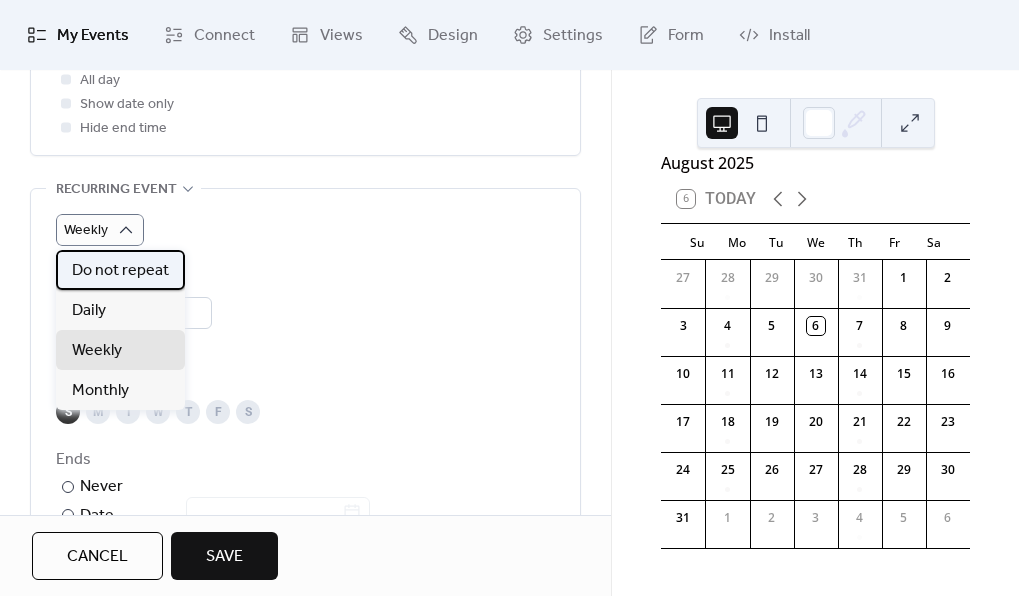 click on "Do not repeat" at bounding box center [120, 271] 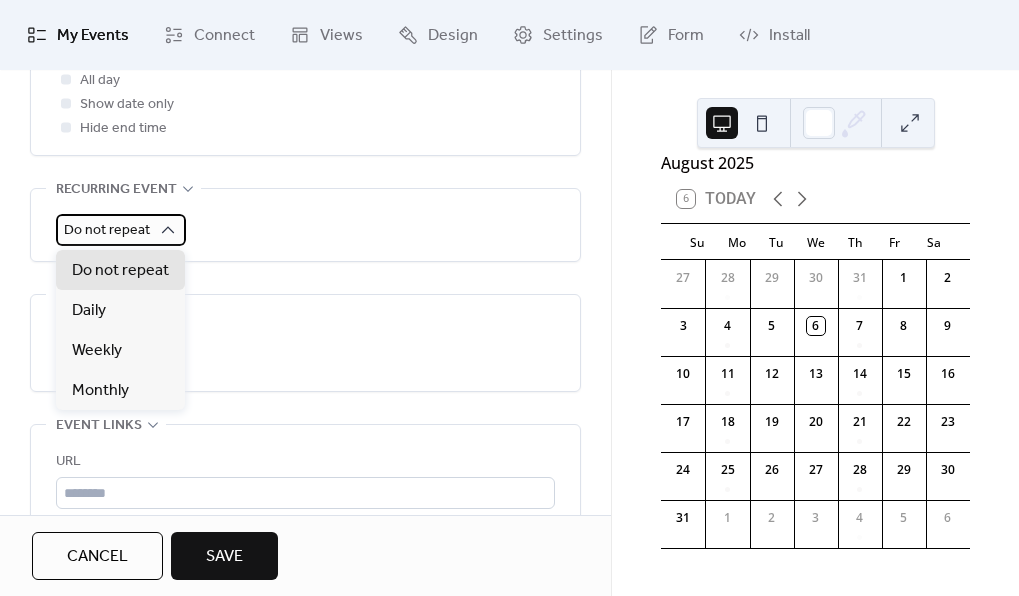 click 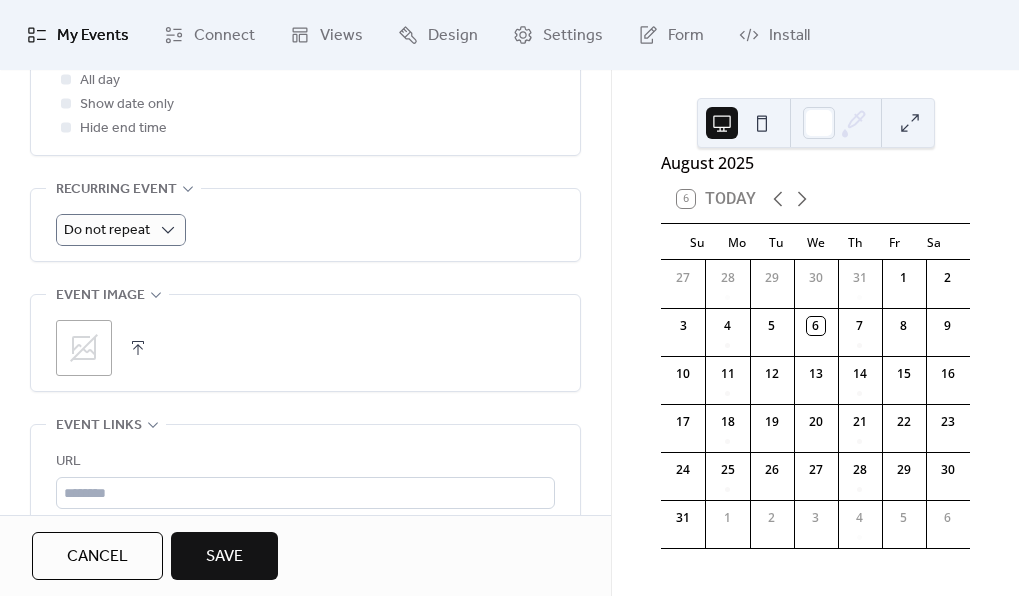 click on "Do not repeat" at bounding box center [305, 230] 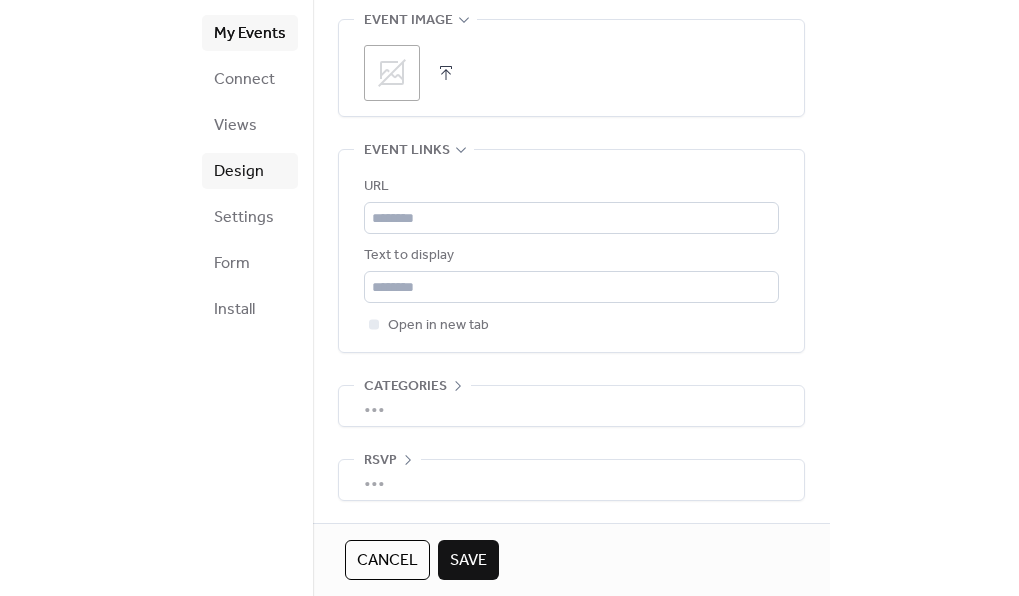 scroll, scrollTop: 1132, scrollLeft: 0, axis: vertical 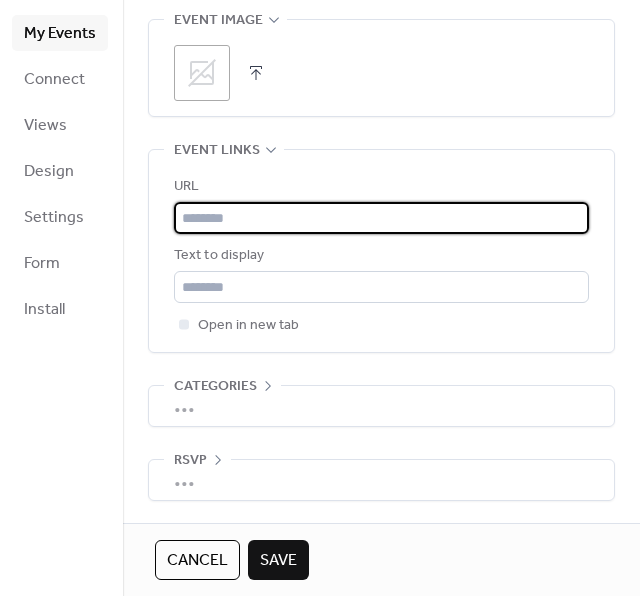 click at bounding box center [381, 218] 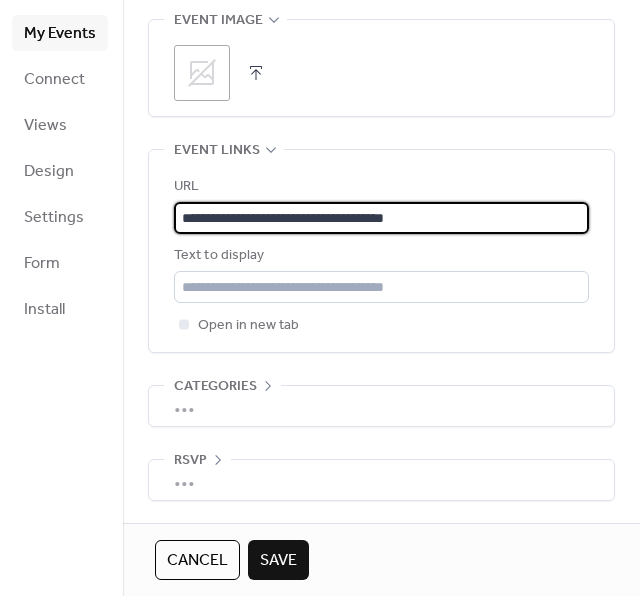 type on "**********" 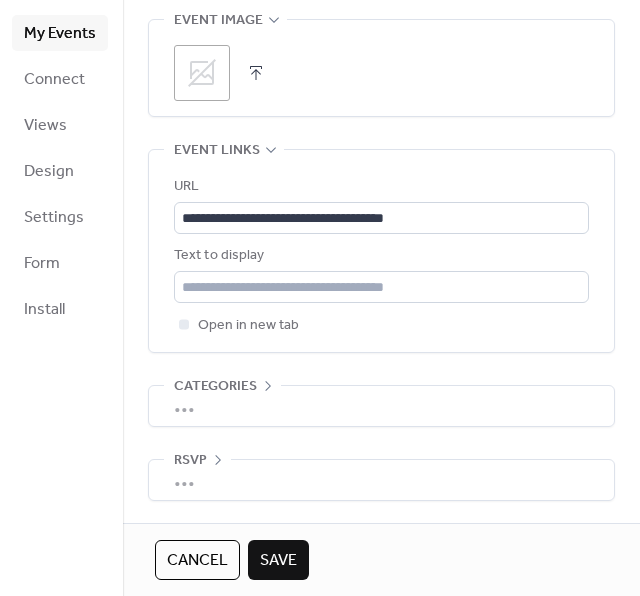 click on "Save" at bounding box center [278, 561] 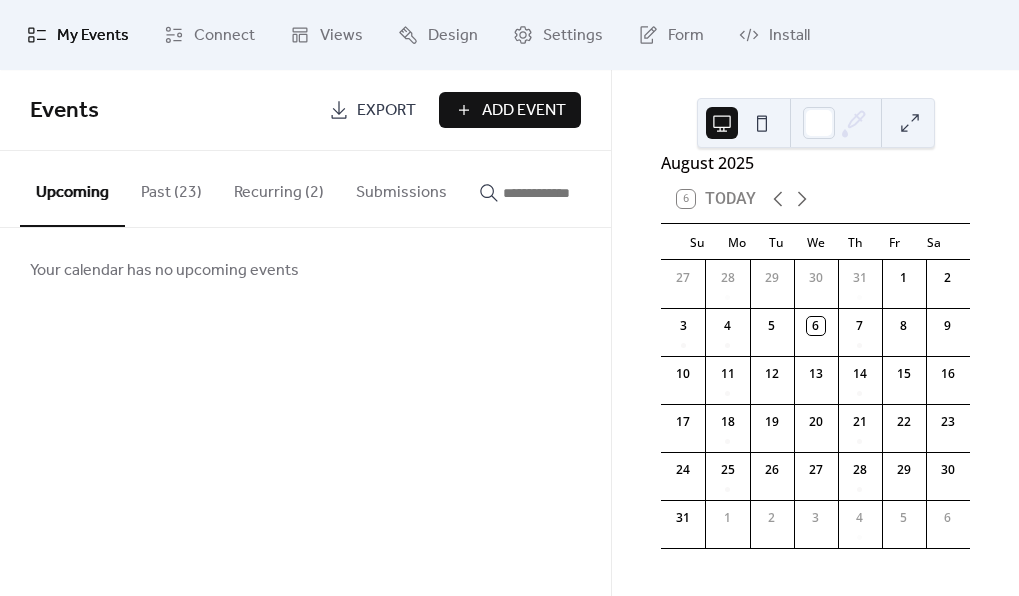 click on "Past (23)" at bounding box center (171, 188) 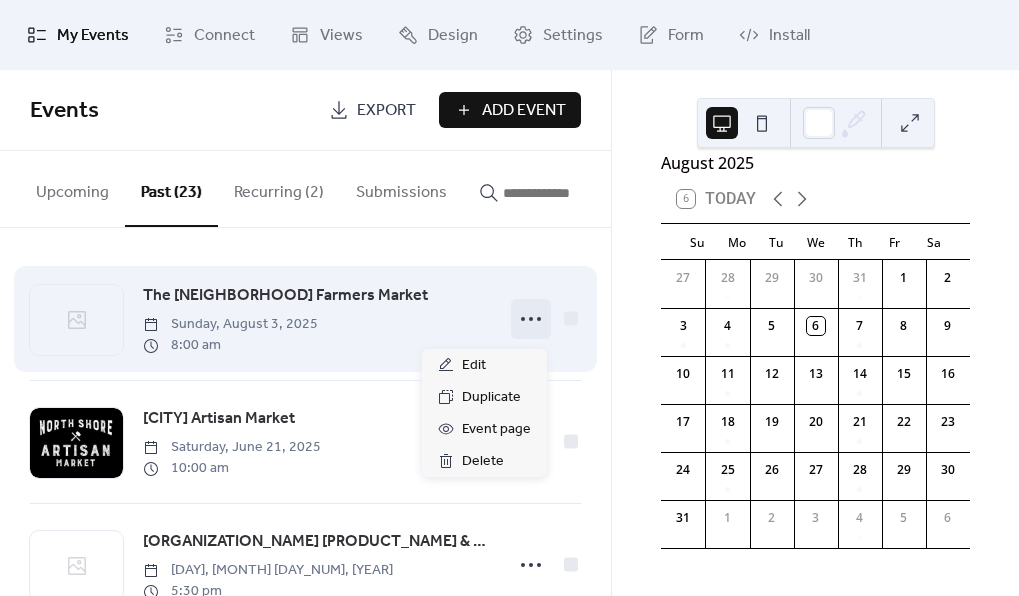 click 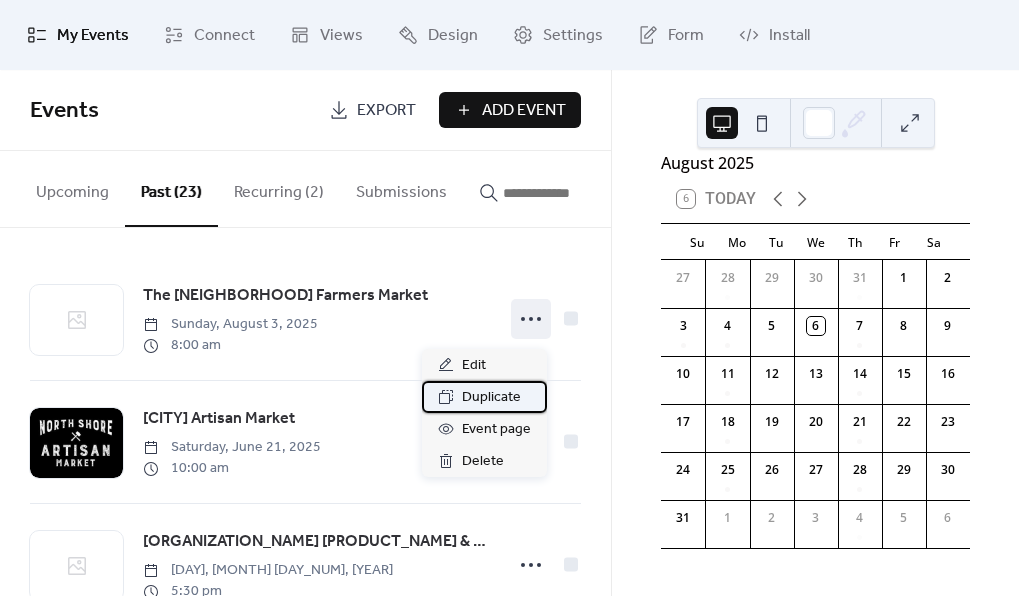 click on "Duplicate" at bounding box center (491, 398) 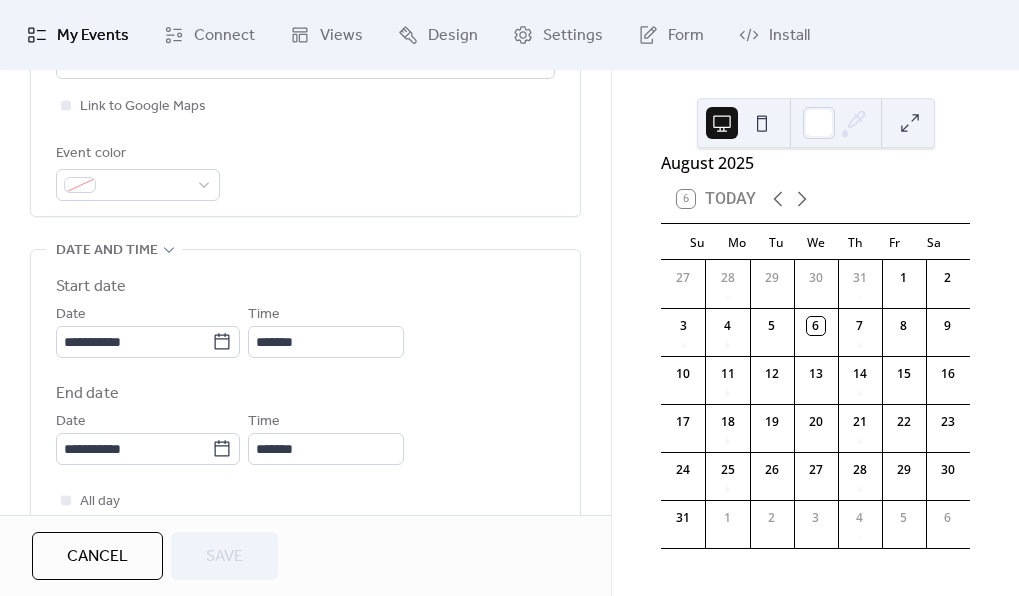 scroll, scrollTop: 536, scrollLeft: 0, axis: vertical 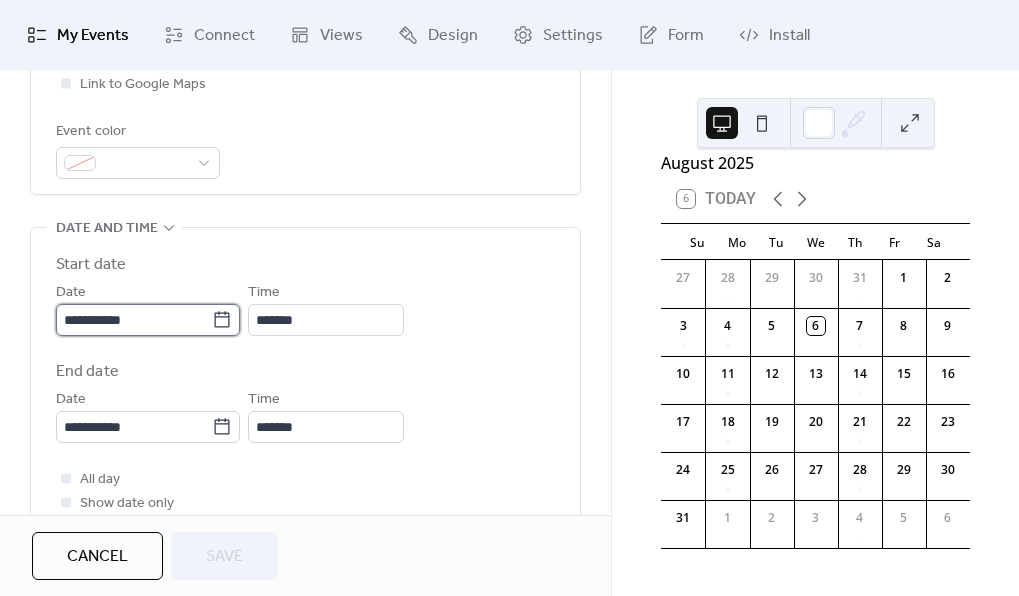 click on "**********" at bounding box center (134, 320) 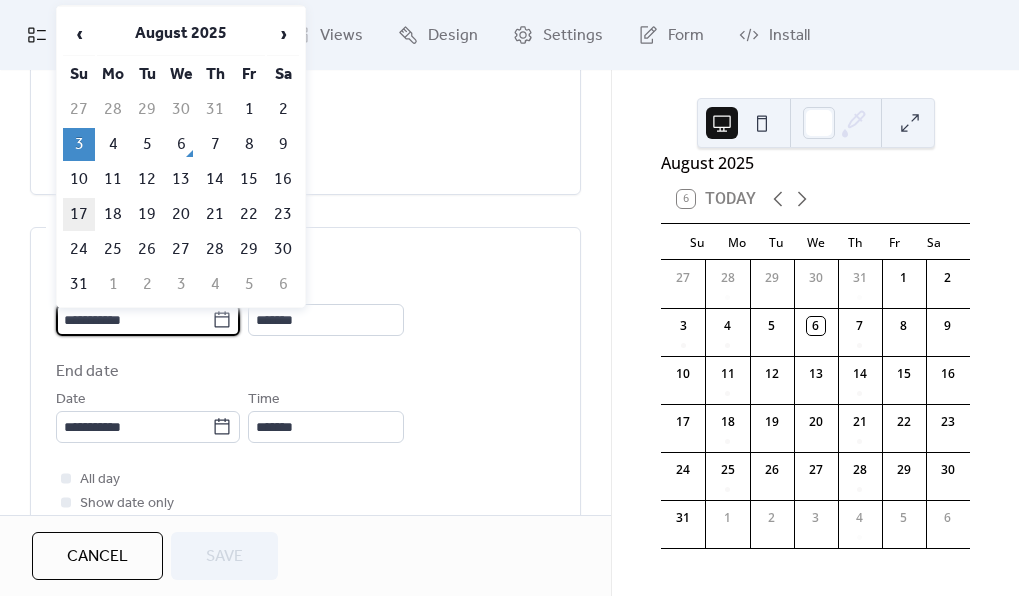 click on "17" at bounding box center (79, 214) 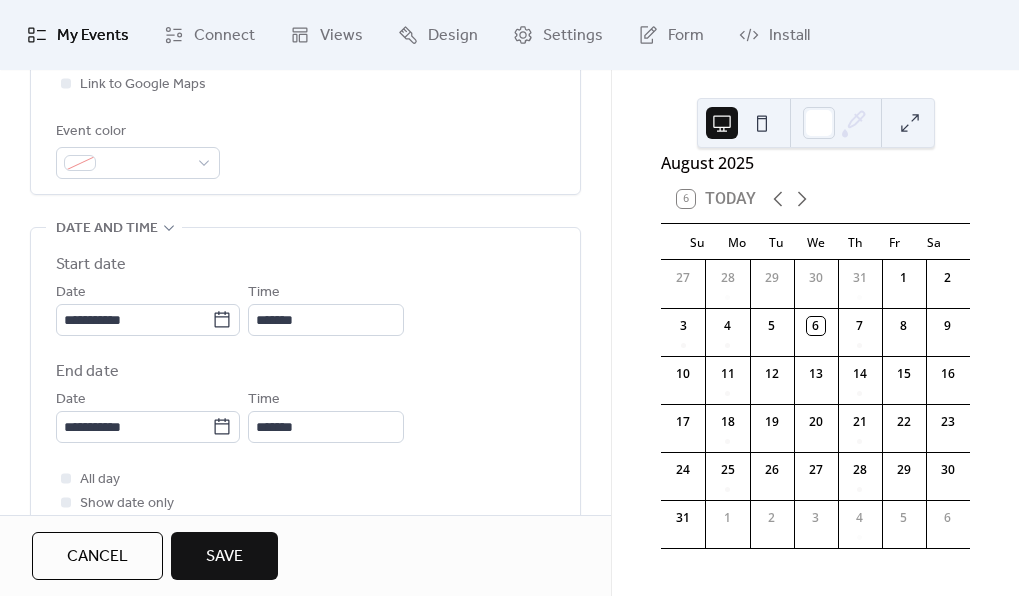 click on "Save" at bounding box center [224, 556] 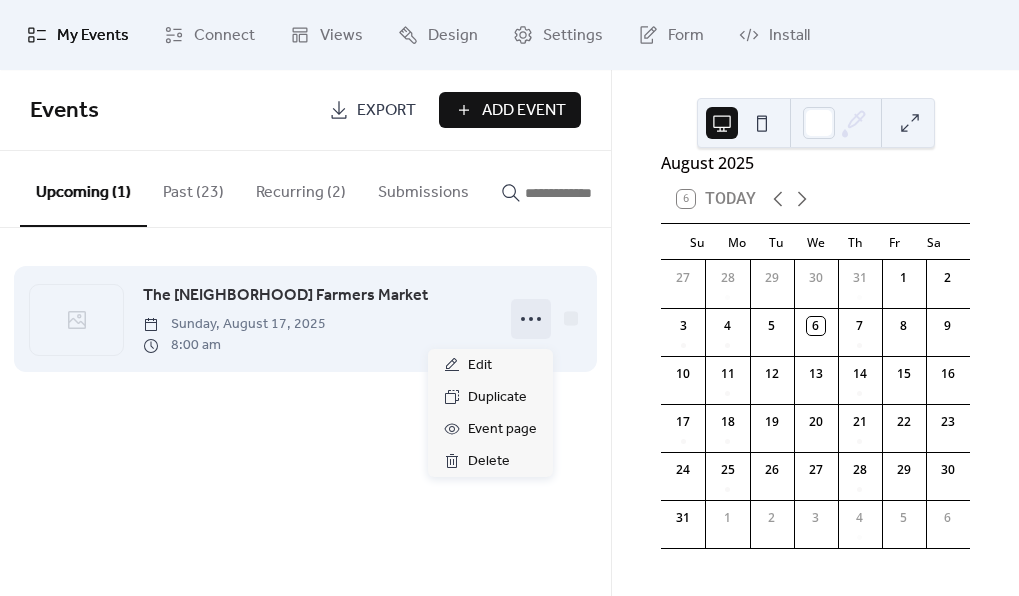 click 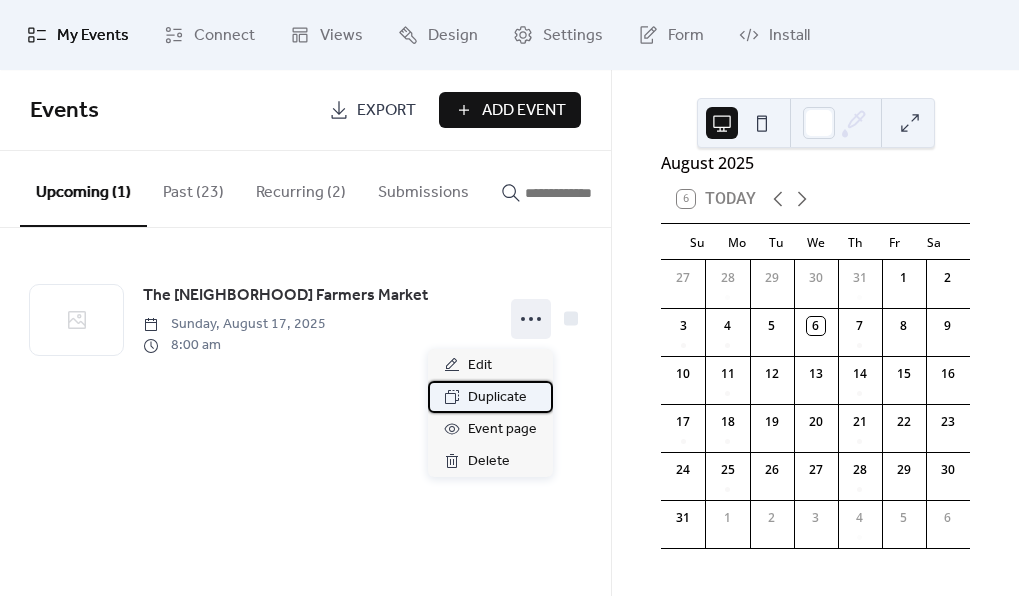 click on "Duplicate" at bounding box center (490, 397) 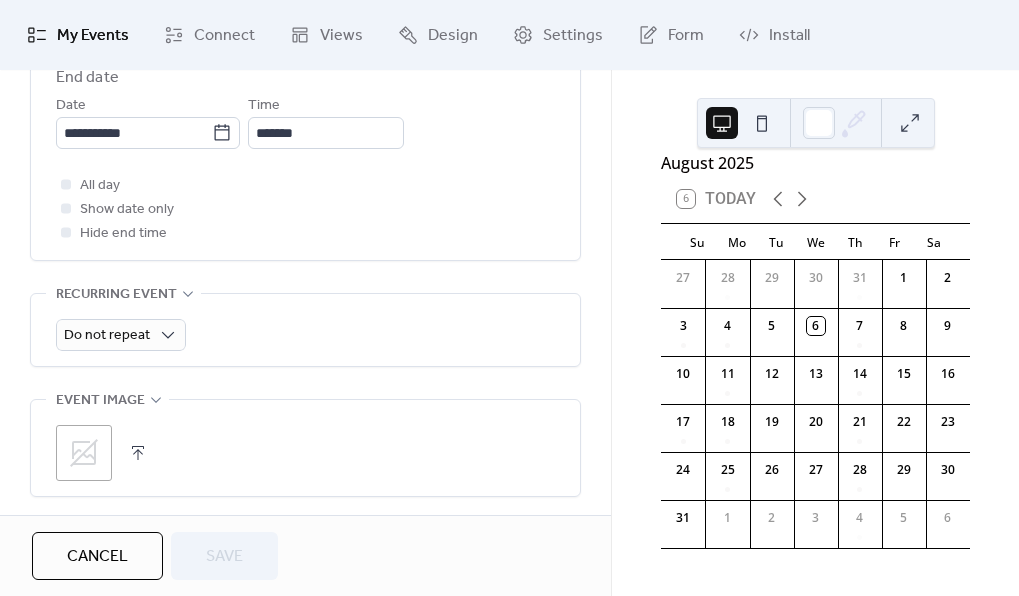 scroll, scrollTop: 815, scrollLeft: 0, axis: vertical 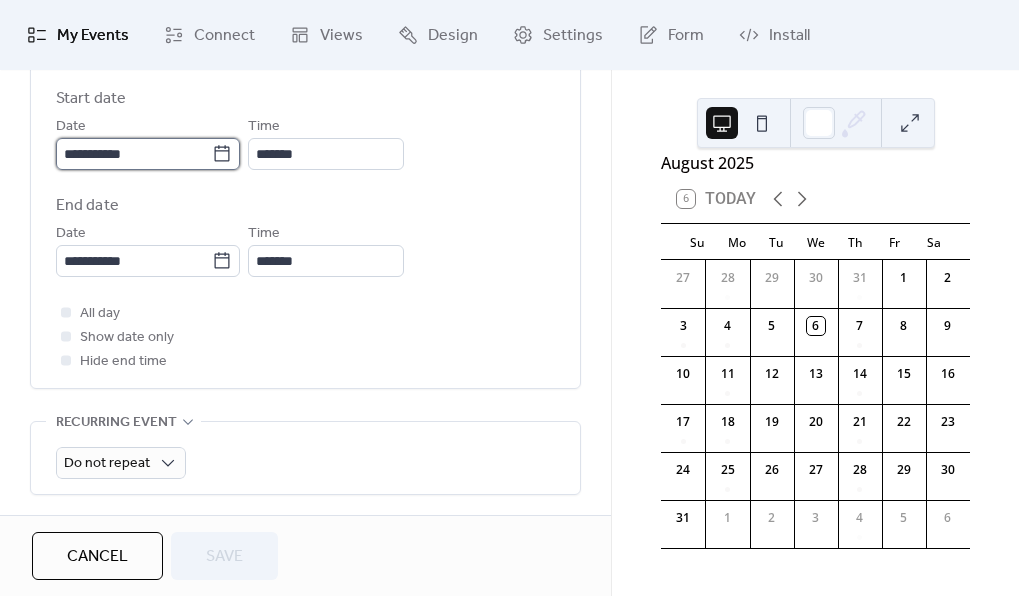 click on "**********" at bounding box center [134, 154] 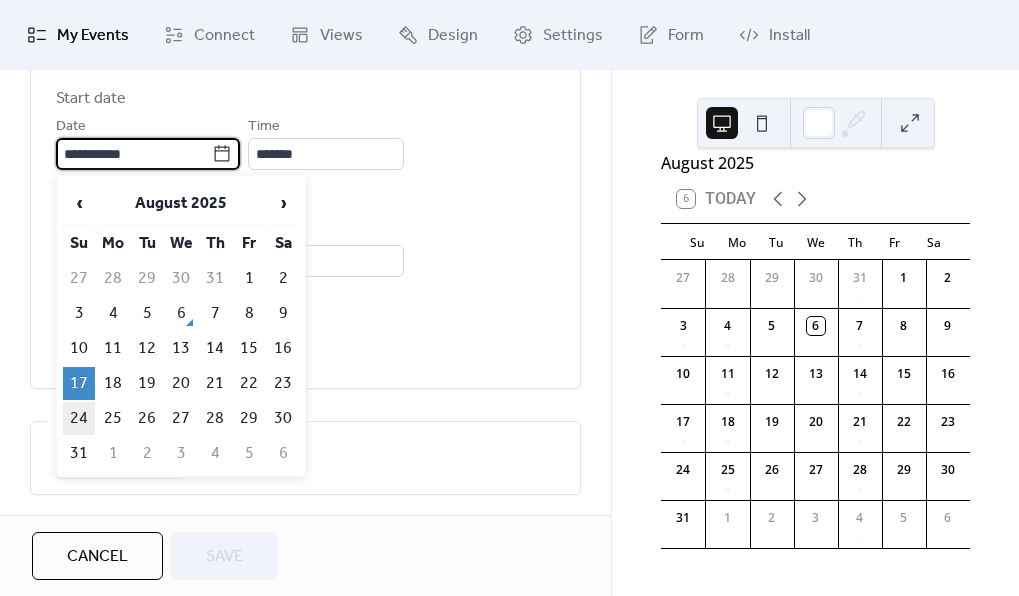 click on "24" at bounding box center (79, 418) 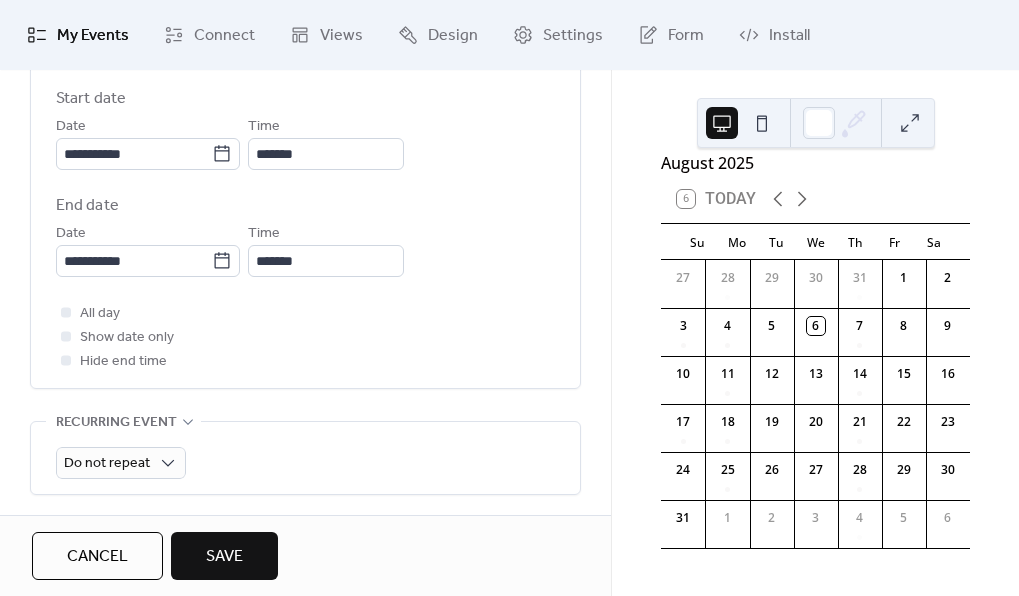 click on "Save" at bounding box center (224, 556) 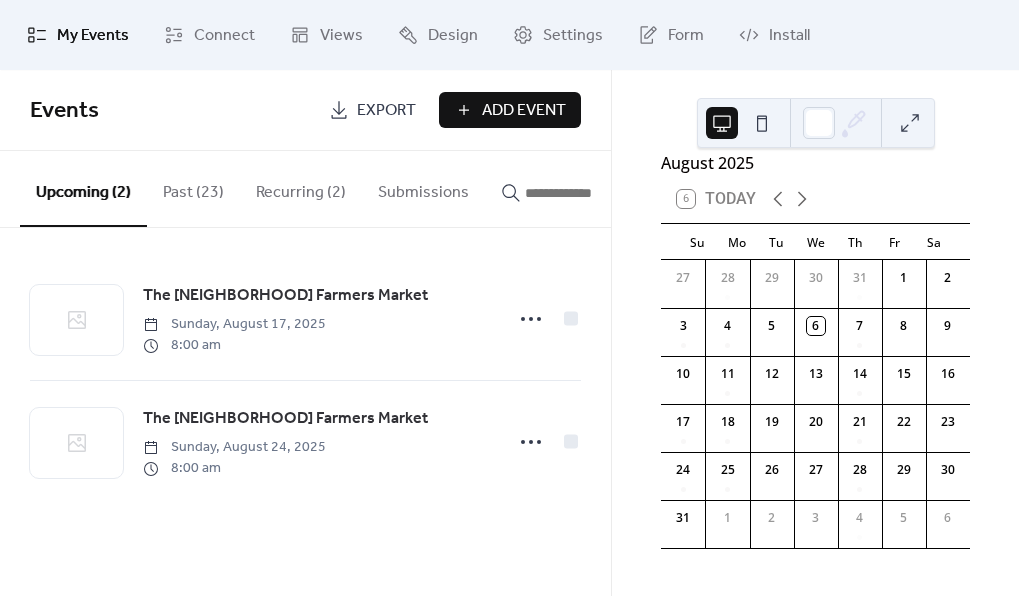 click on "Add Event" at bounding box center [524, 111] 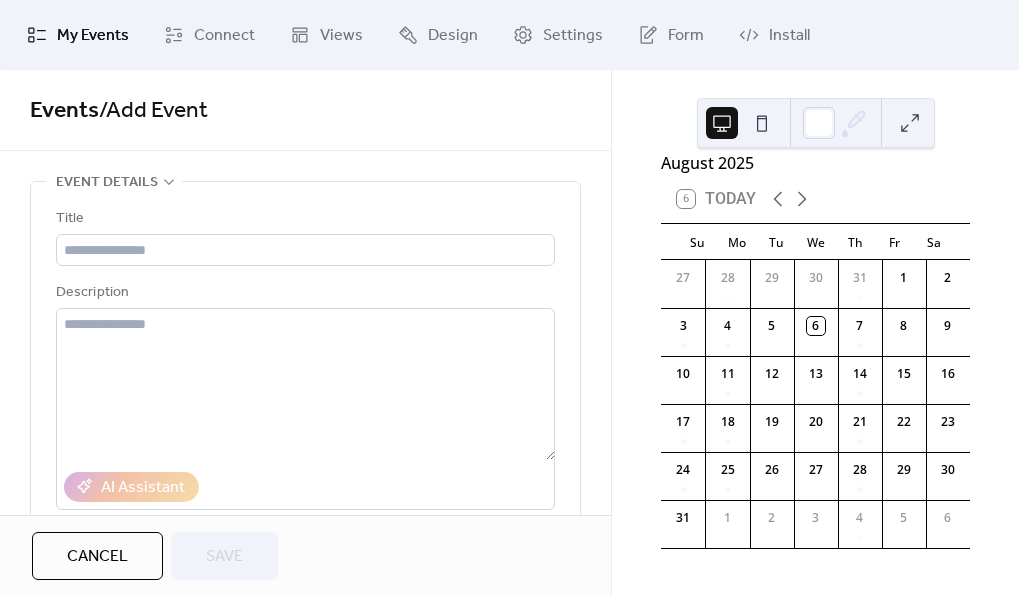 click on "My Events" at bounding box center (93, 36) 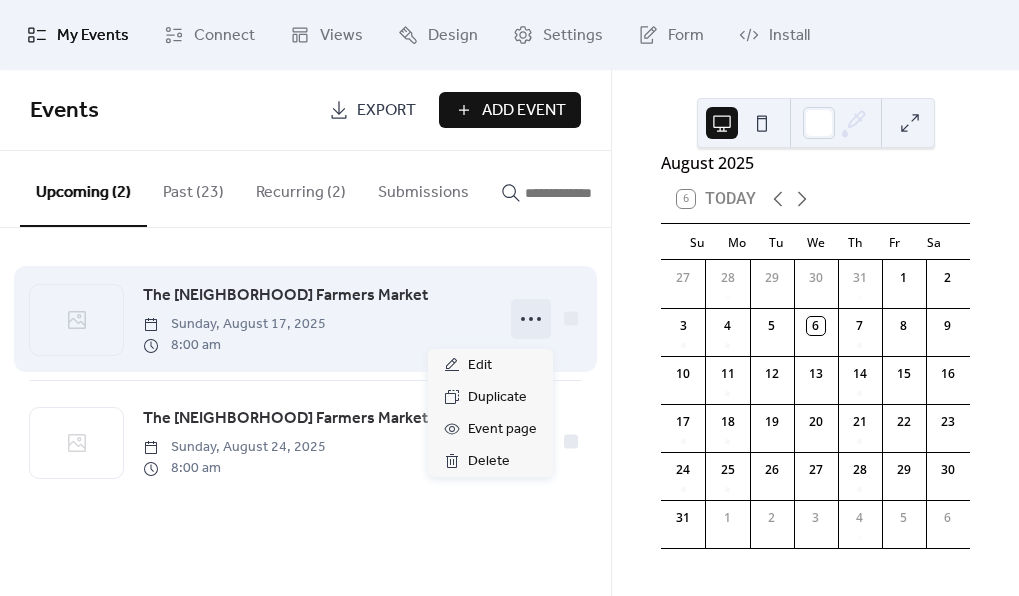 click 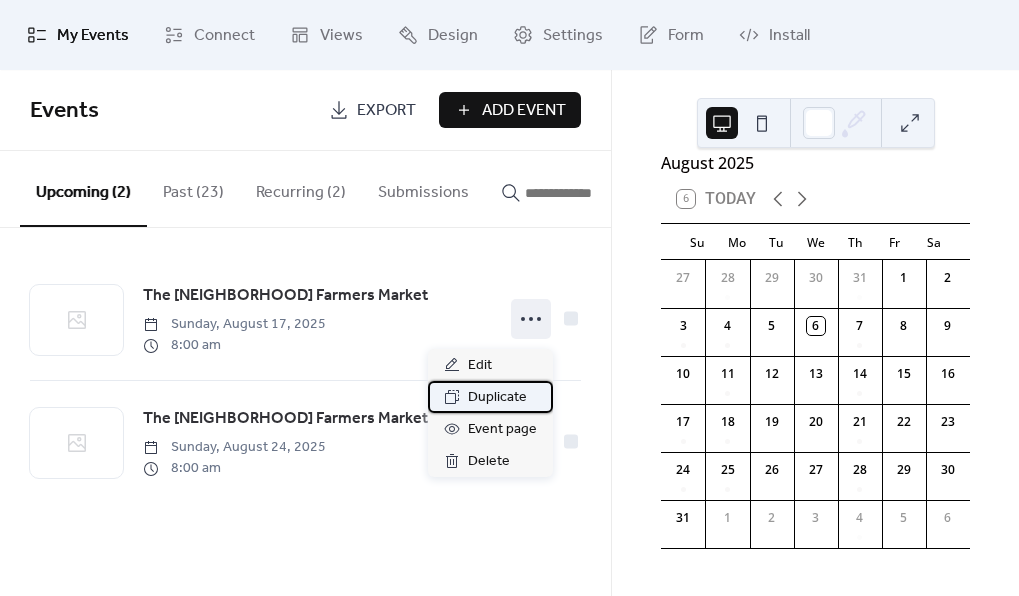 click on "Duplicate" at bounding box center [497, 398] 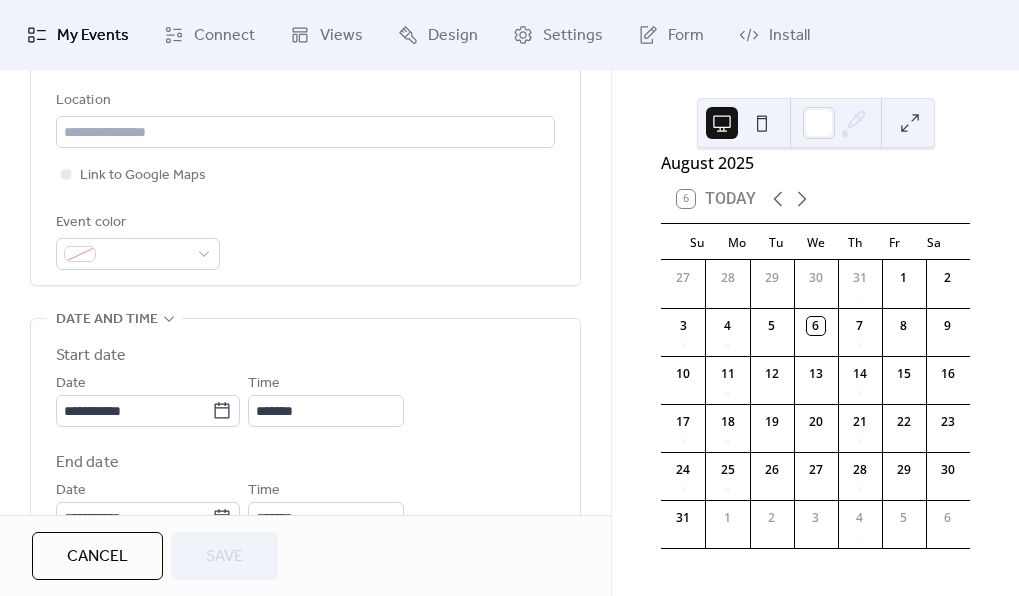 scroll, scrollTop: 484, scrollLeft: 0, axis: vertical 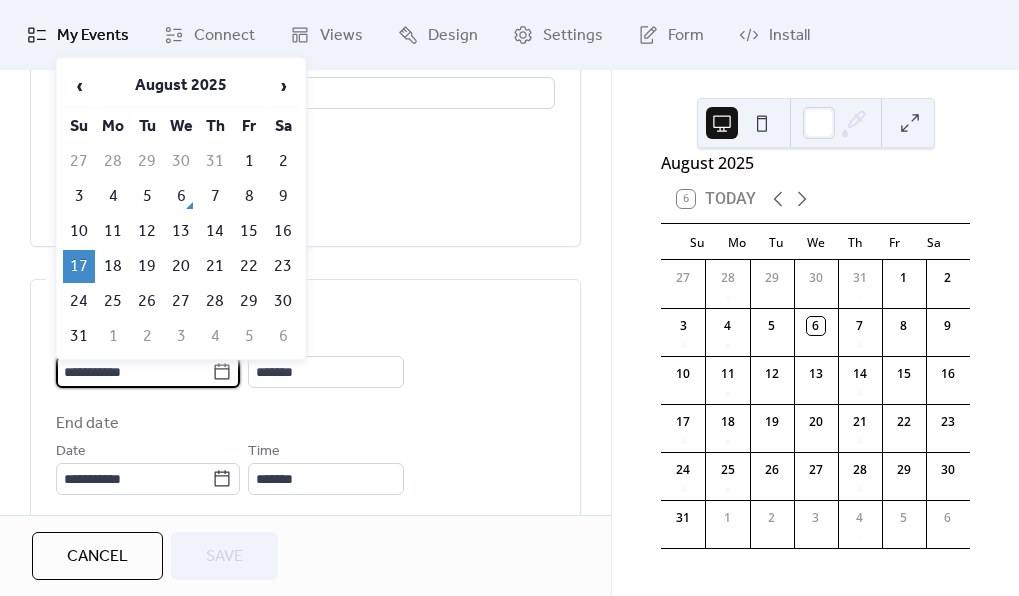 click on "**********" at bounding box center (134, 372) 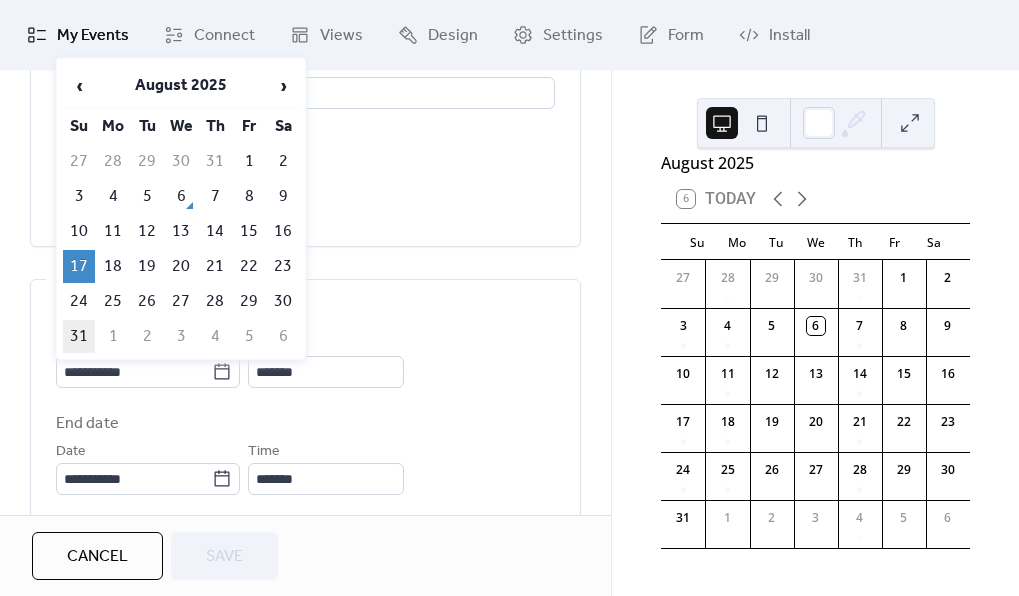 click on "31" at bounding box center (79, 336) 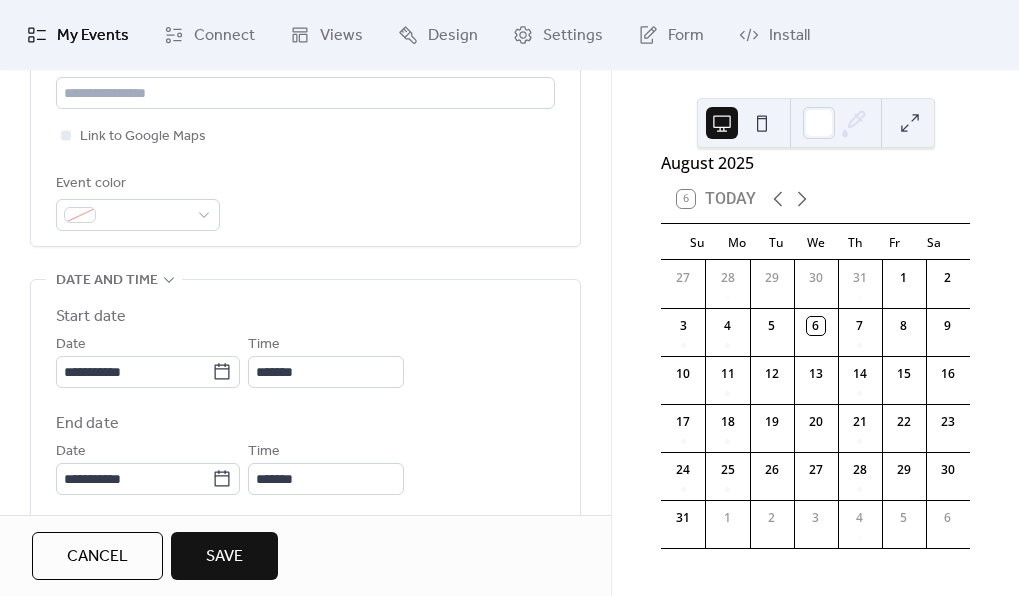 click on "Save" at bounding box center [224, 557] 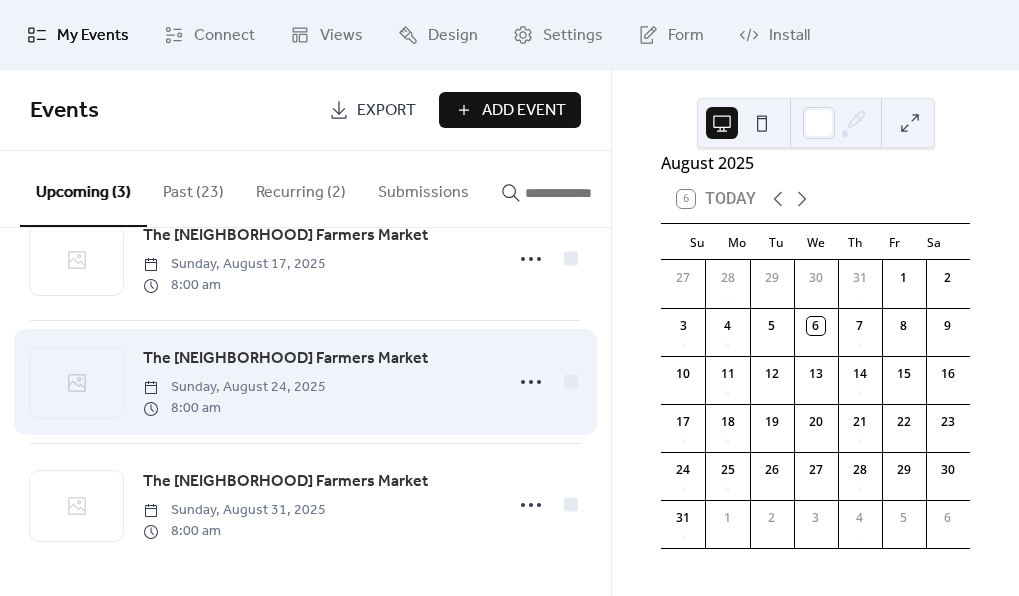 scroll, scrollTop: 53, scrollLeft: 0, axis: vertical 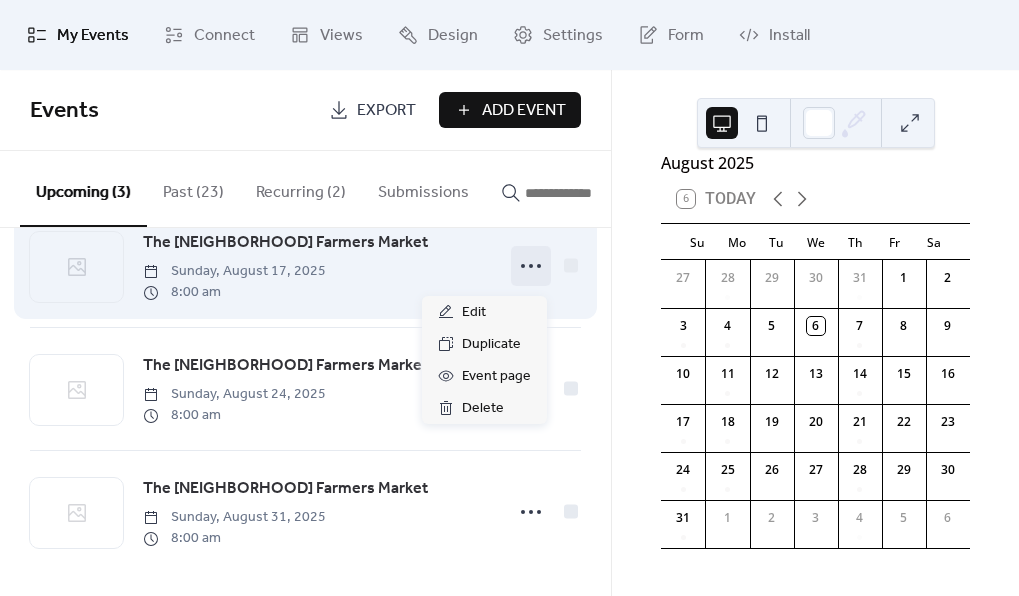 click 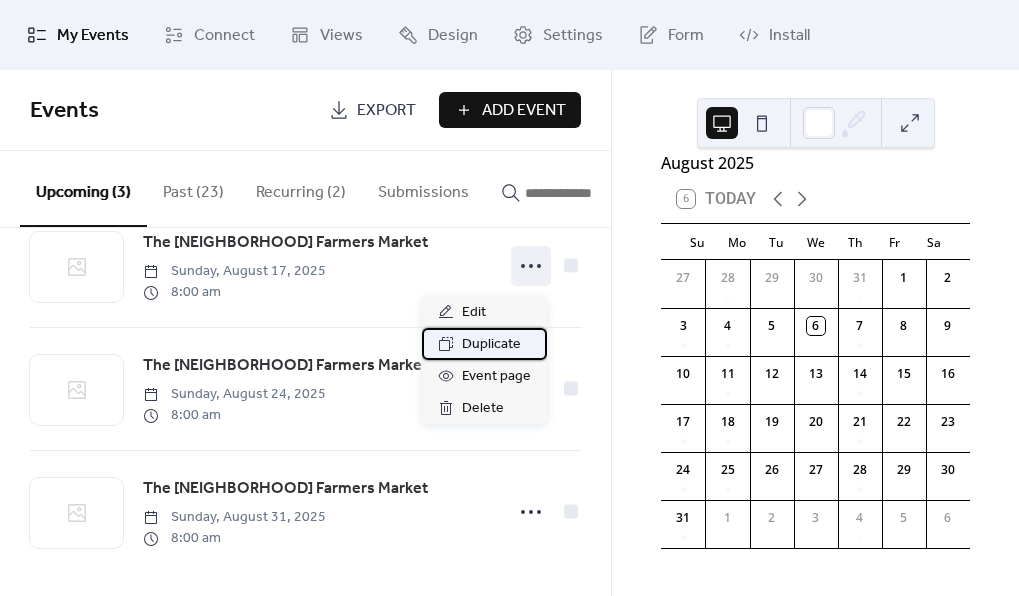 click on "Duplicate" at bounding box center (491, 345) 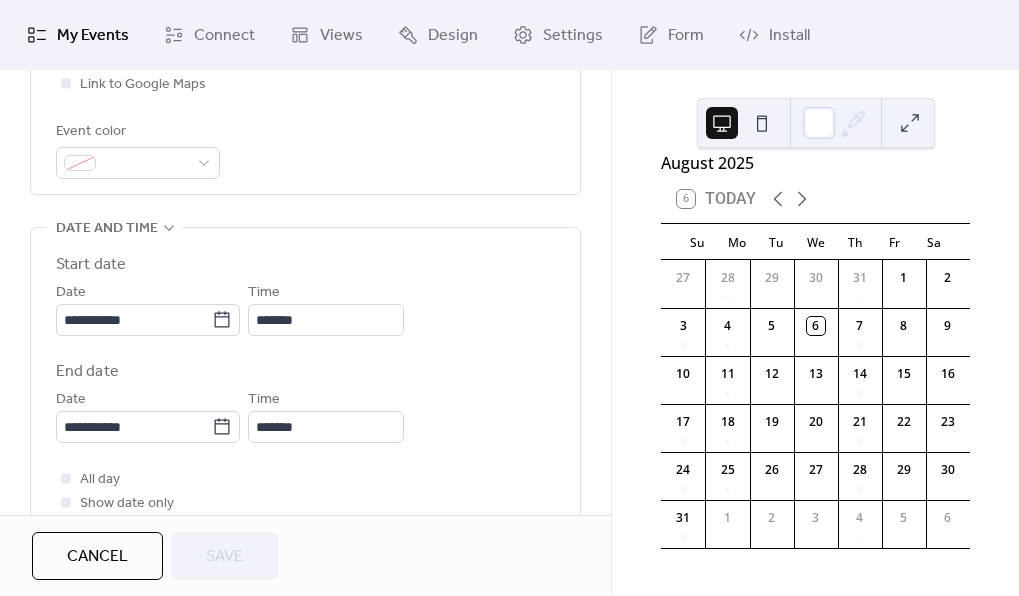 scroll, scrollTop: 554, scrollLeft: 0, axis: vertical 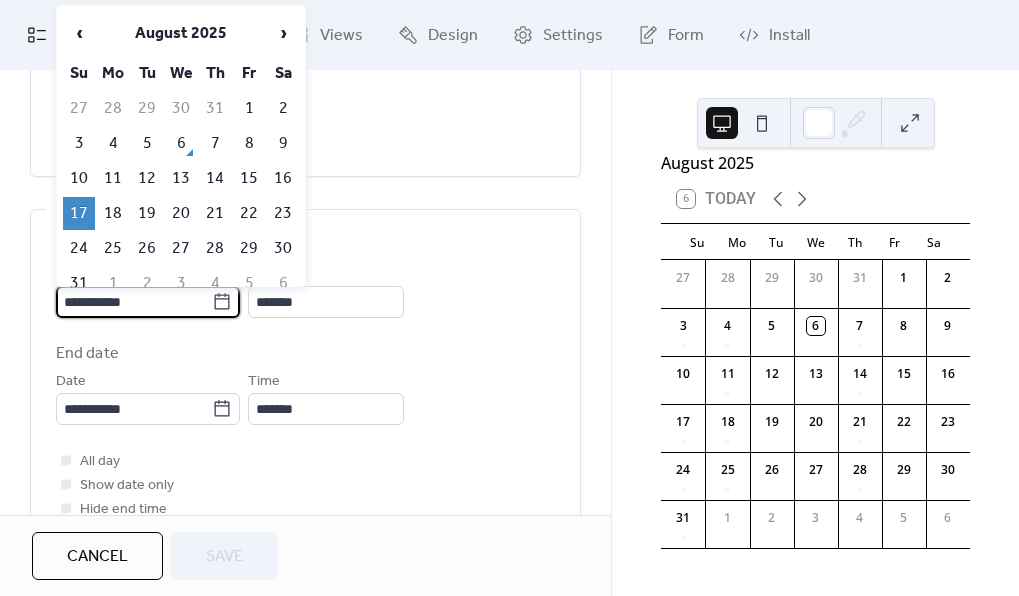 click on "**********" at bounding box center [134, 302] 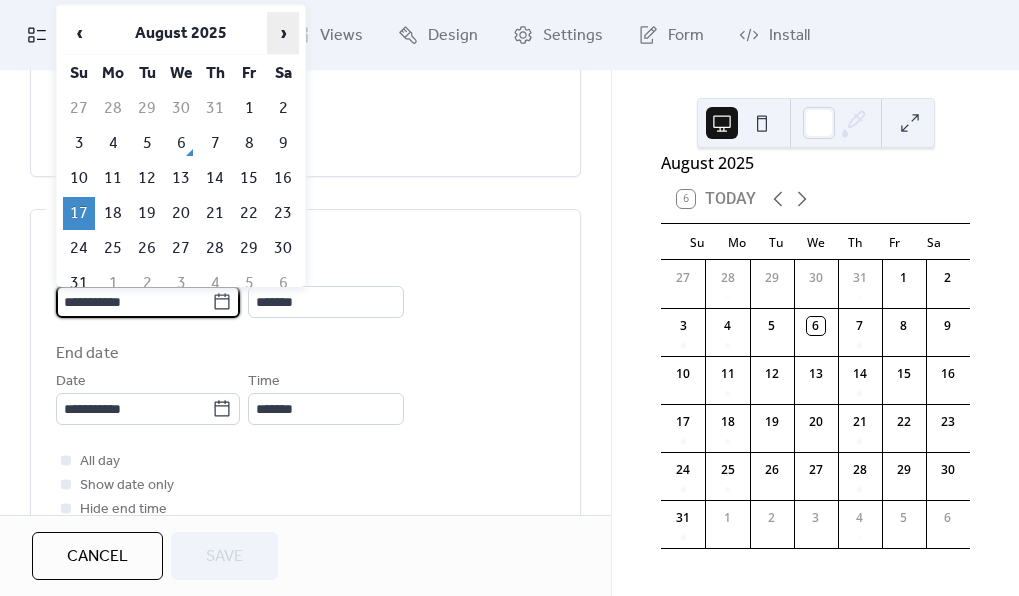 click on "›" at bounding box center [283, 33] 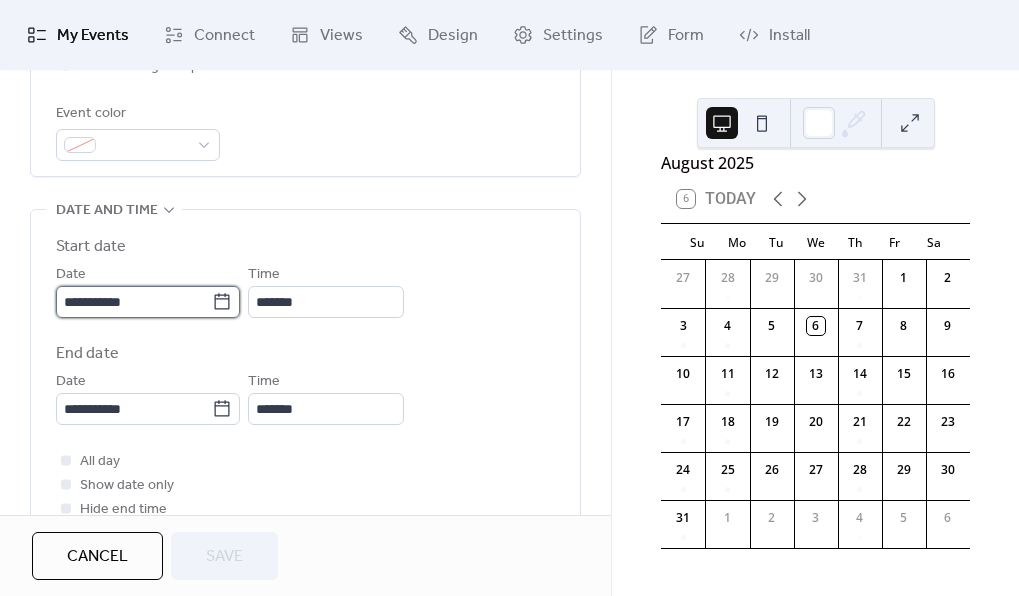 click on "**********" at bounding box center (134, 302) 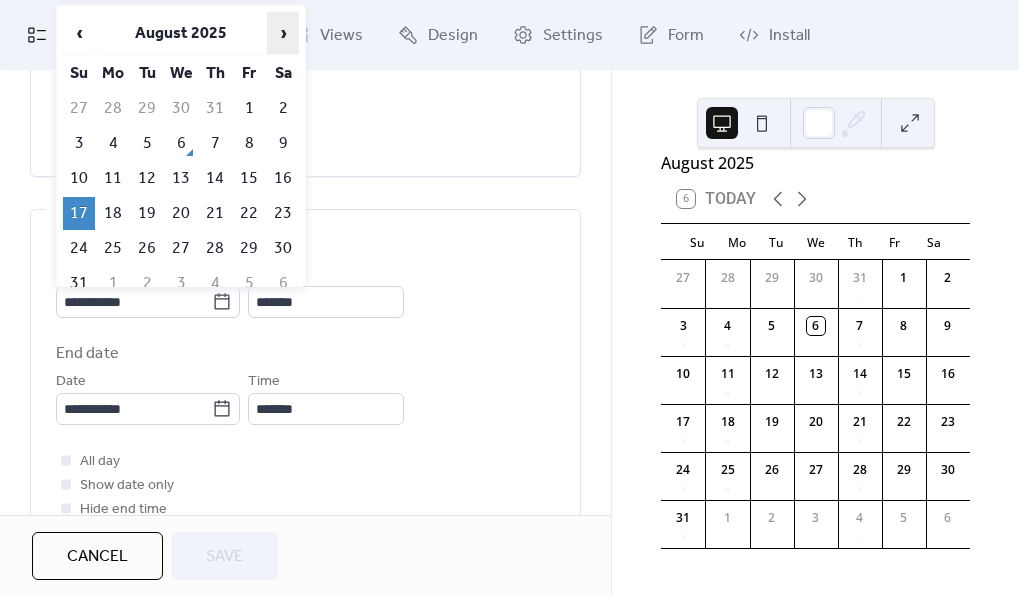 click on "›" at bounding box center (283, 33) 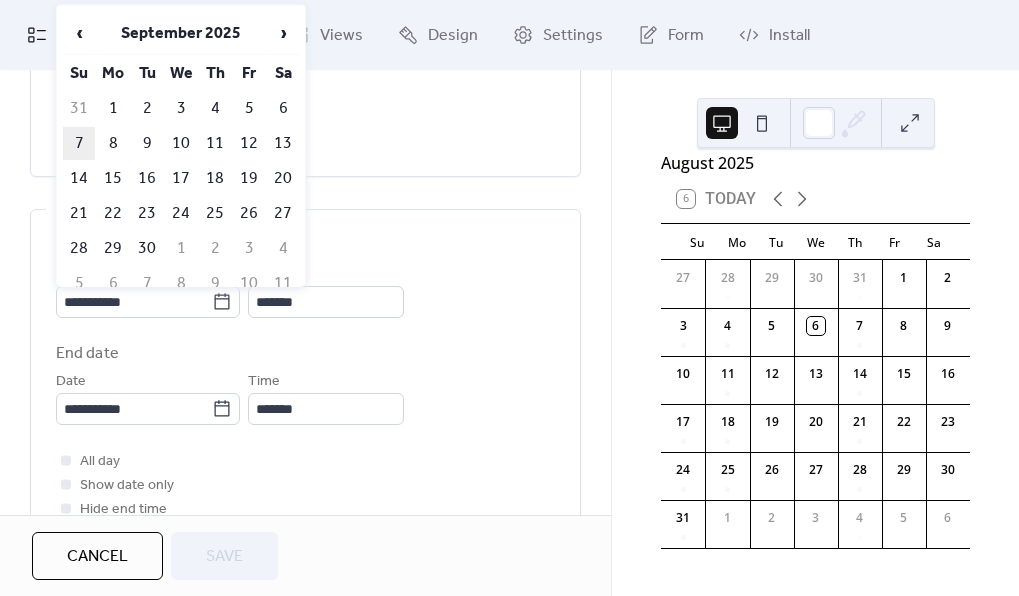 click on "7" at bounding box center [79, 143] 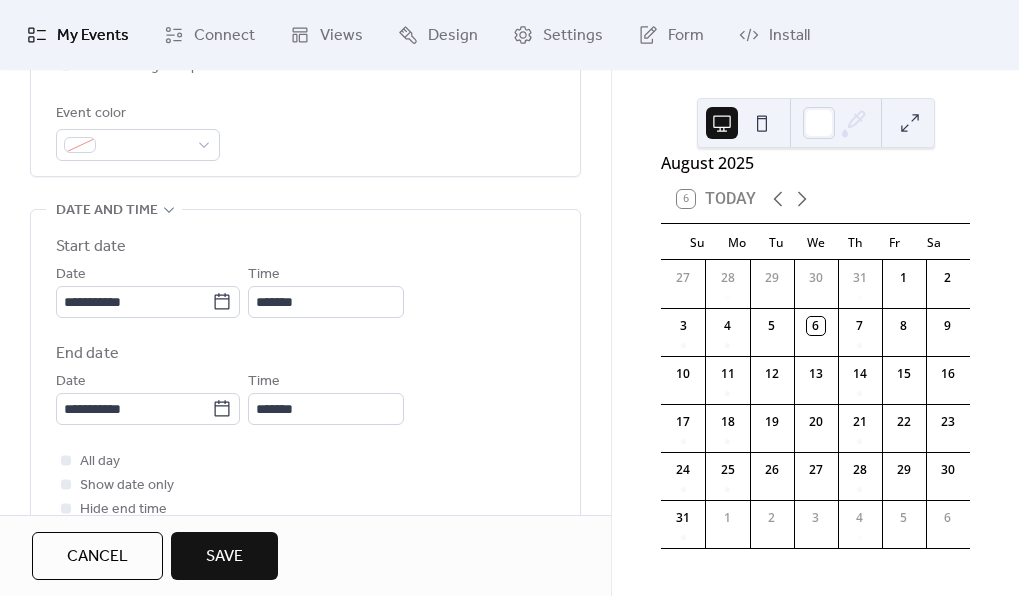 click on "Save" at bounding box center (224, 557) 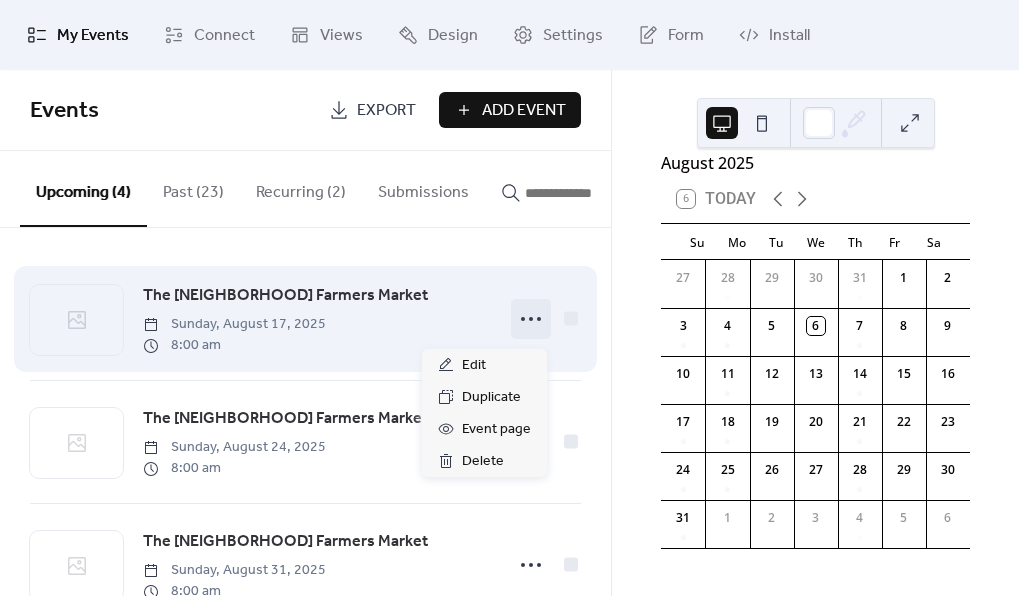 click 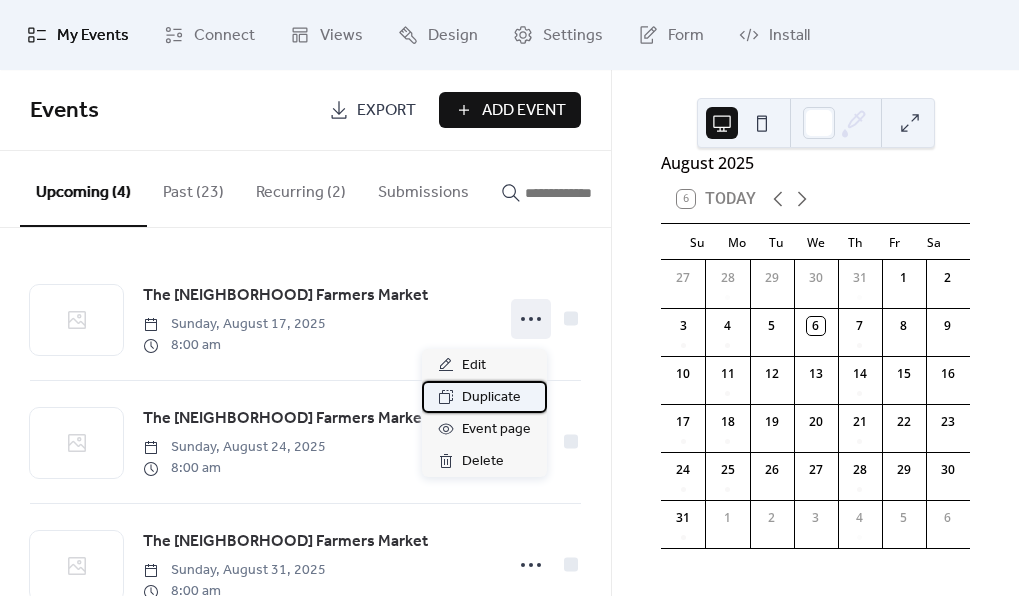 click on "Duplicate" at bounding box center [491, 398] 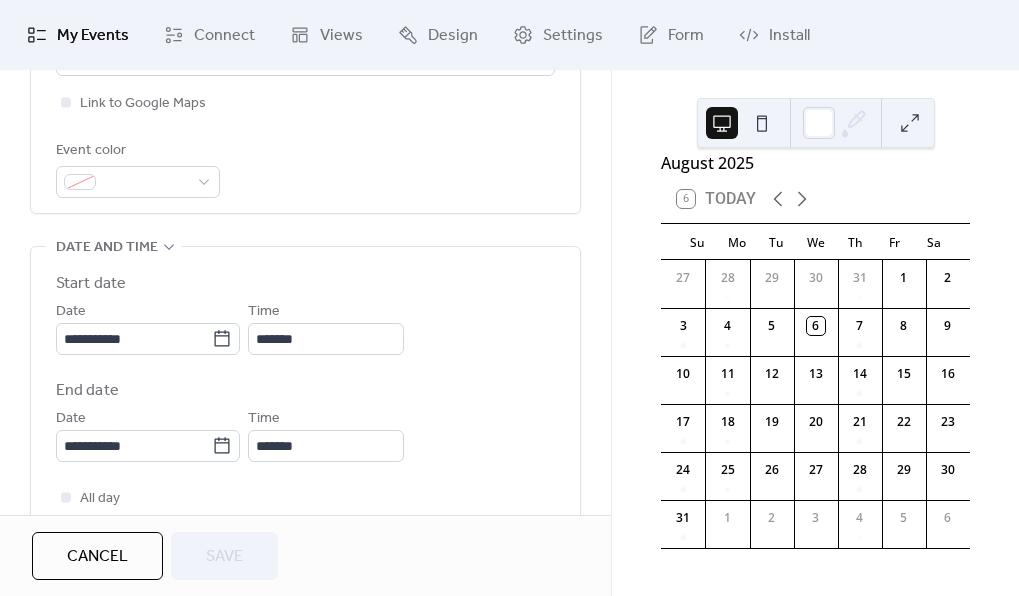 scroll, scrollTop: 532, scrollLeft: 0, axis: vertical 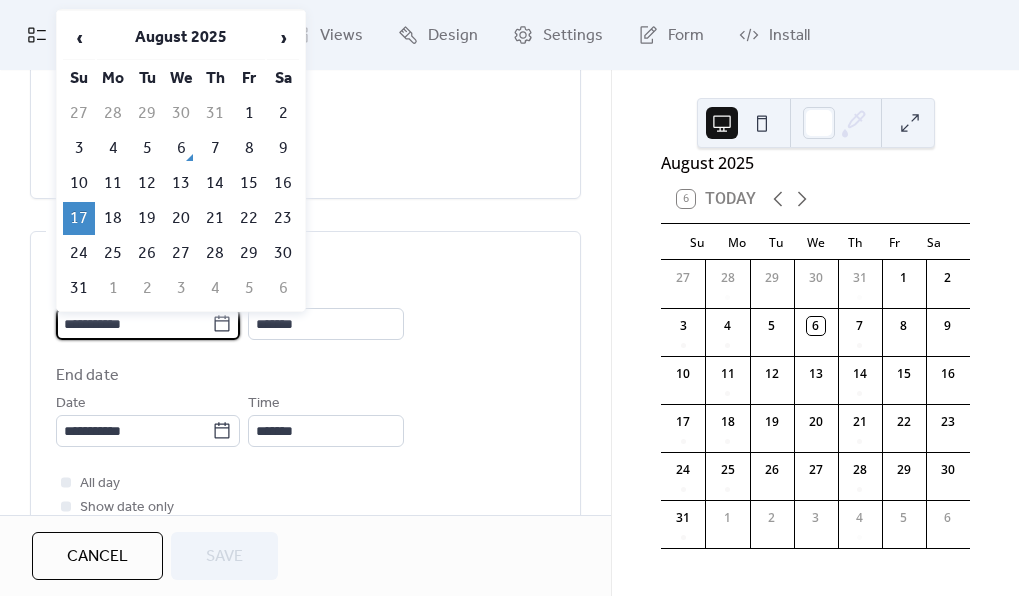 click on "**********" at bounding box center (134, 324) 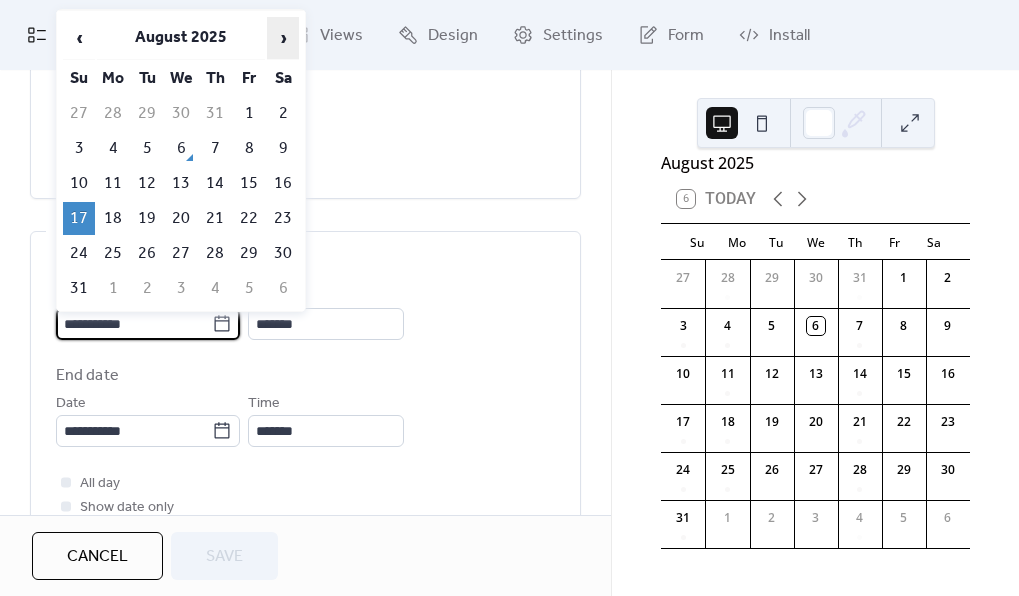 click on "›" at bounding box center [283, 38] 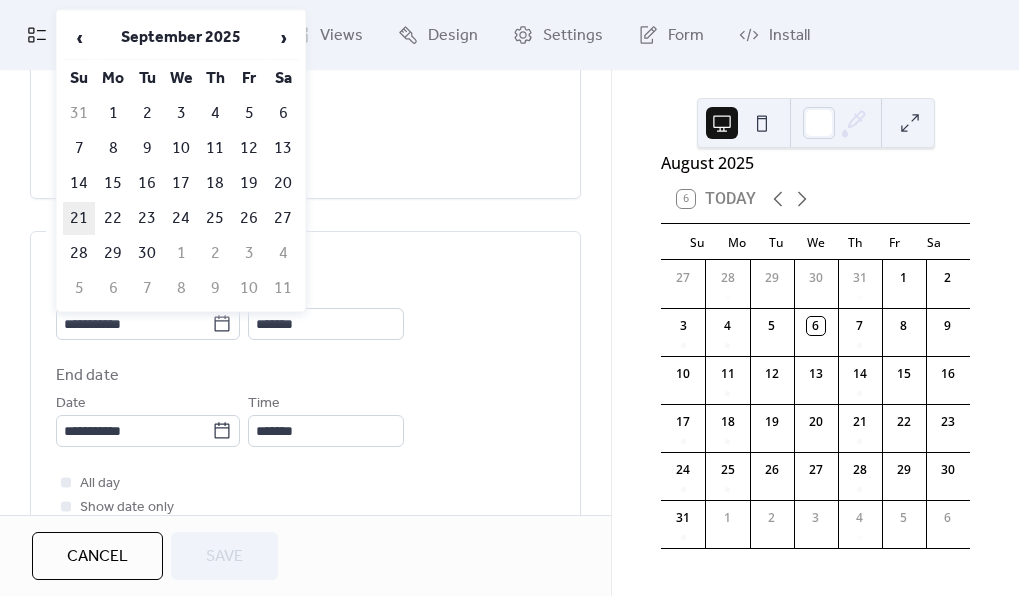 click on "21" at bounding box center (79, 218) 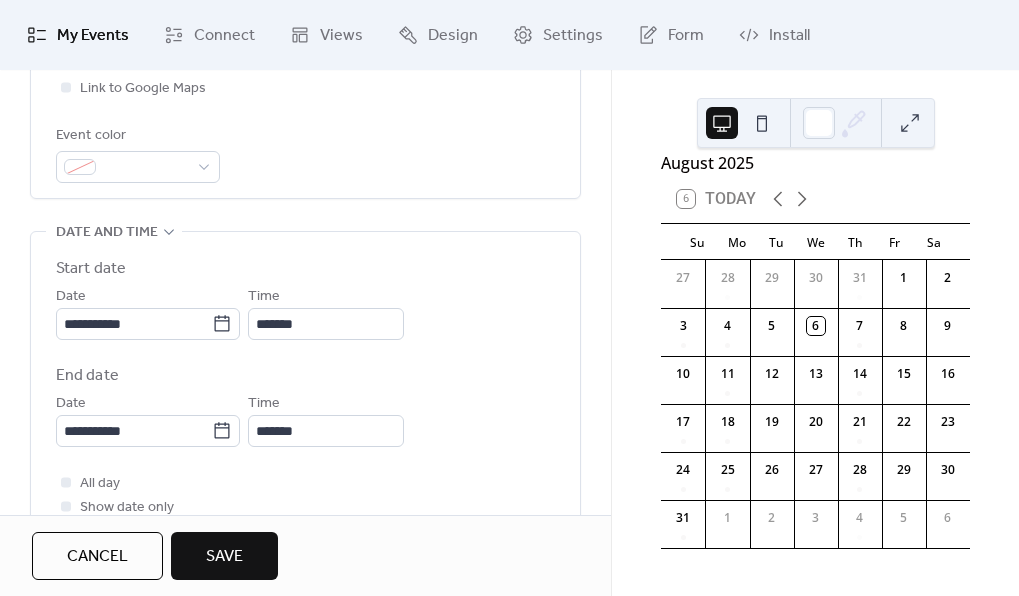 click on "Save" at bounding box center (224, 557) 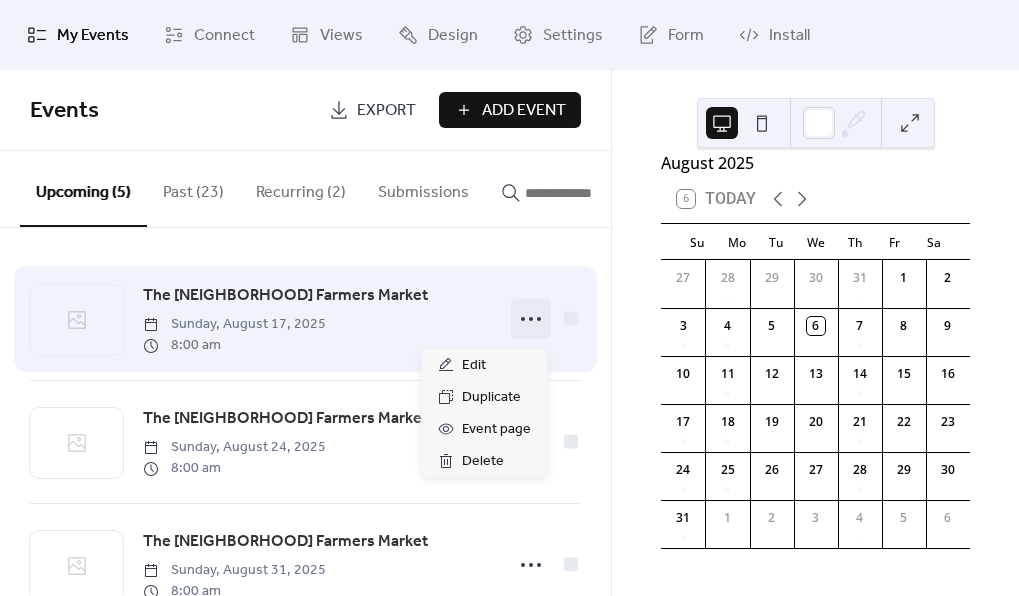 click 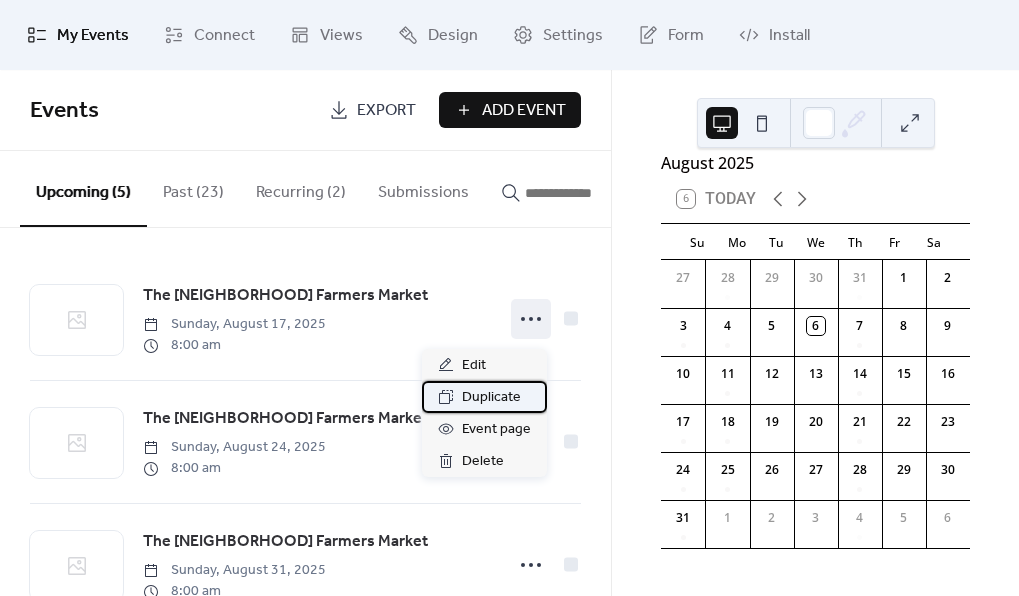 click on "Duplicate" at bounding box center [491, 398] 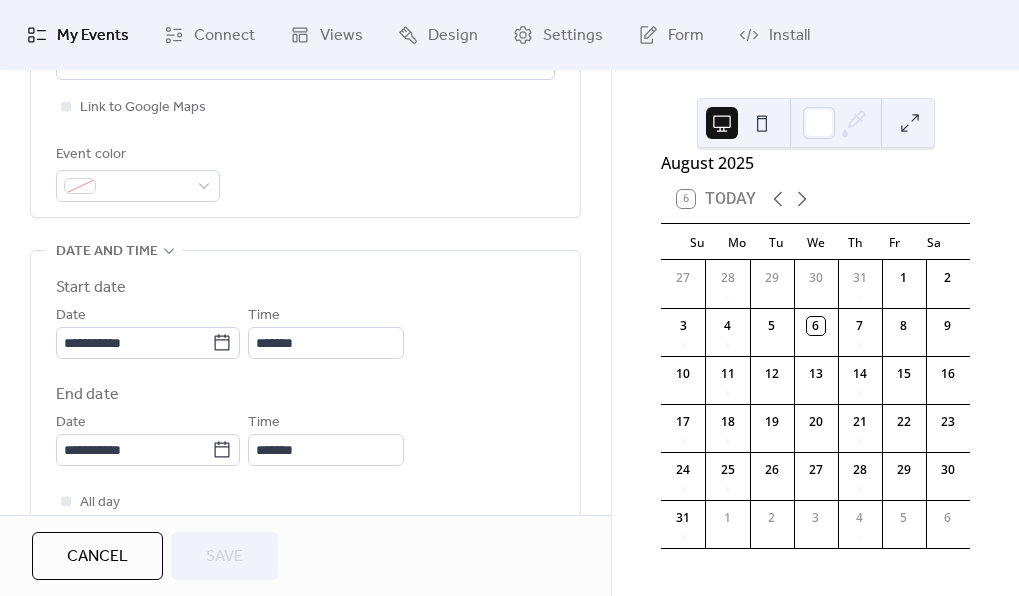 scroll, scrollTop: 520, scrollLeft: 0, axis: vertical 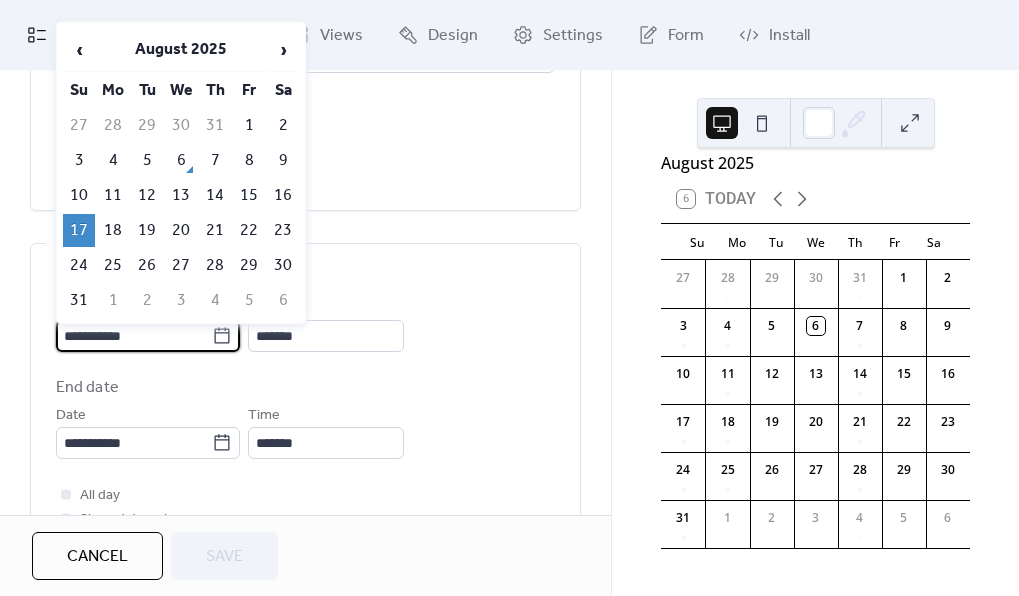 click on "**********" at bounding box center [134, 336] 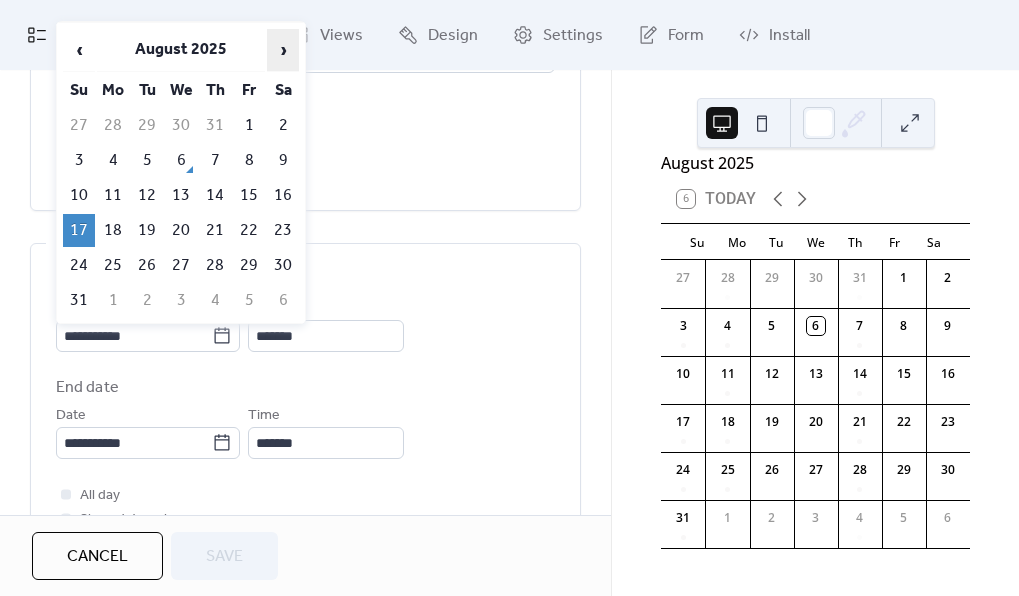 click on "›" at bounding box center [283, 50] 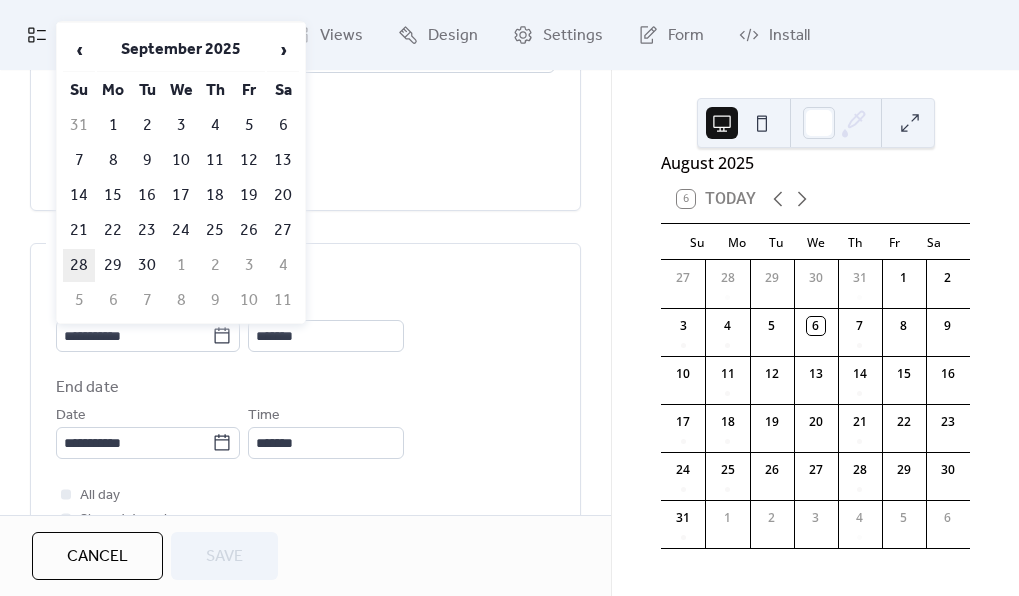 click on "28" at bounding box center [79, 265] 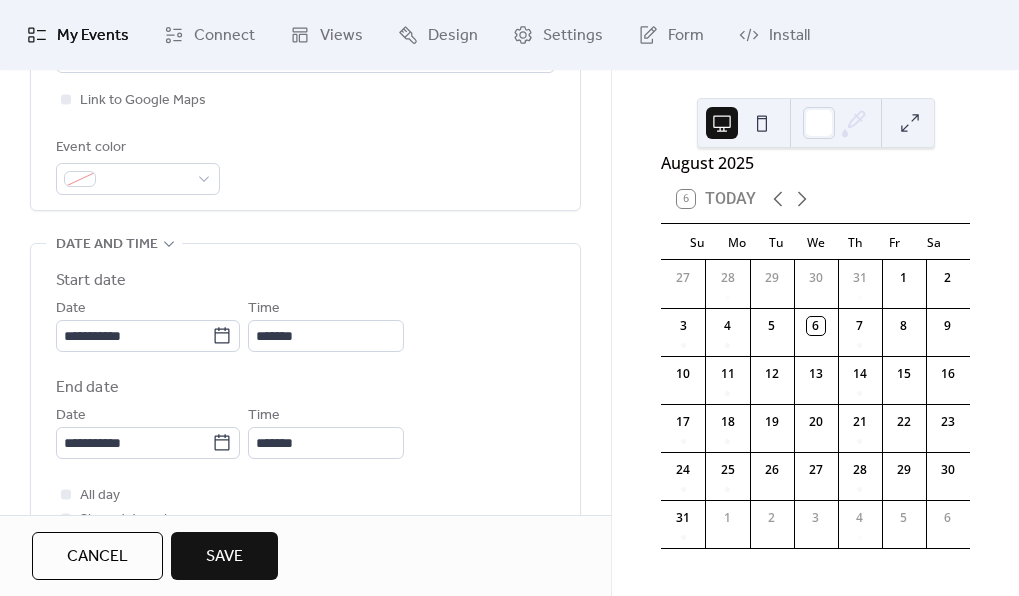 click on "Save" at bounding box center [224, 557] 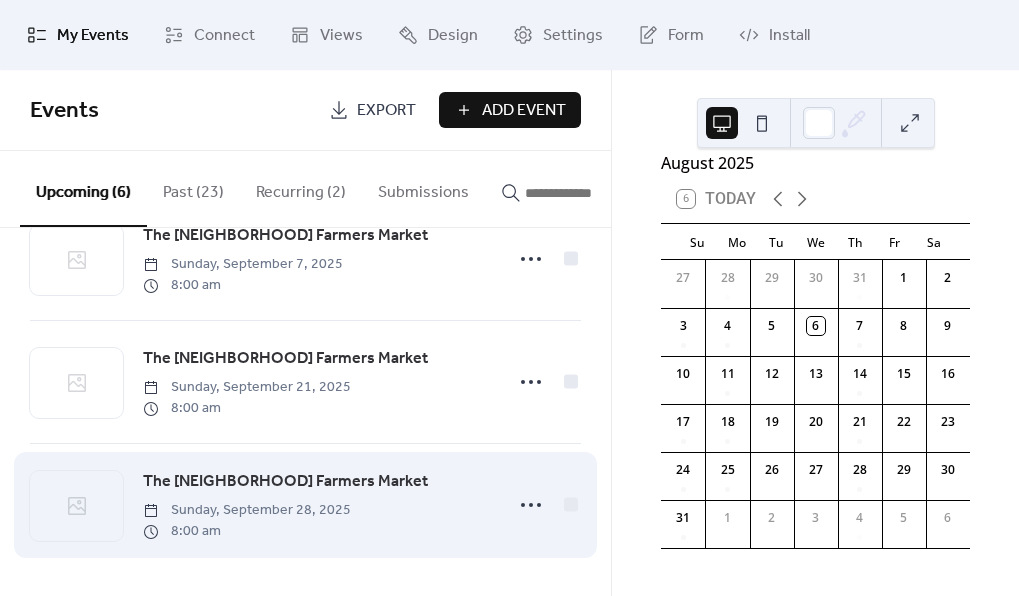 scroll, scrollTop: 0, scrollLeft: 0, axis: both 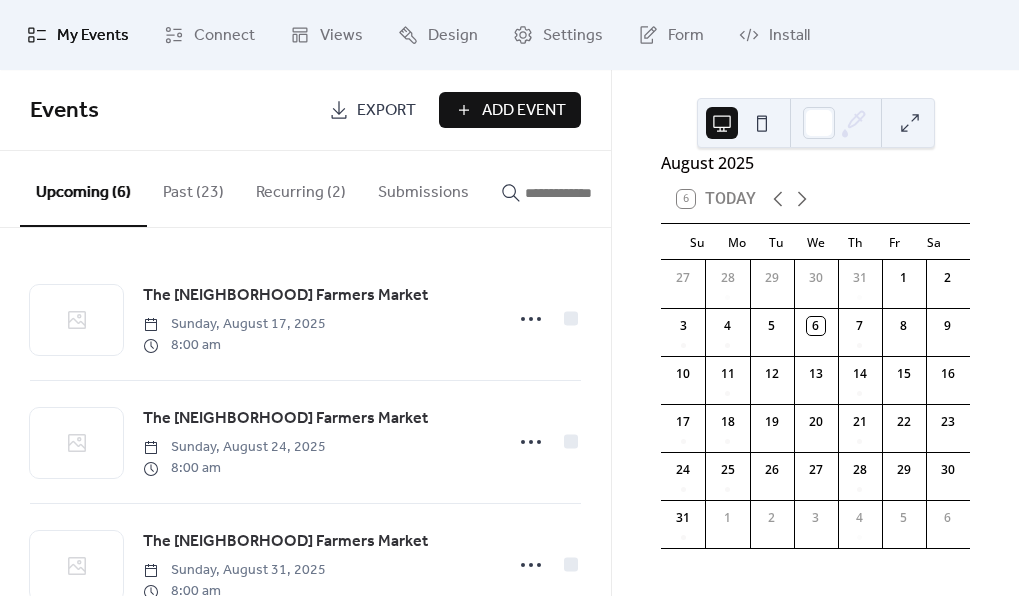 click on "Past (23)" at bounding box center [193, 188] 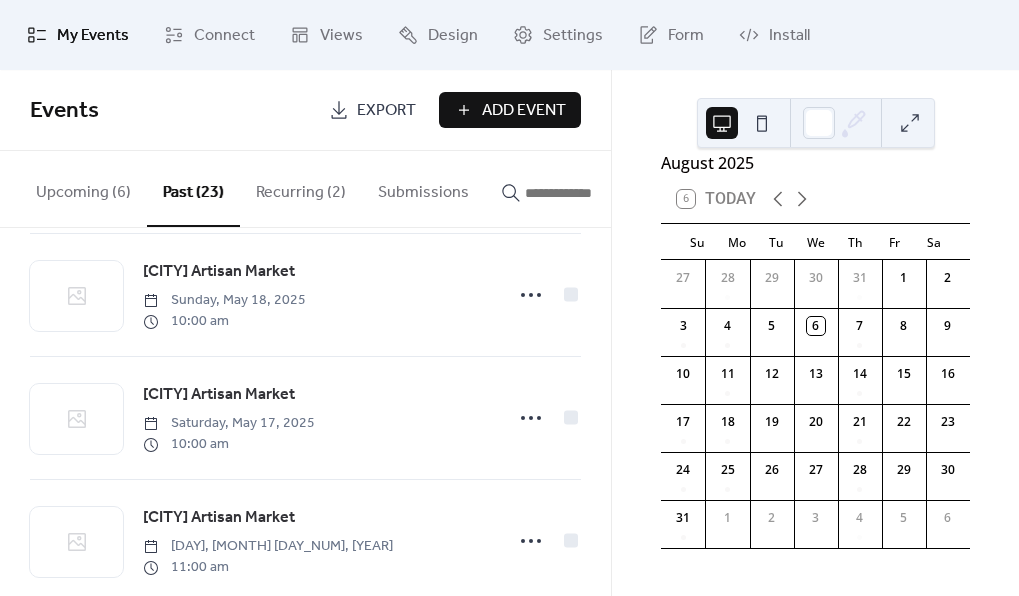 scroll, scrollTop: 788, scrollLeft: 0, axis: vertical 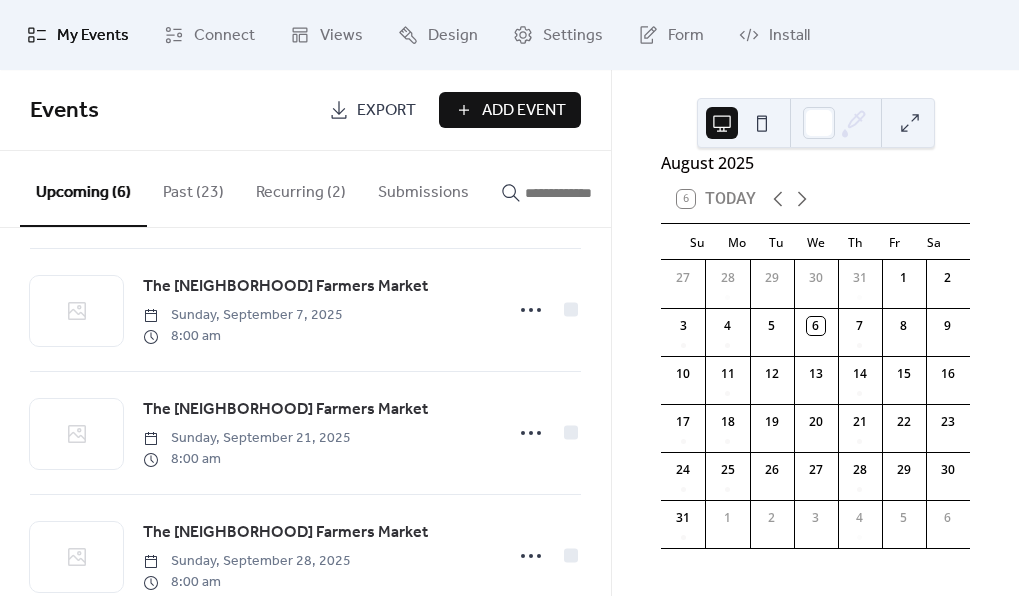 click on "Past (23)" at bounding box center (193, 188) 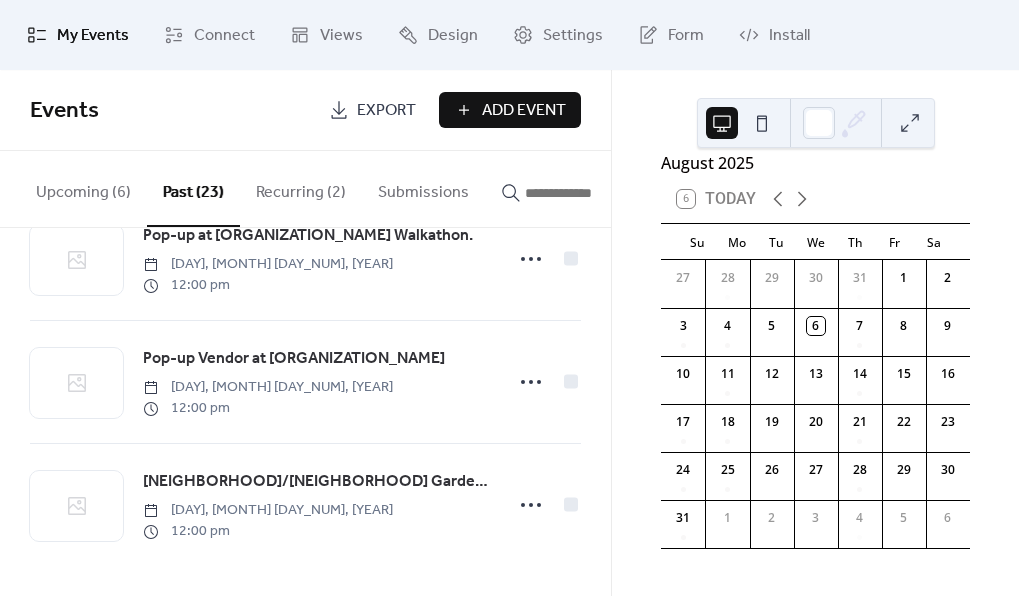 scroll, scrollTop: 2537, scrollLeft: 0, axis: vertical 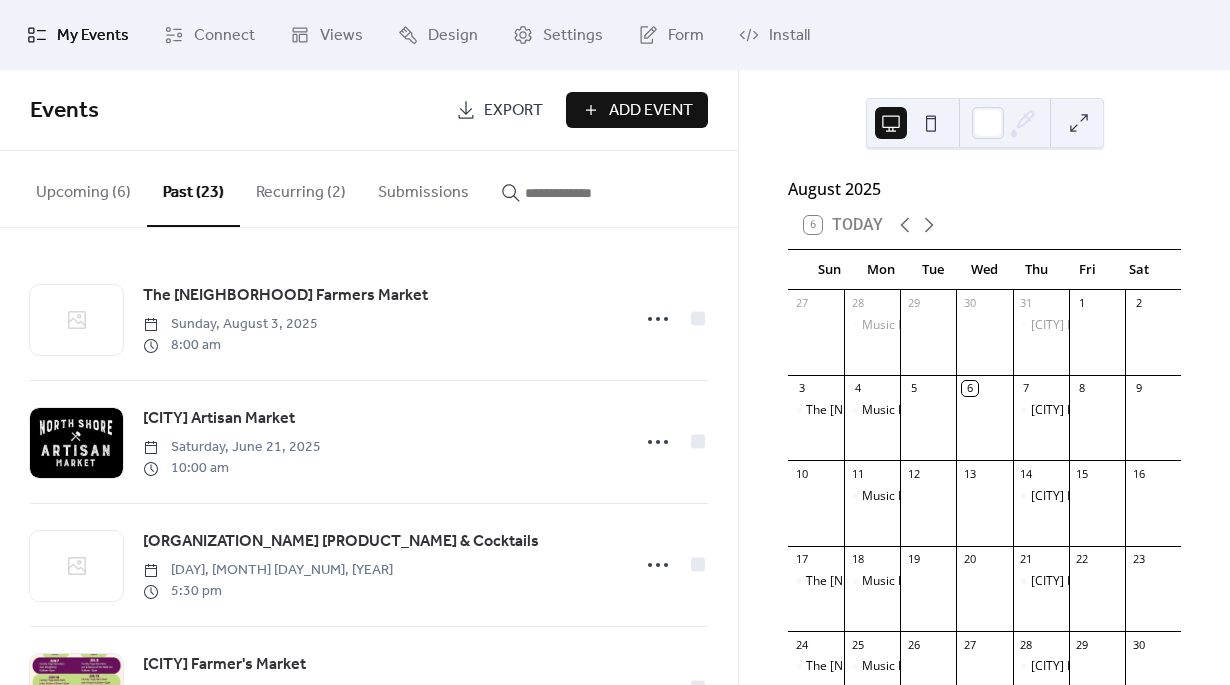 click on "Upcoming (6)" at bounding box center (83, 188) 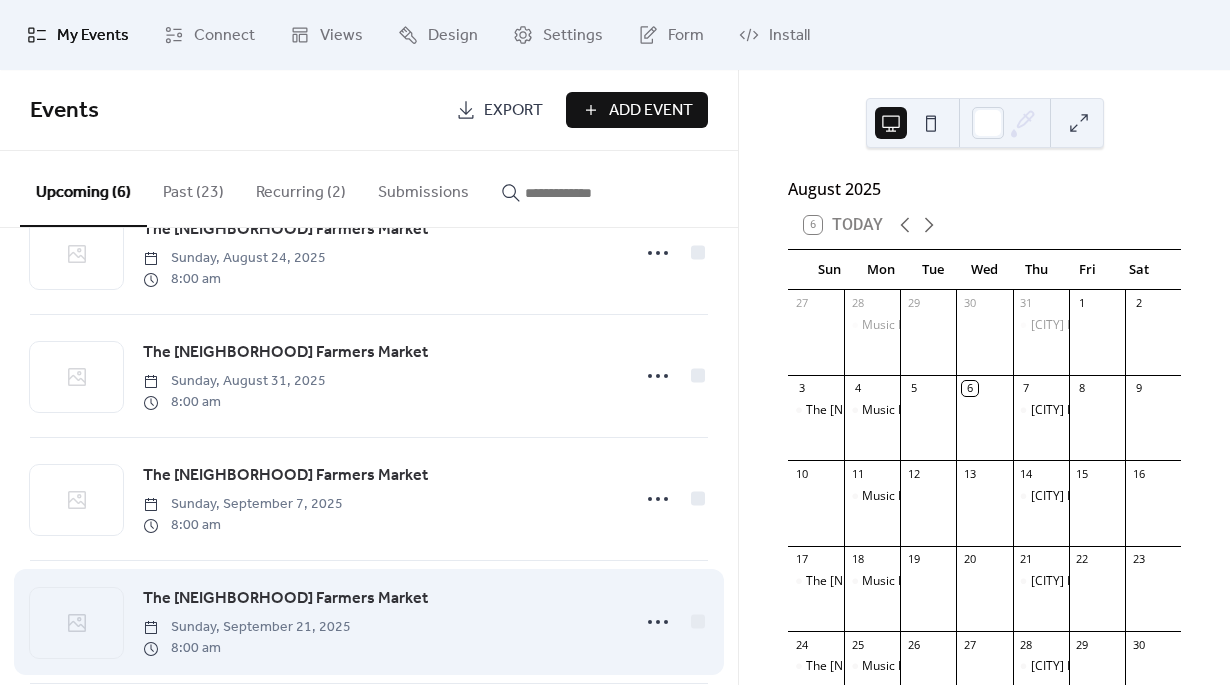scroll, scrollTop: 0, scrollLeft: 0, axis: both 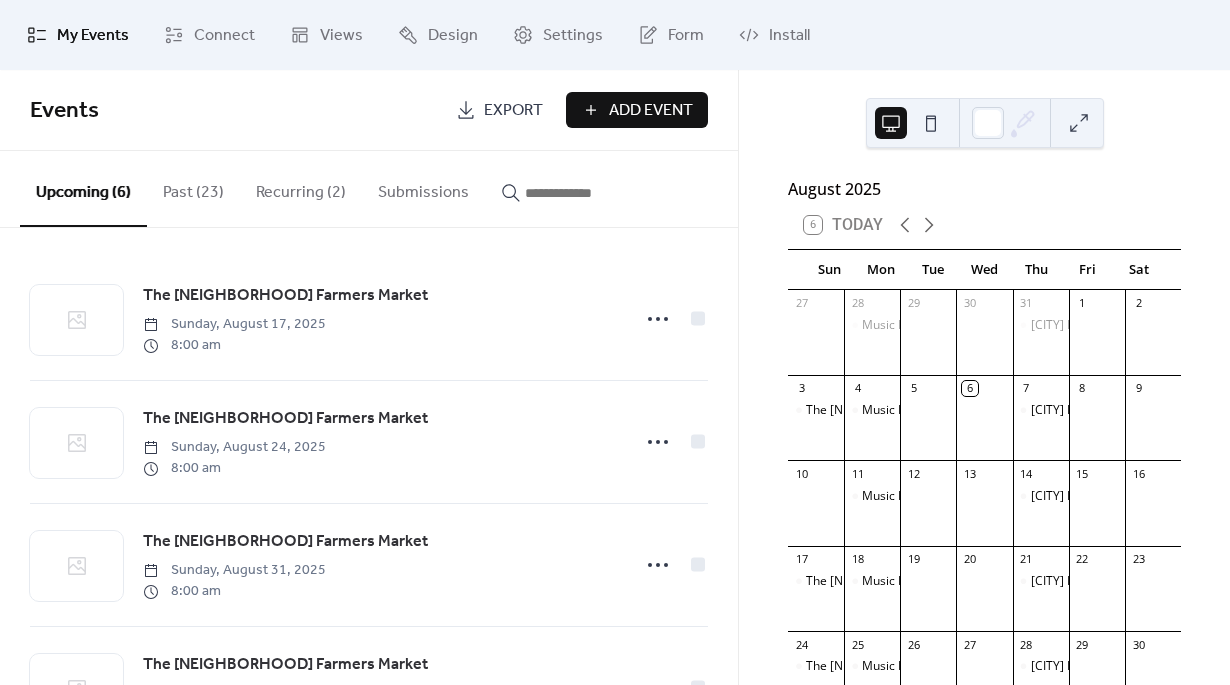 click on "Add Event" at bounding box center [651, 111] 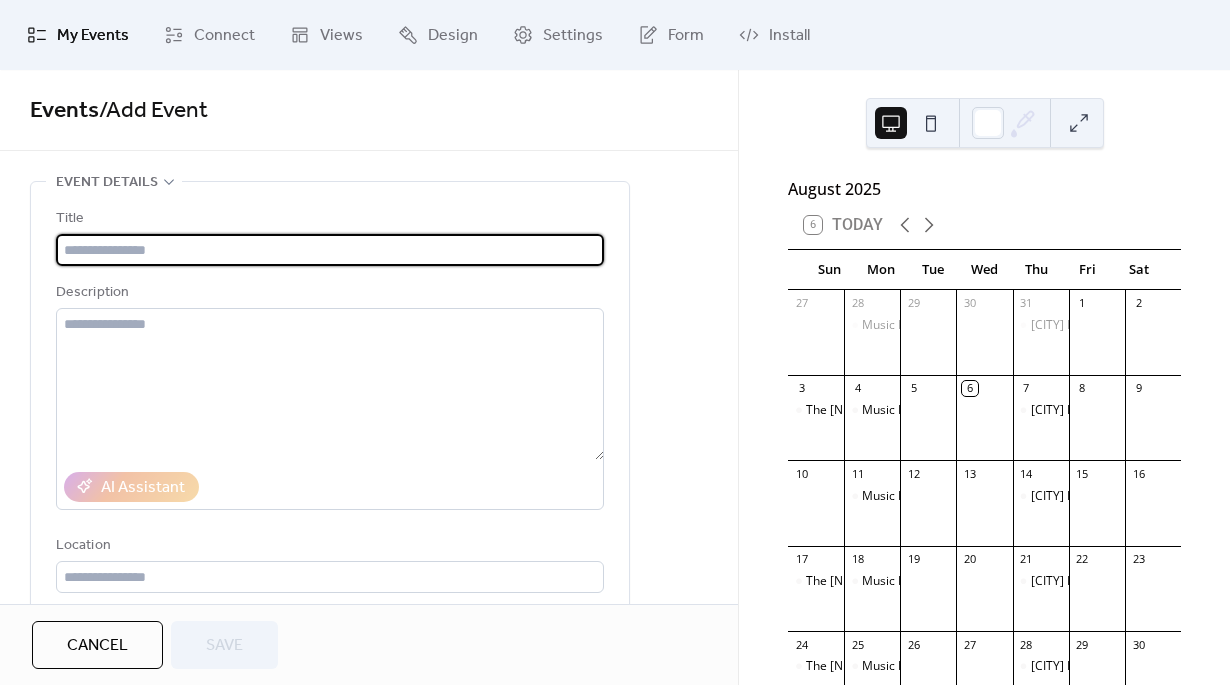 paste on "**********" 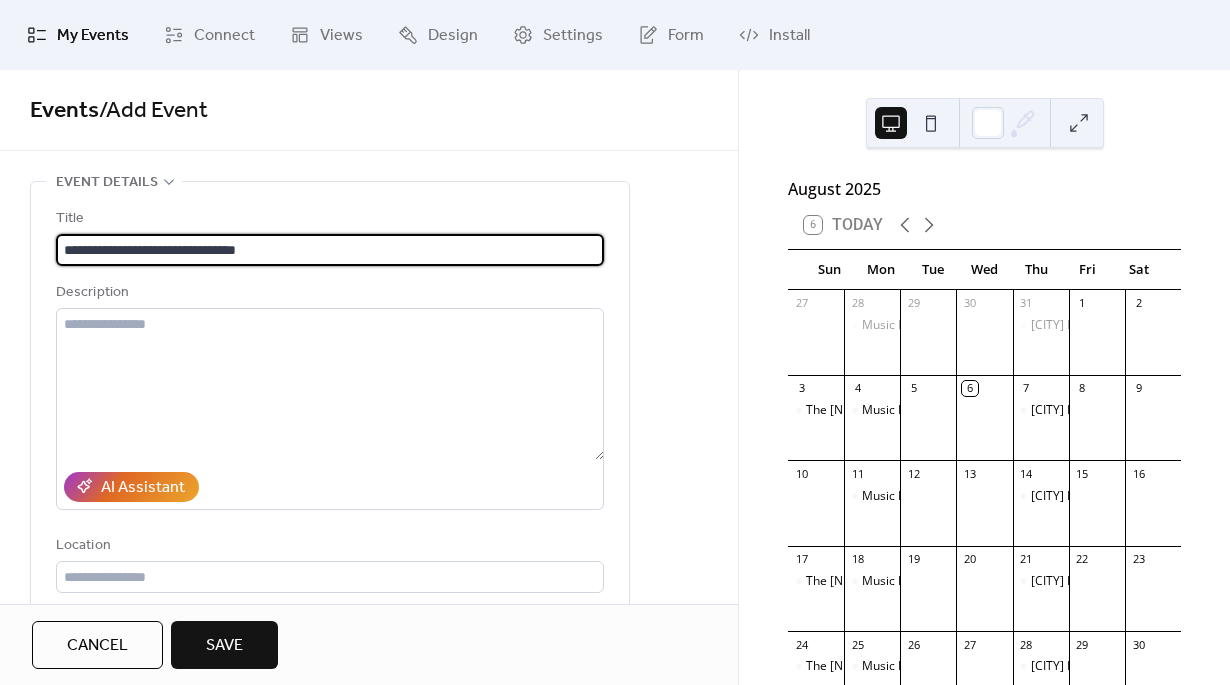 type on "**********" 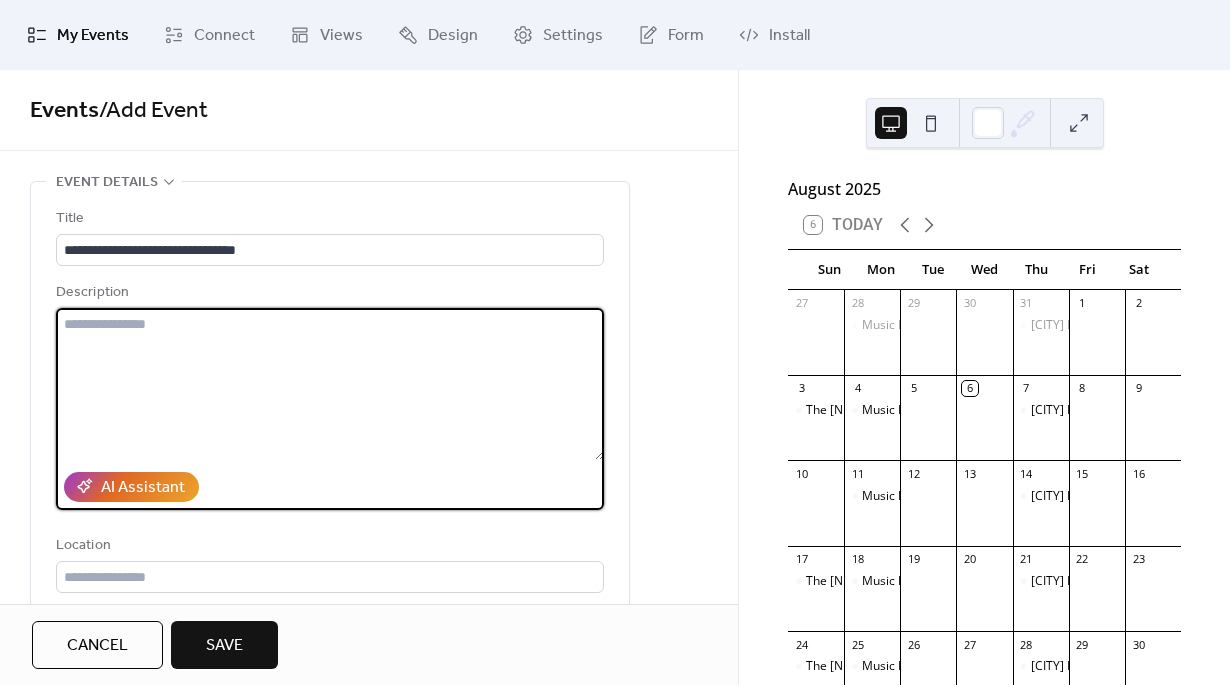 click at bounding box center (330, 384) 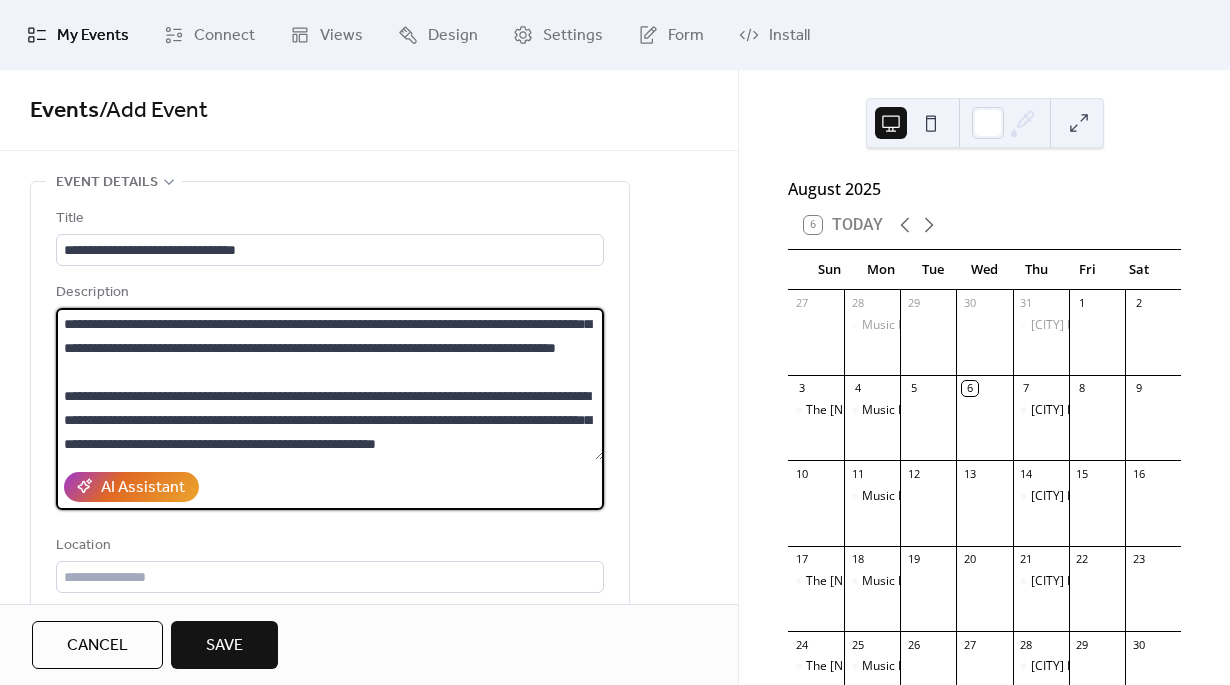 scroll, scrollTop: 0, scrollLeft: 0, axis: both 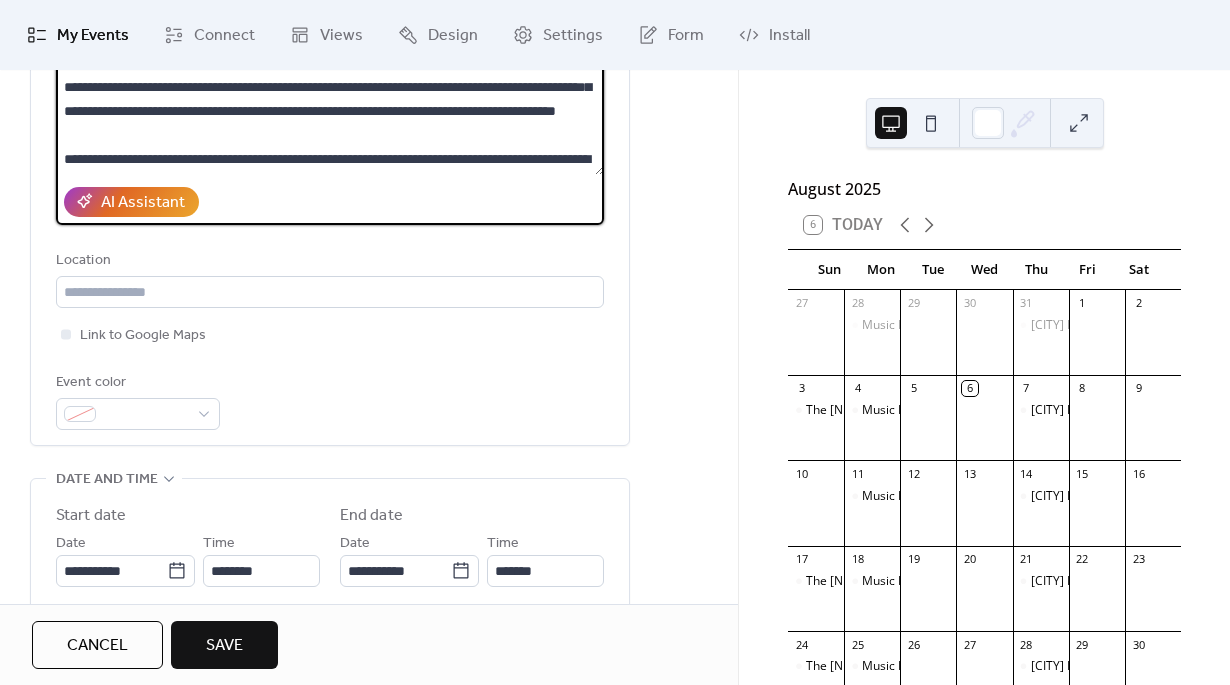 type on "**********" 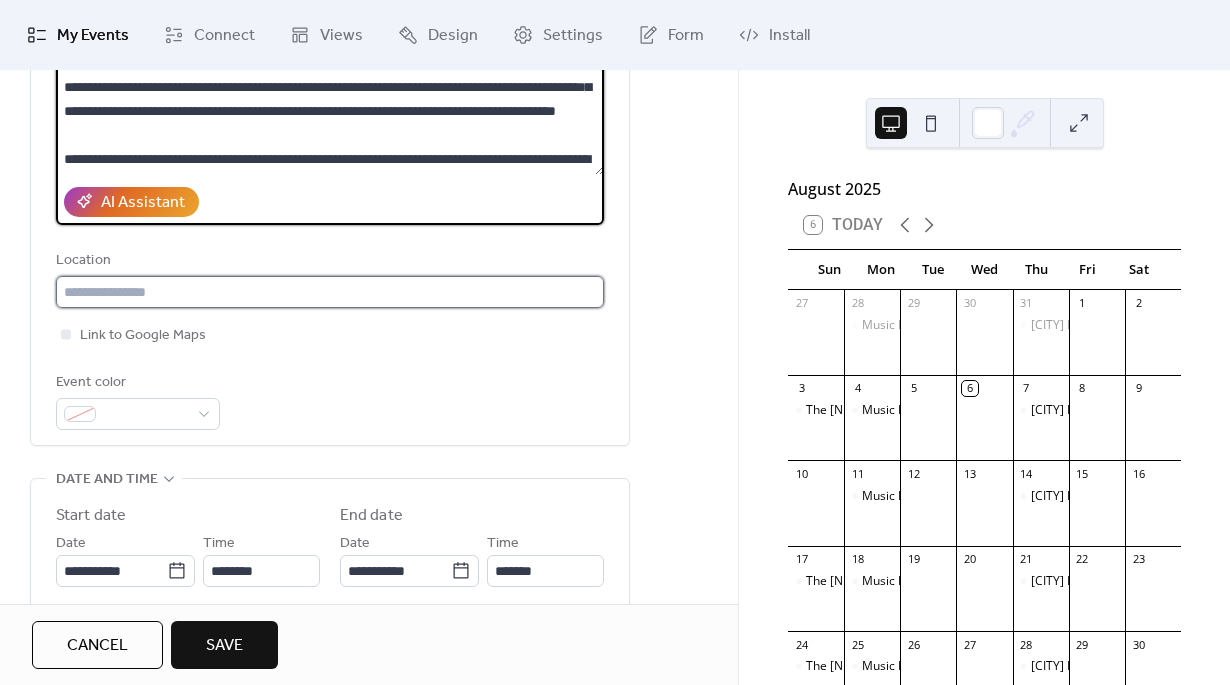 click at bounding box center (330, 292) 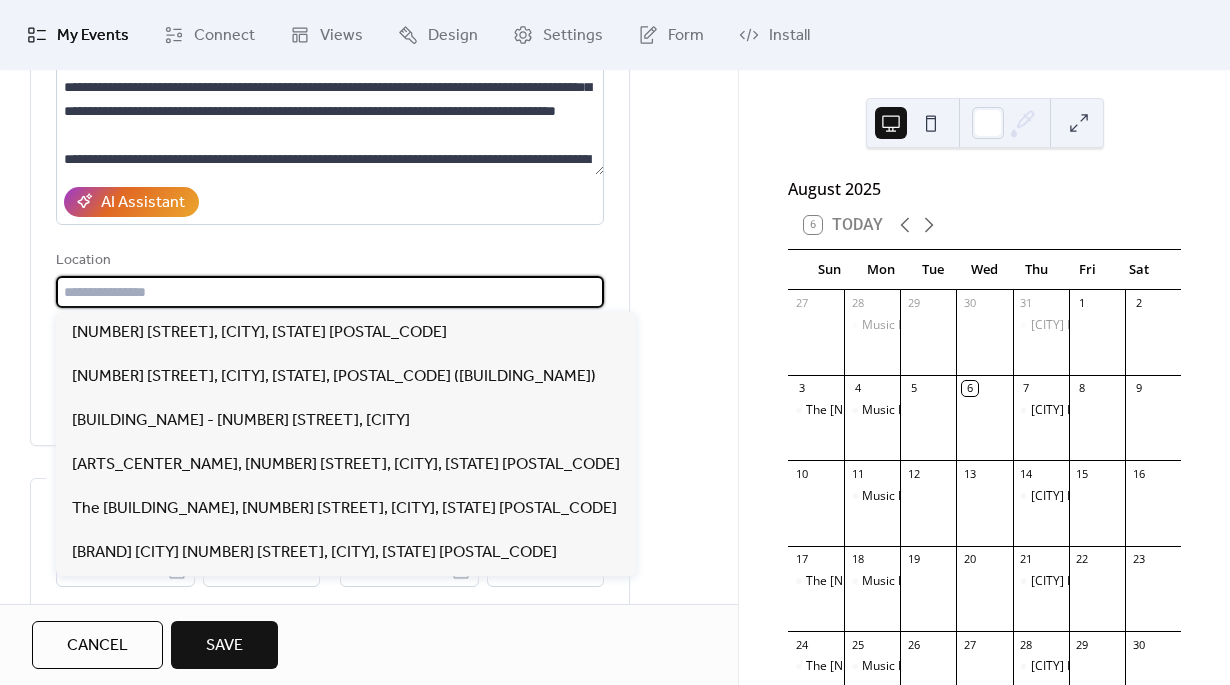 paste on "**********" 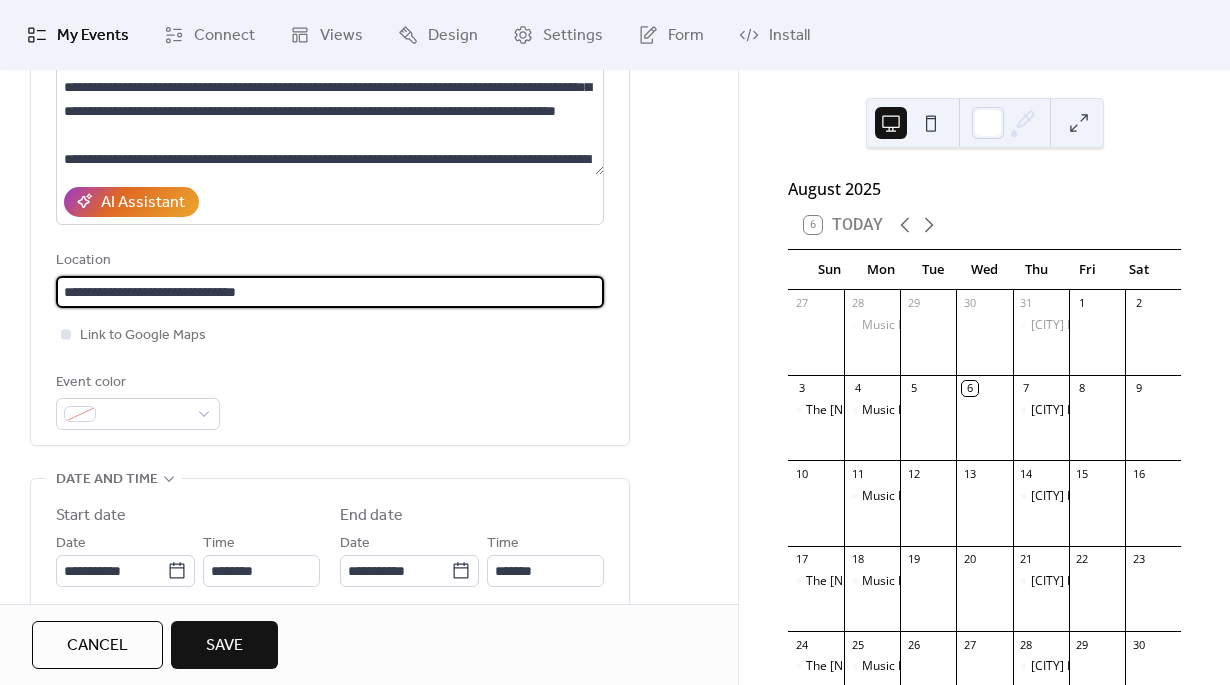 type on "**********" 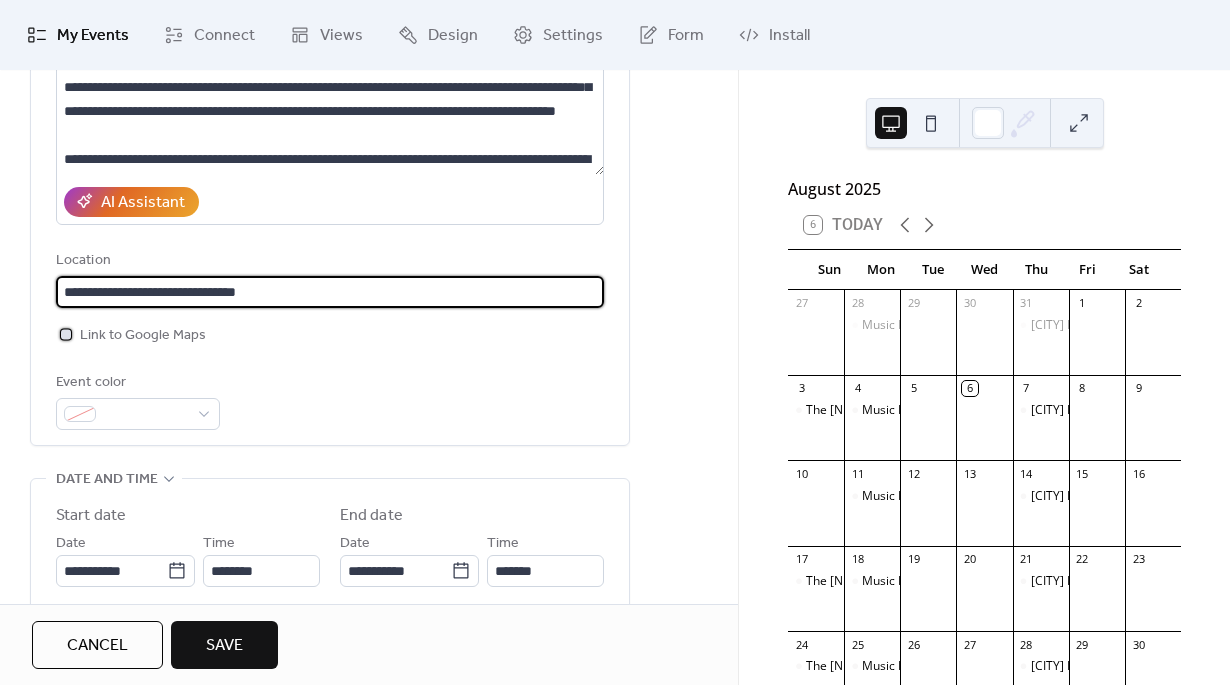 click at bounding box center [66, 334] 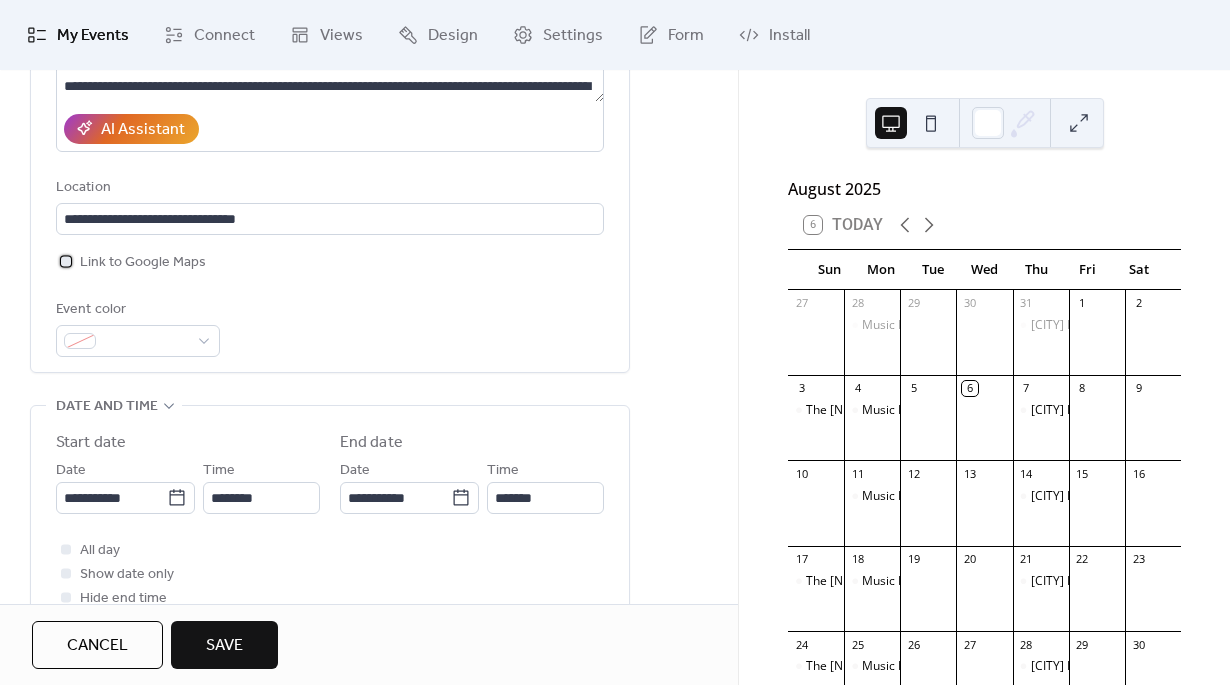 scroll, scrollTop: 438, scrollLeft: 0, axis: vertical 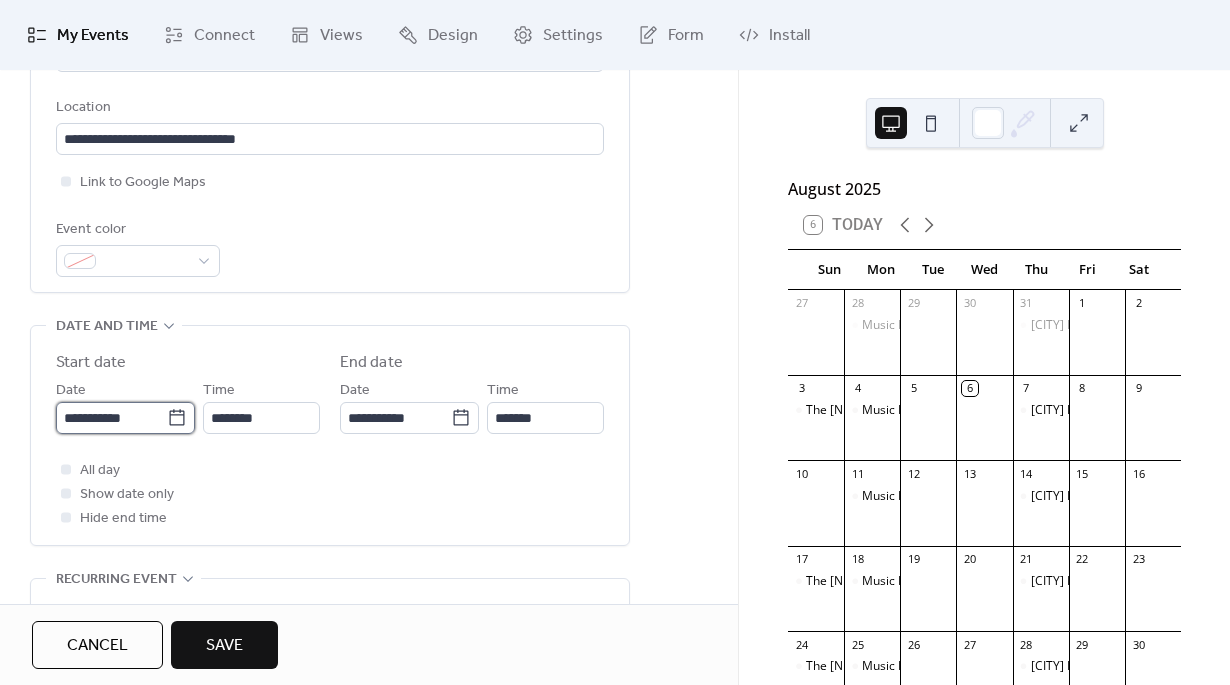 click on "**********" at bounding box center [111, 418] 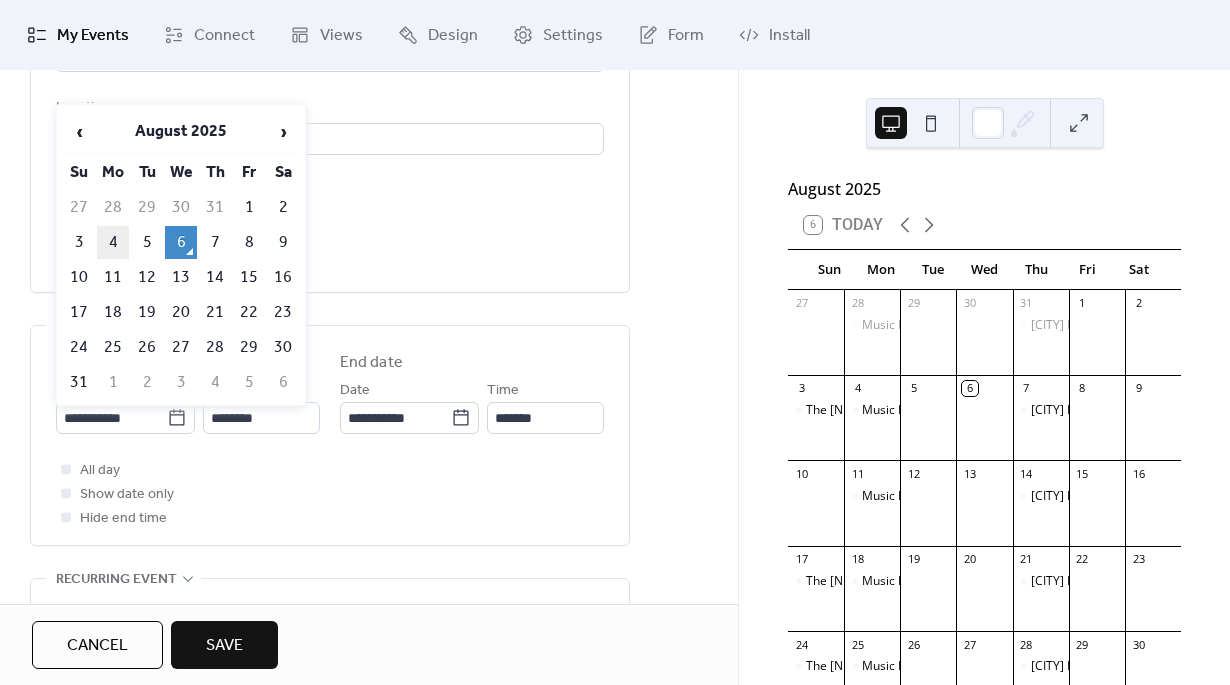 click on "4" at bounding box center [113, 242] 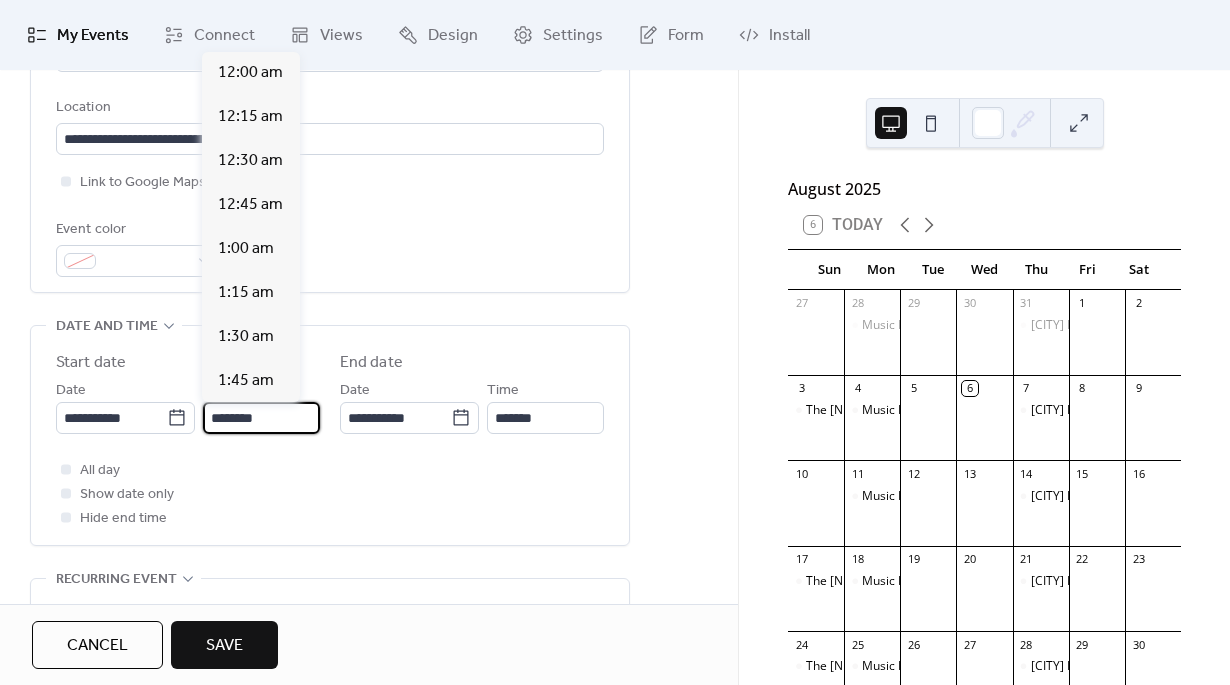 click on "********" at bounding box center [261, 418] 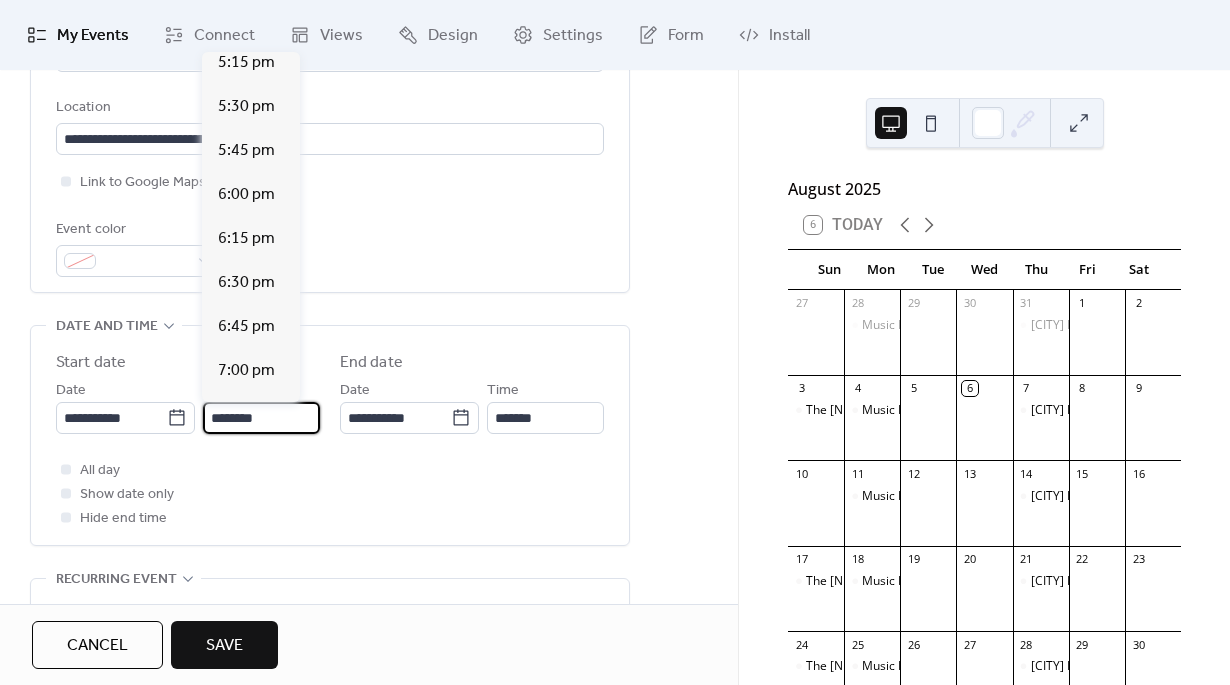 scroll, scrollTop: 3060, scrollLeft: 0, axis: vertical 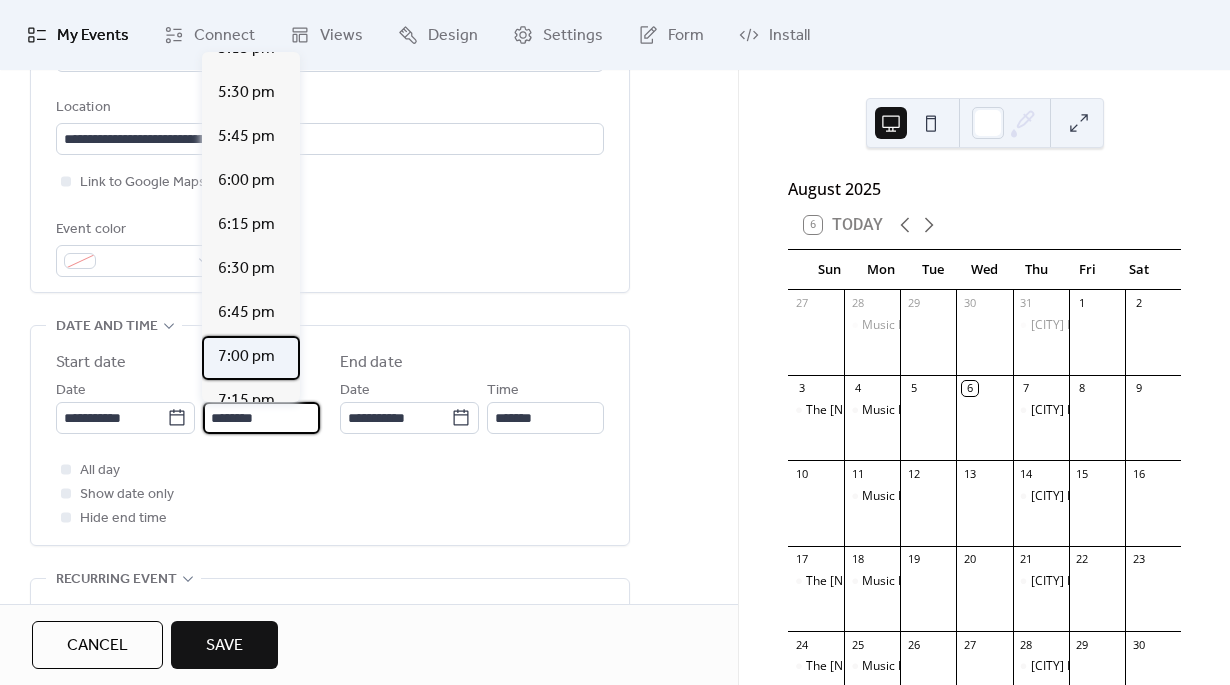 click on "7:00 pm" at bounding box center (246, 357) 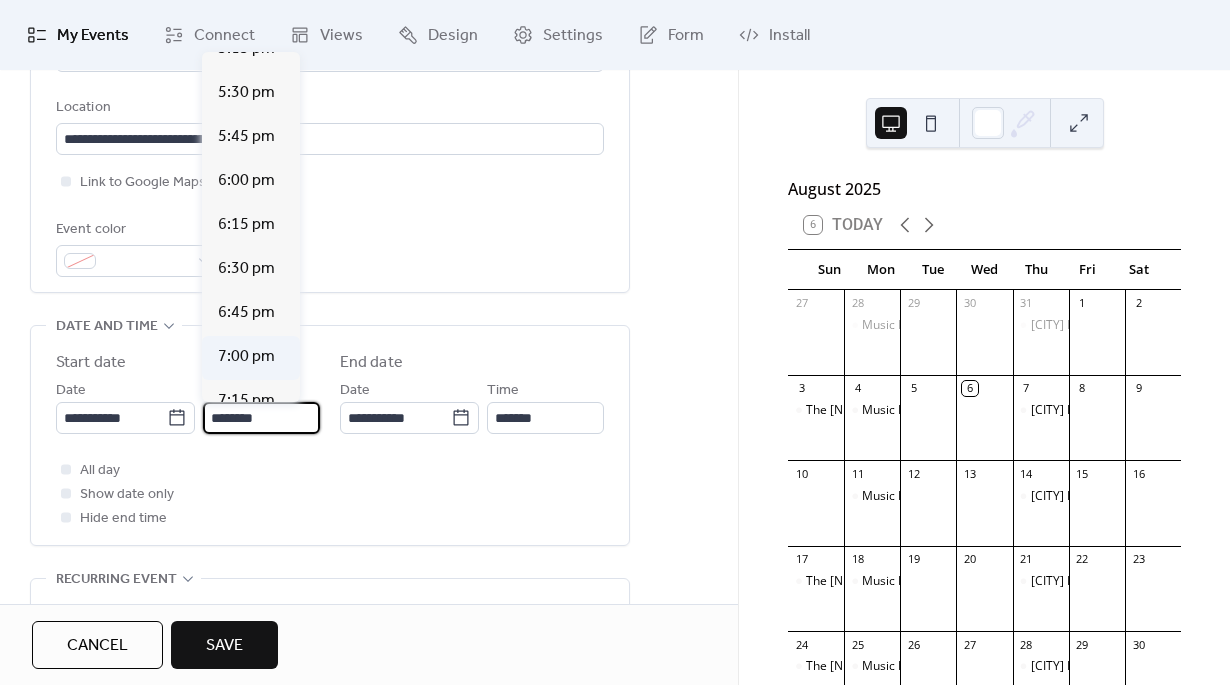type on "*******" 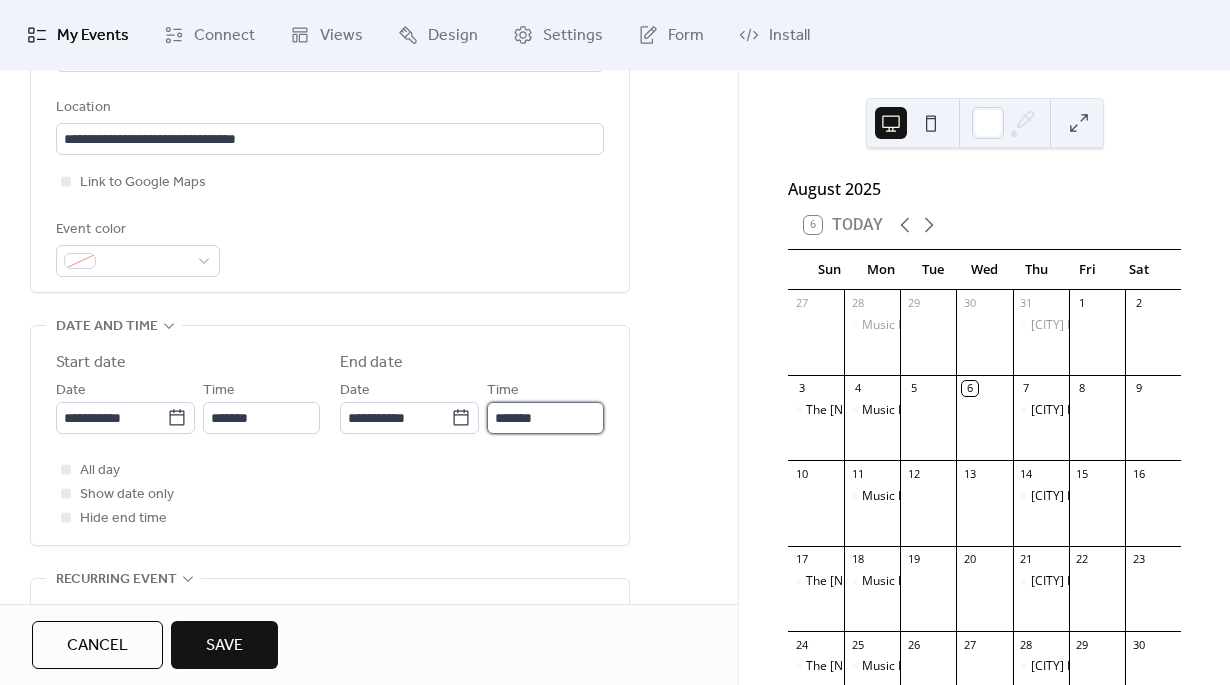 click on "*******" at bounding box center (545, 418) 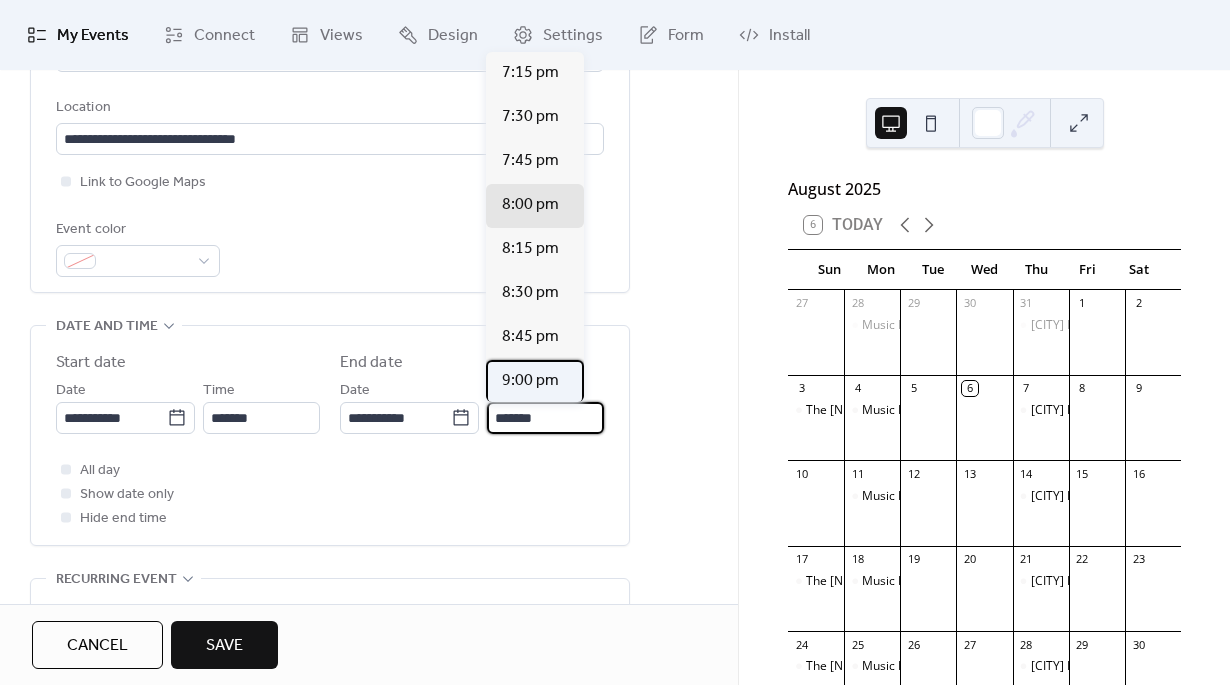 click on "9:00 pm" at bounding box center [530, 381] 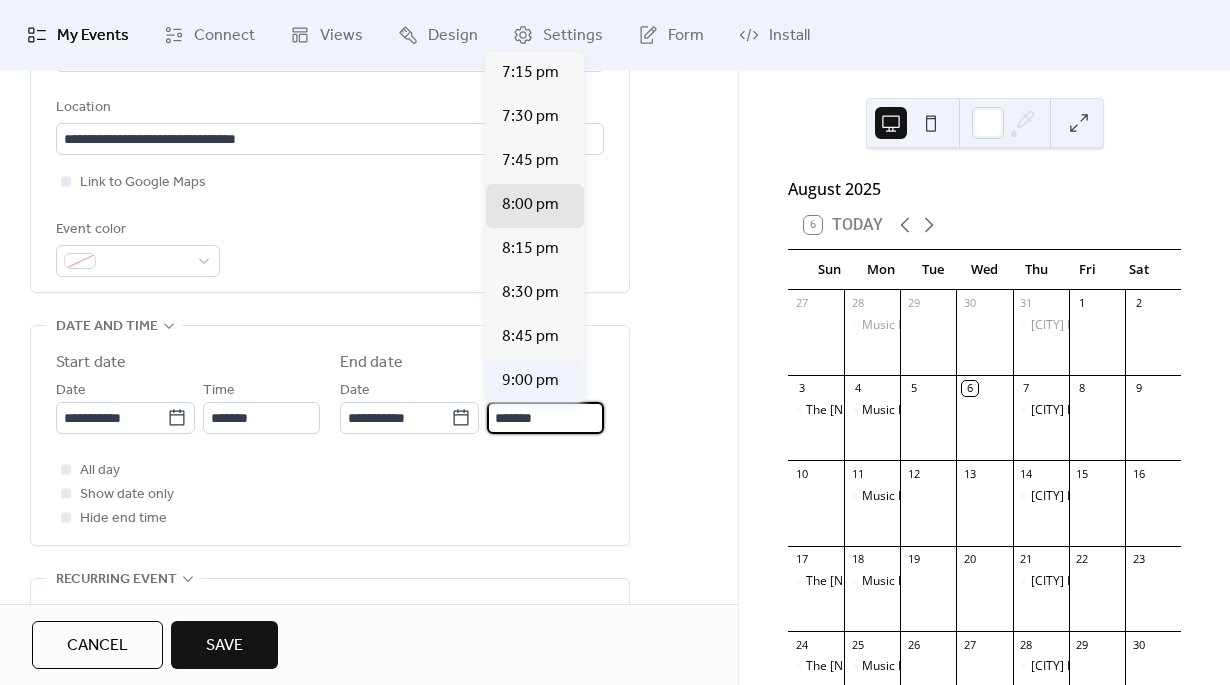 type on "*******" 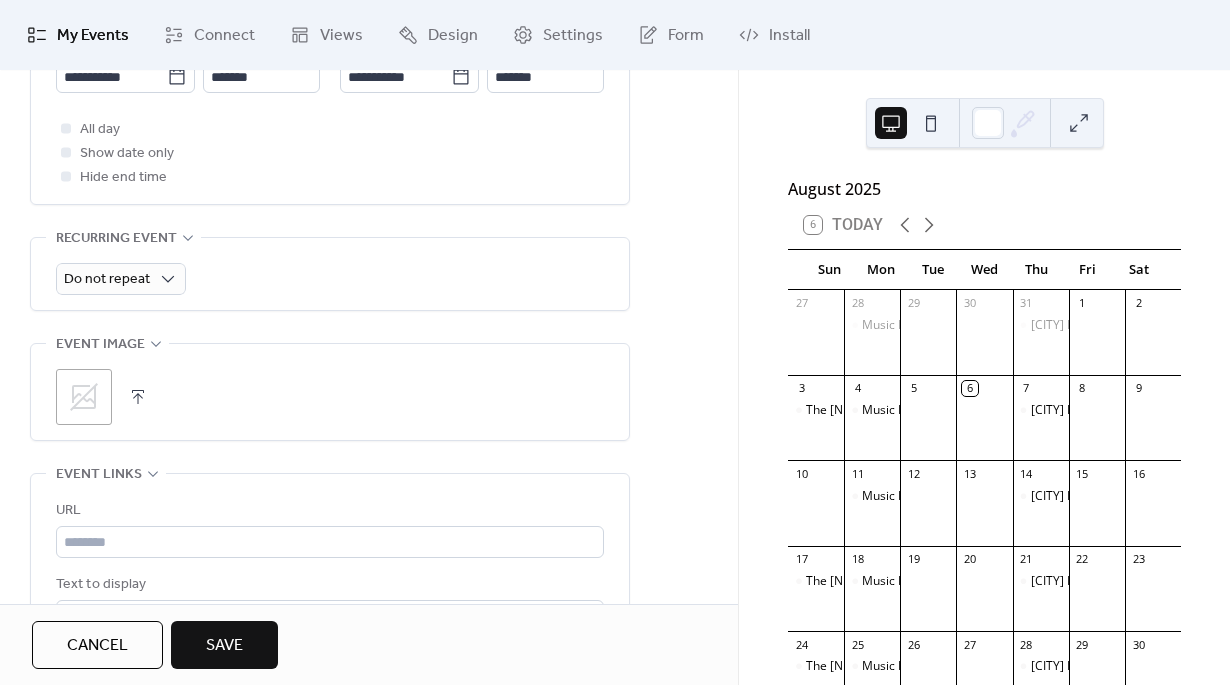 scroll, scrollTop: 823, scrollLeft: 0, axis: vertical 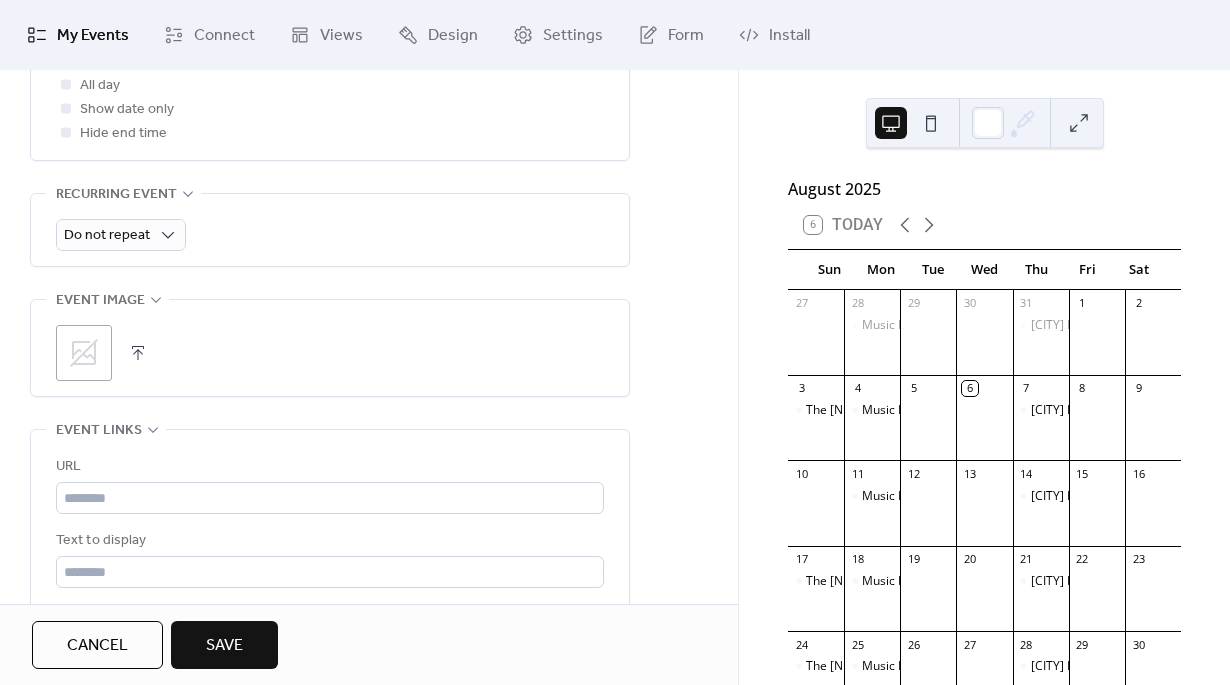 click on "Save" at bounding box center [224, 646] 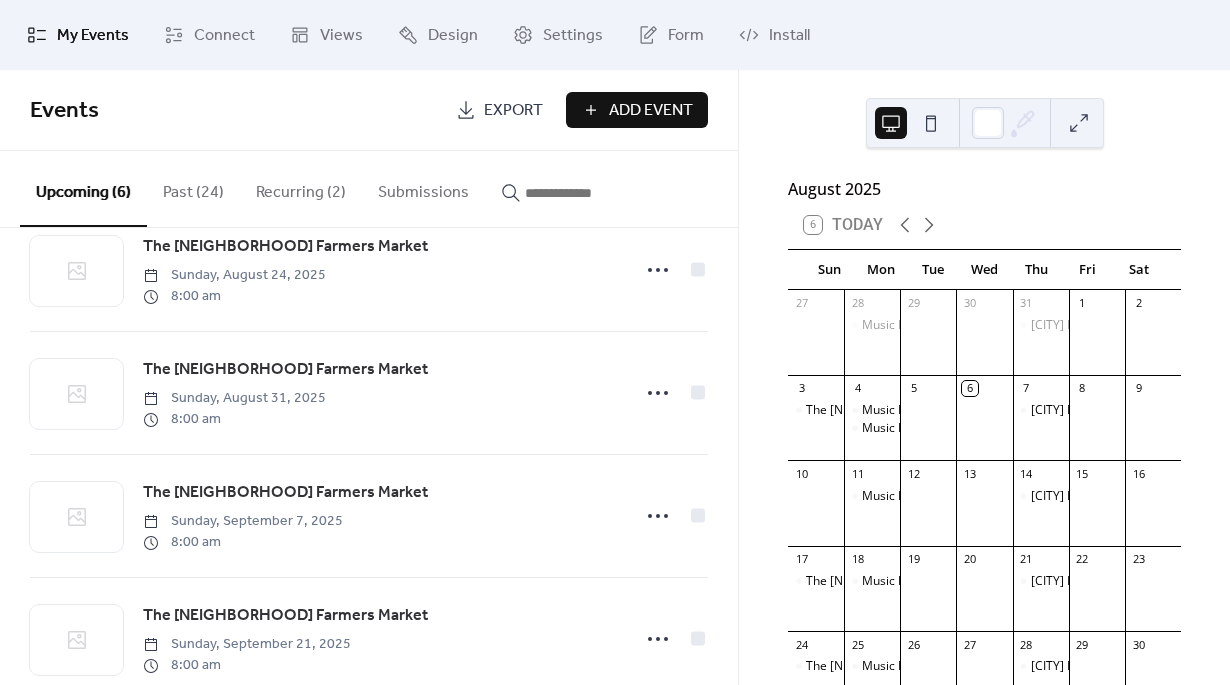 scroll, scrollTop: 343, scrollLeft: 0, axis: vertical 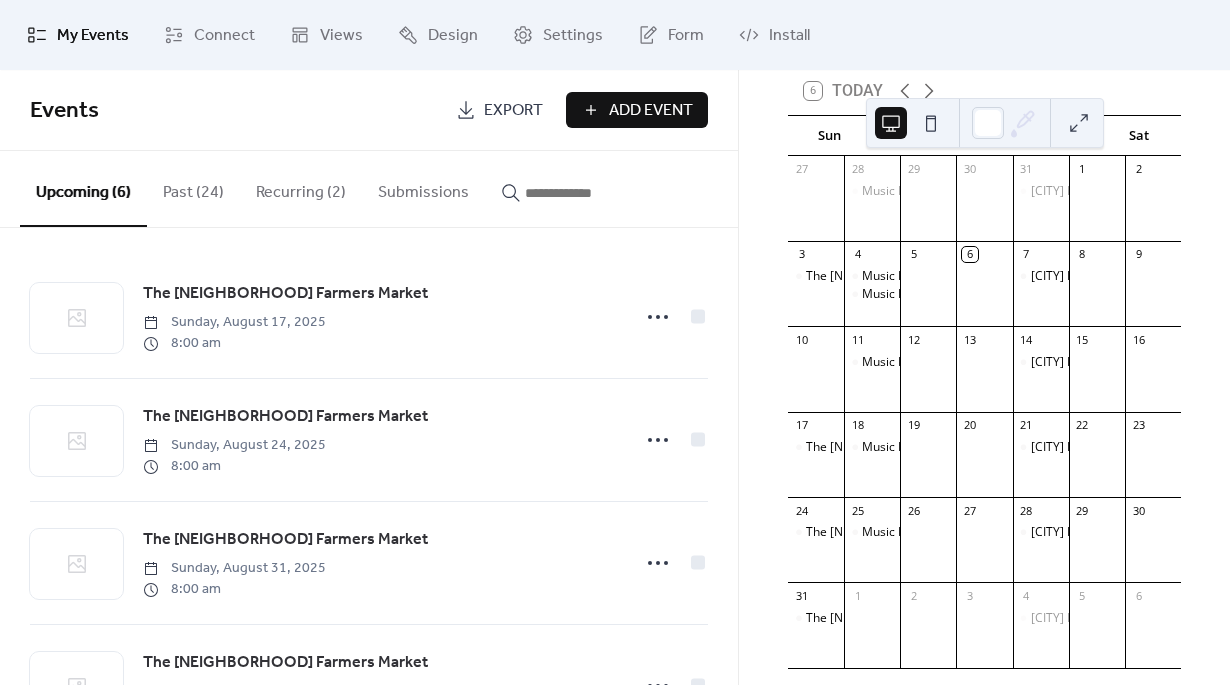 click on "Past (24)" at bounding box center [193, 188] 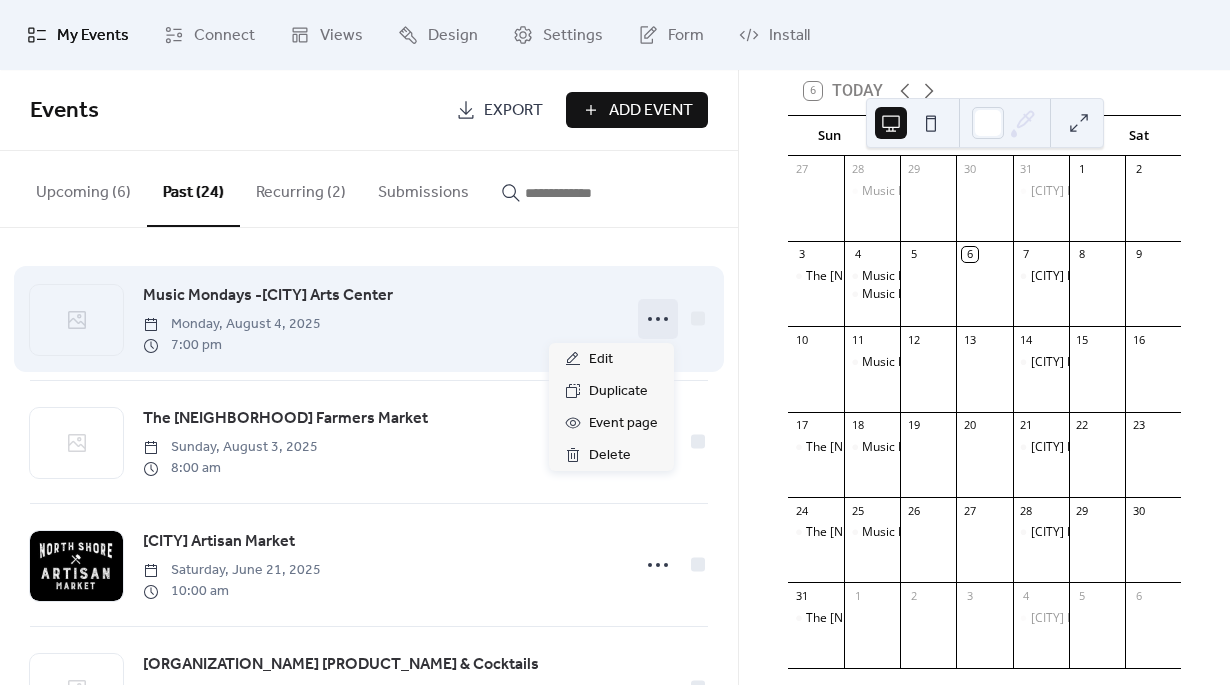click 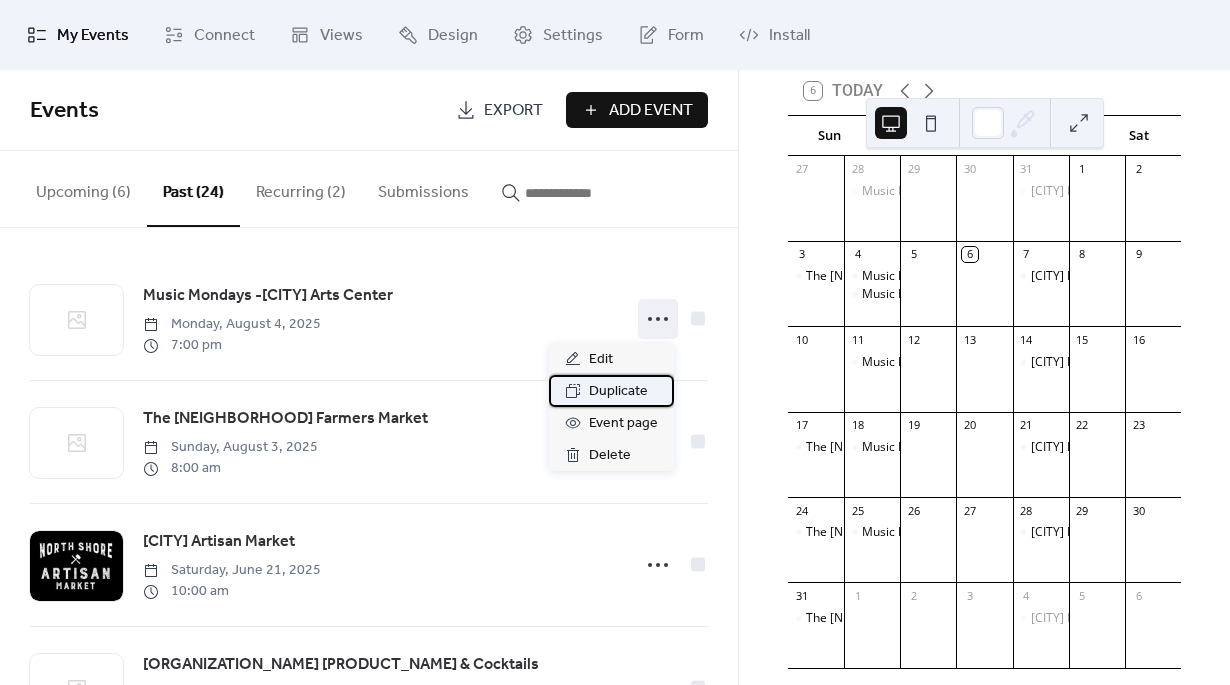 click on "Duplicate" at bounding box center (618, 392) 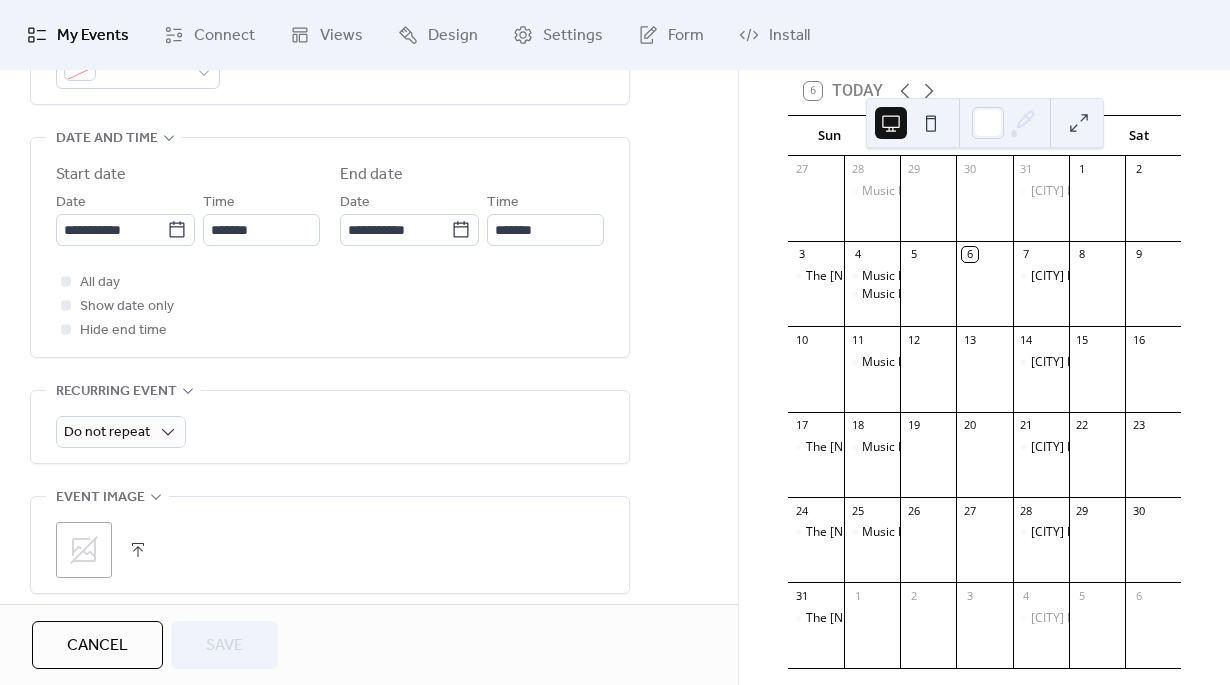 scroll, scrollTop: 697, scrollLeft: 0, axis: vertical 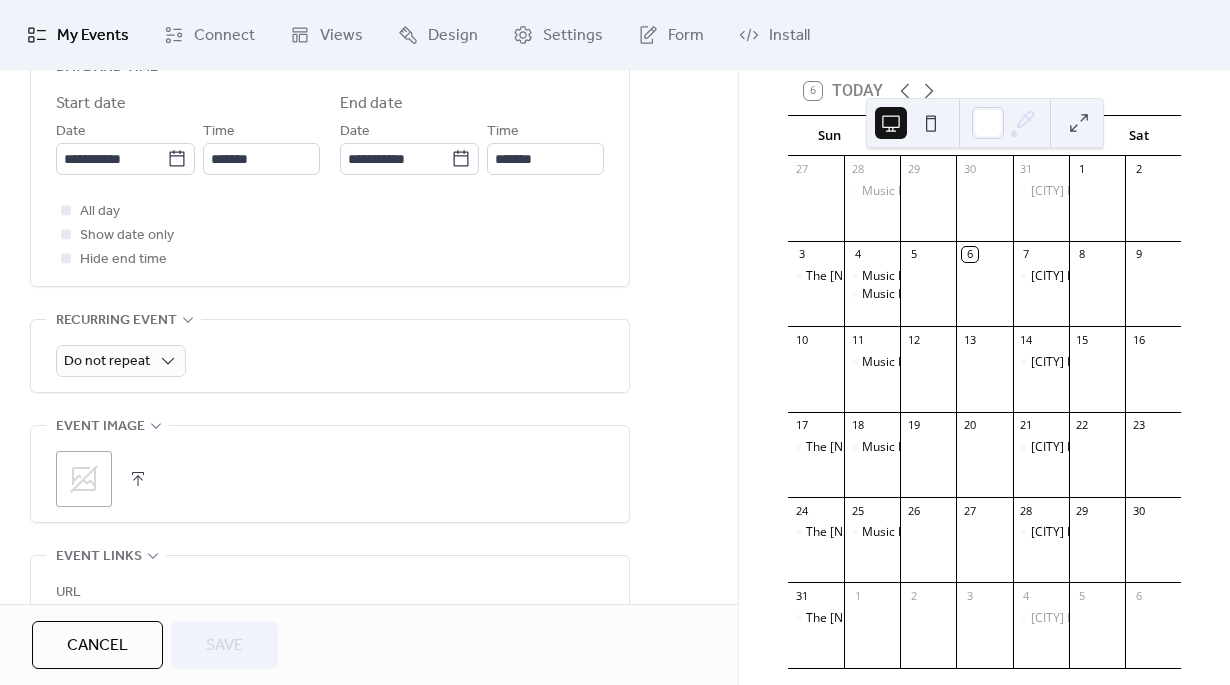 click on ";" at bounding box center (84, 479) 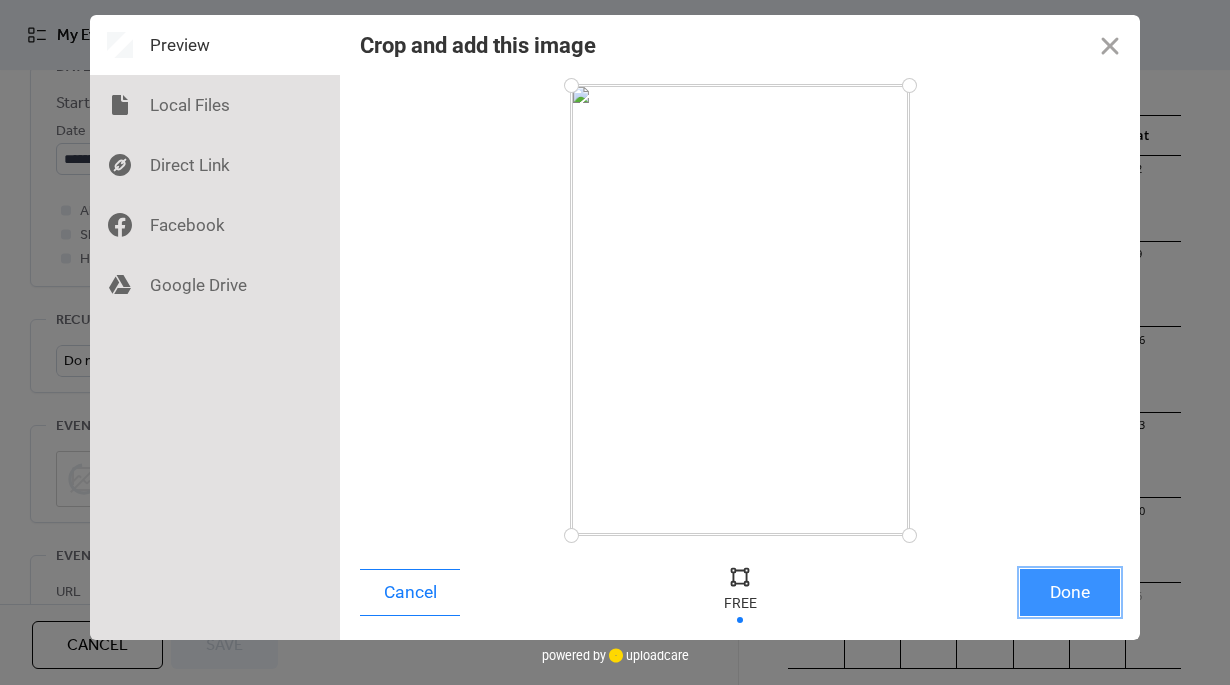 click on "Done" at bounding box center [1070, 592] 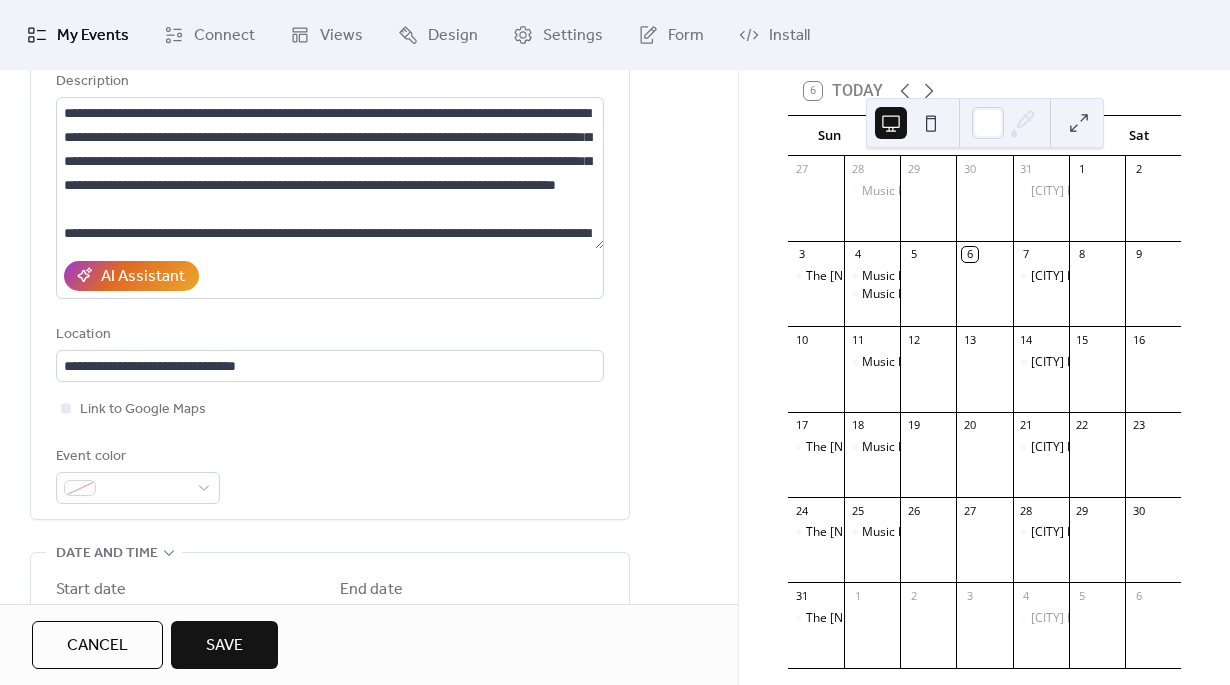scroll, scrollTop: 212, scrollLeft: 0, axis: vertical 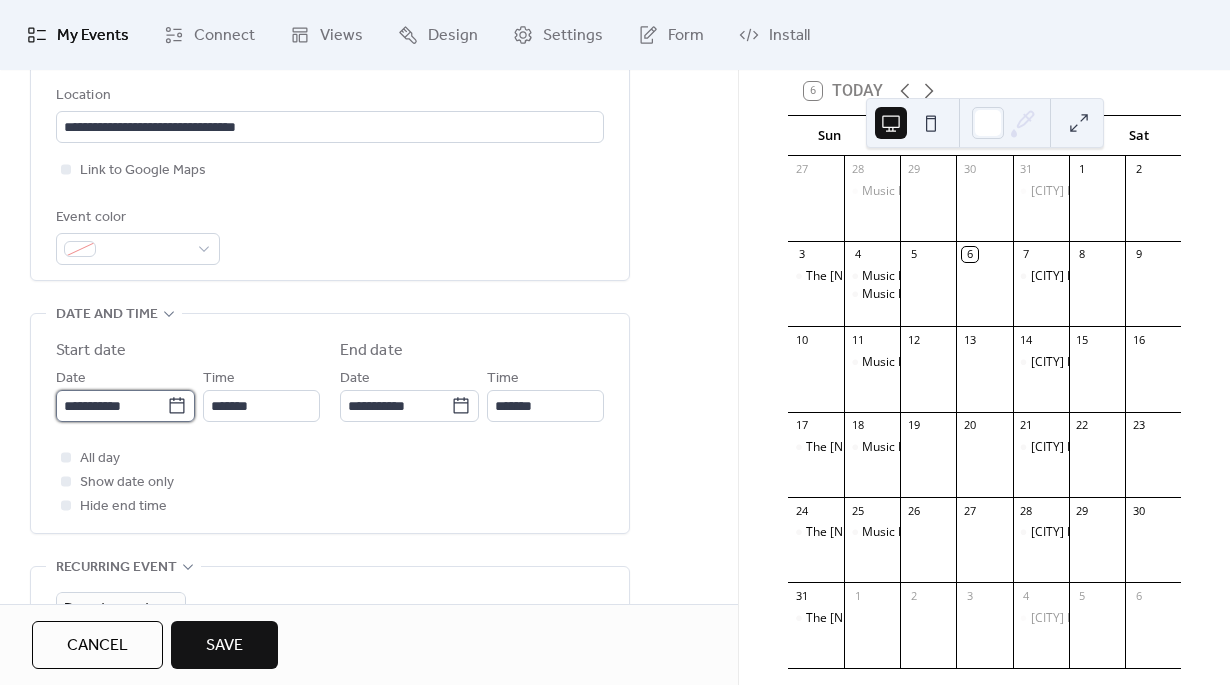 click on "**********" at bounding box center (111, 406) 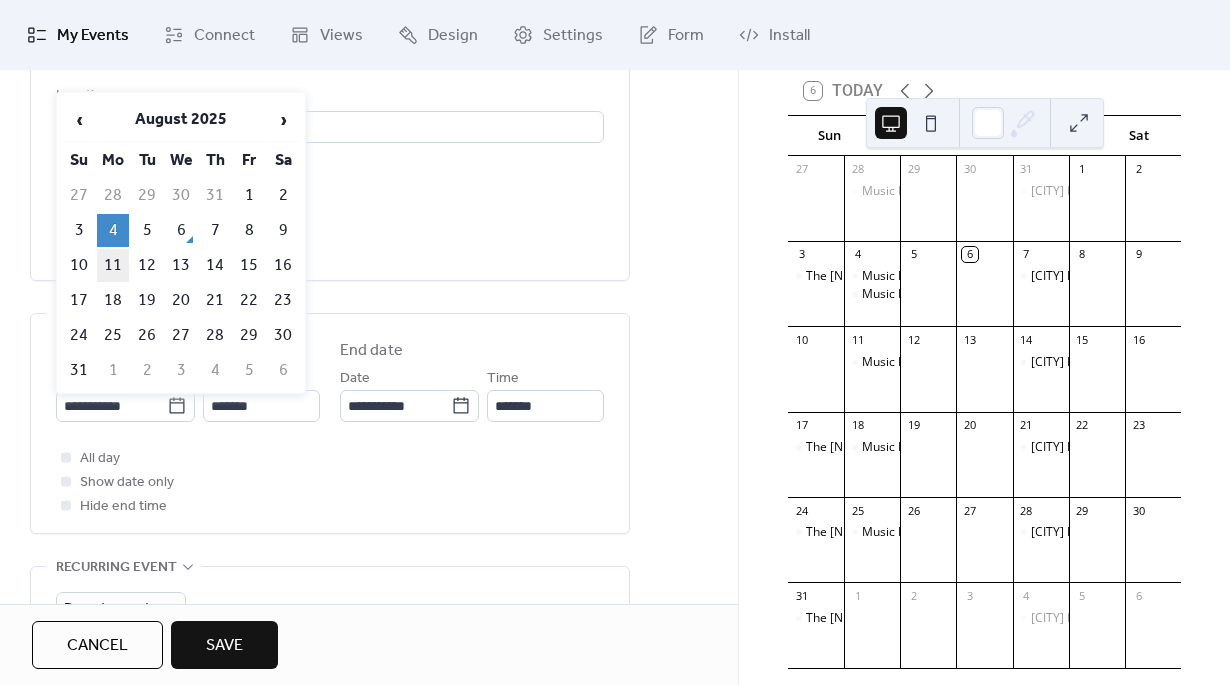 click on "11" at bounding box center (113, 265) 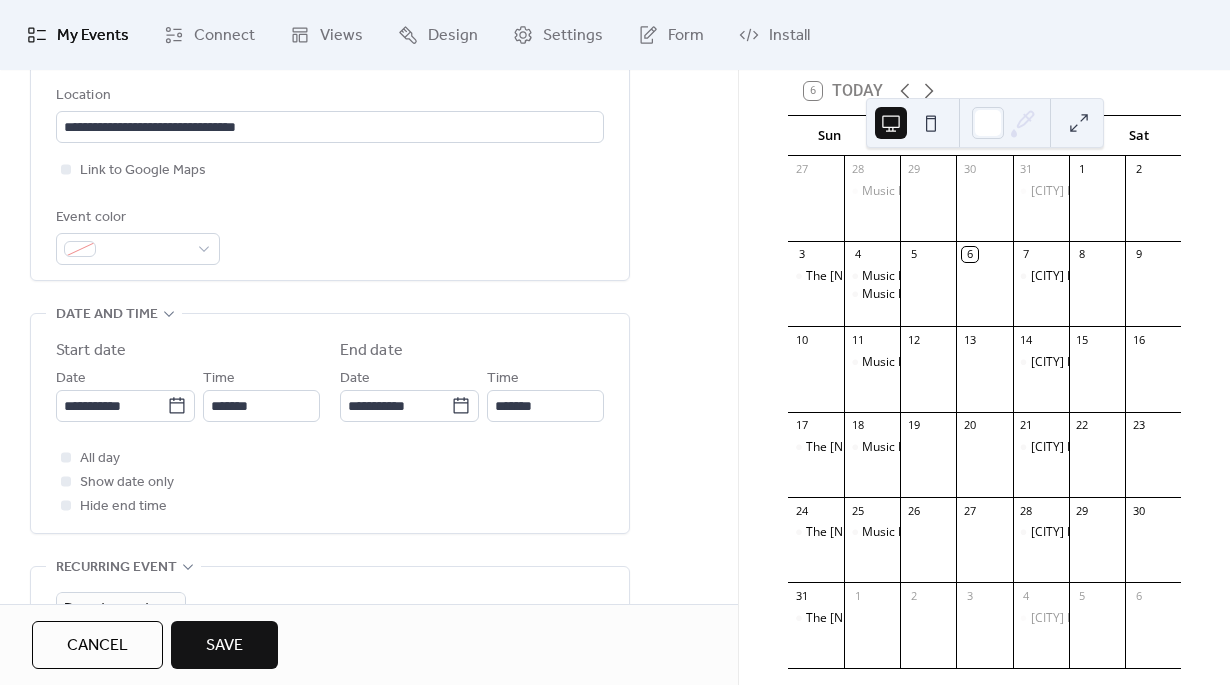click on "Save" at bounding box center [224, 645] 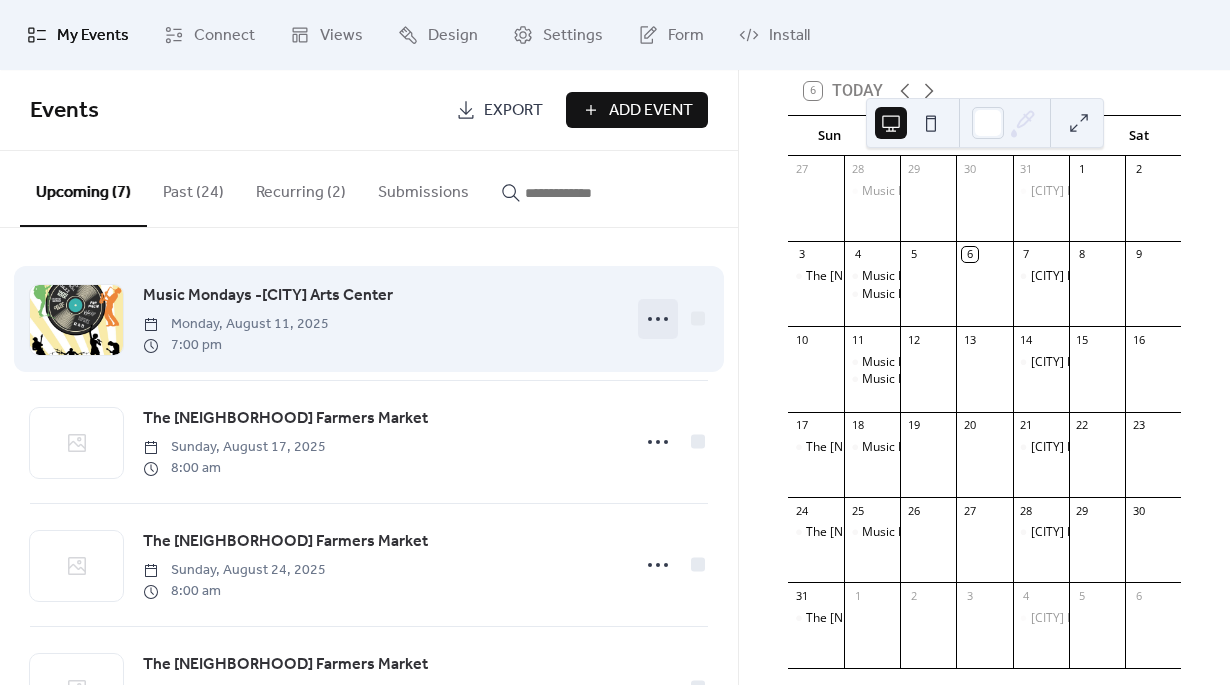 click 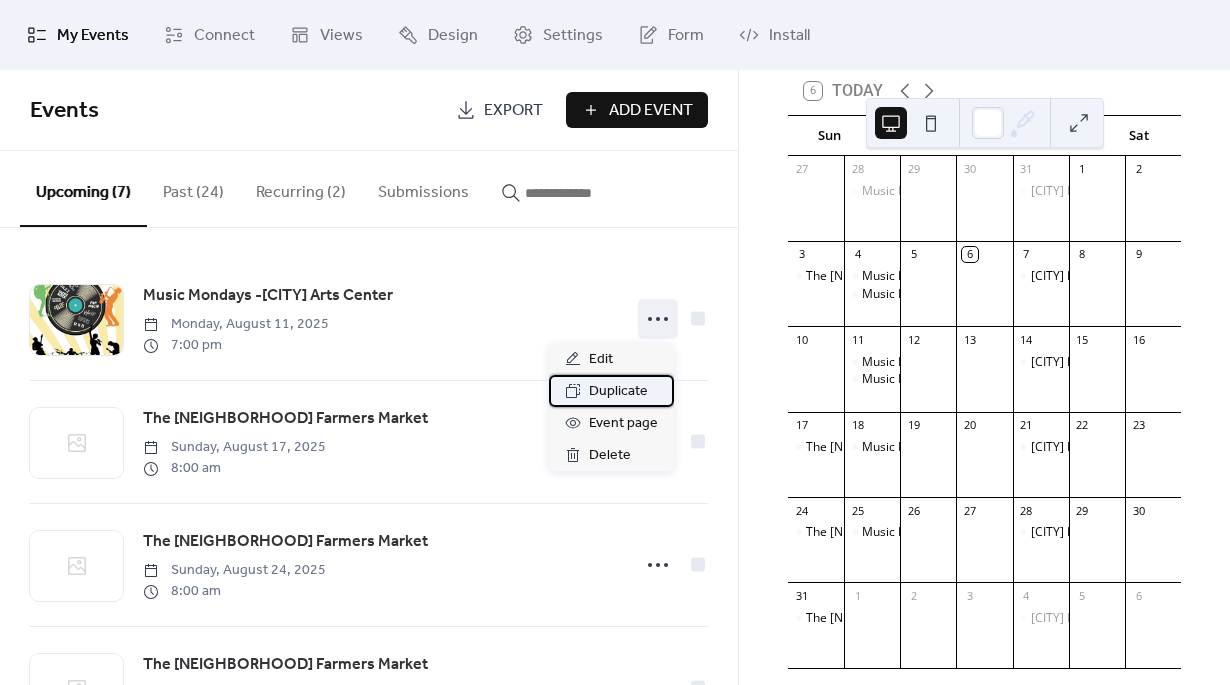 click on "Duplicate" at bounding box center (618, 392) 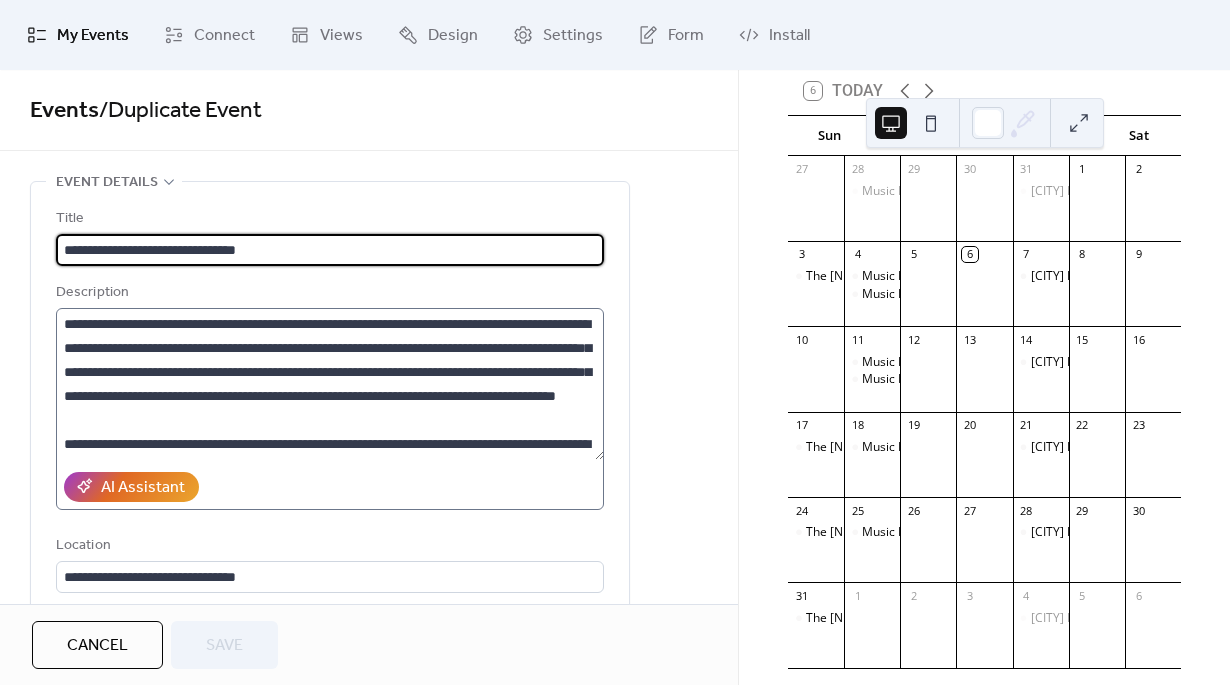 scroll, scrollTop: 96, scrollLeft: 0, axis: vertical 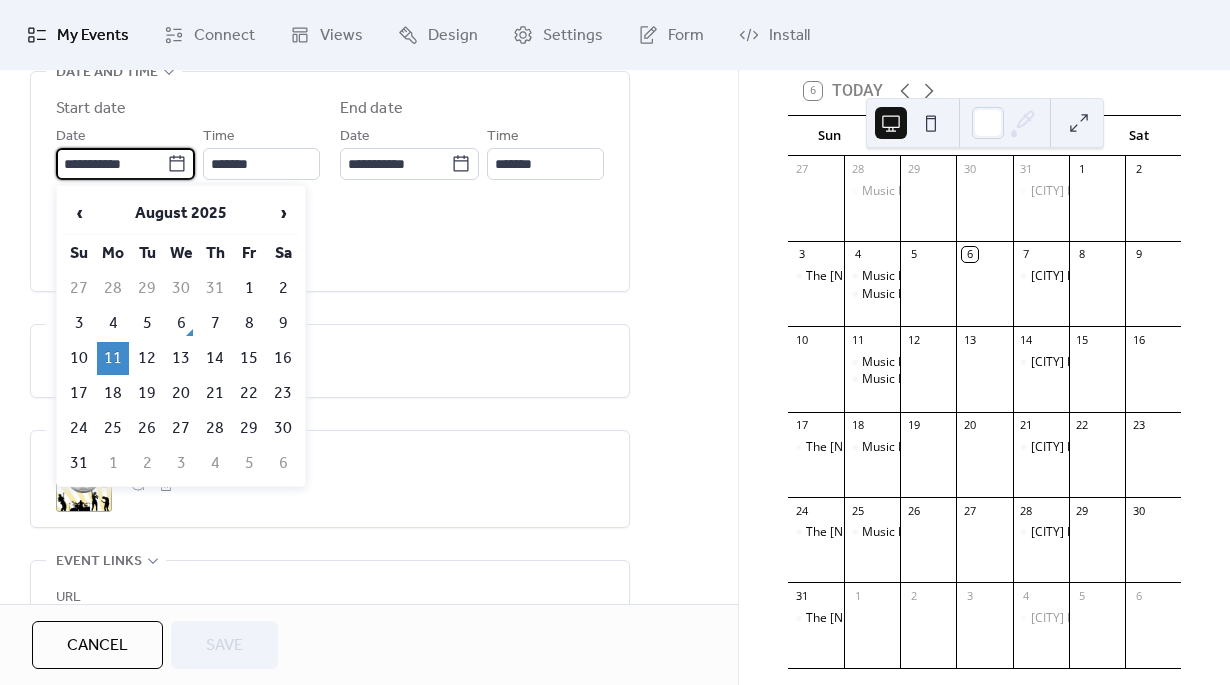 click on "**********" at bounding box center (111, 164) 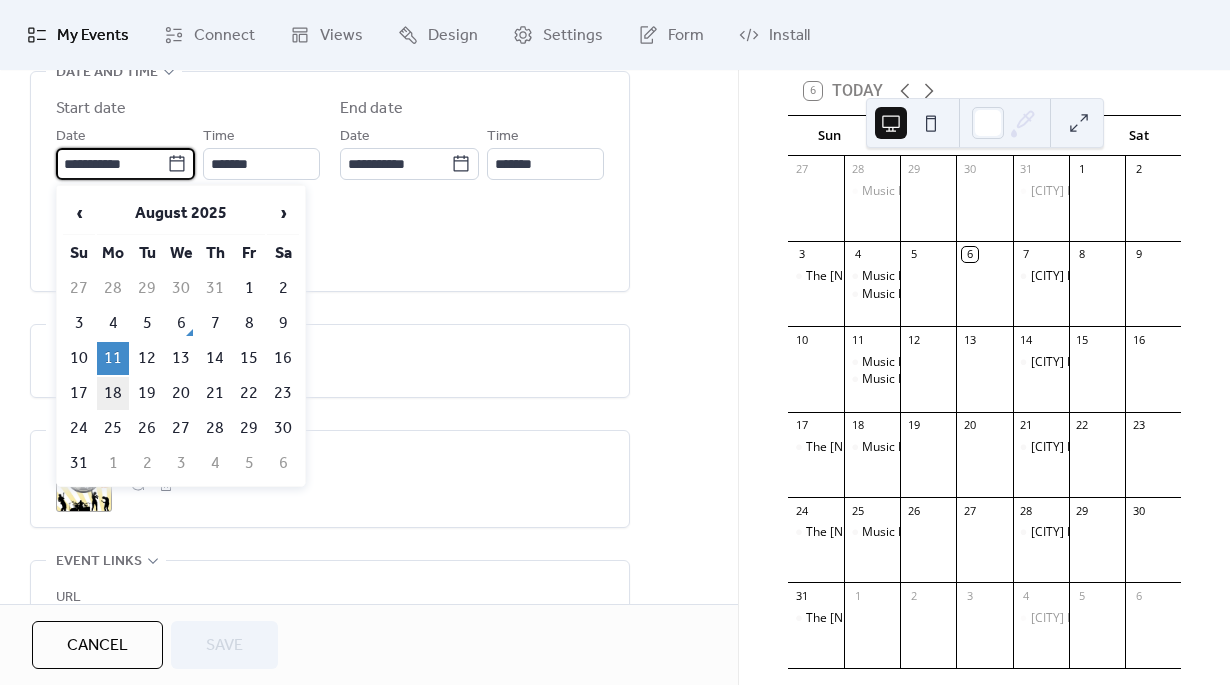 click on "18" at bounding box center (113, 393) 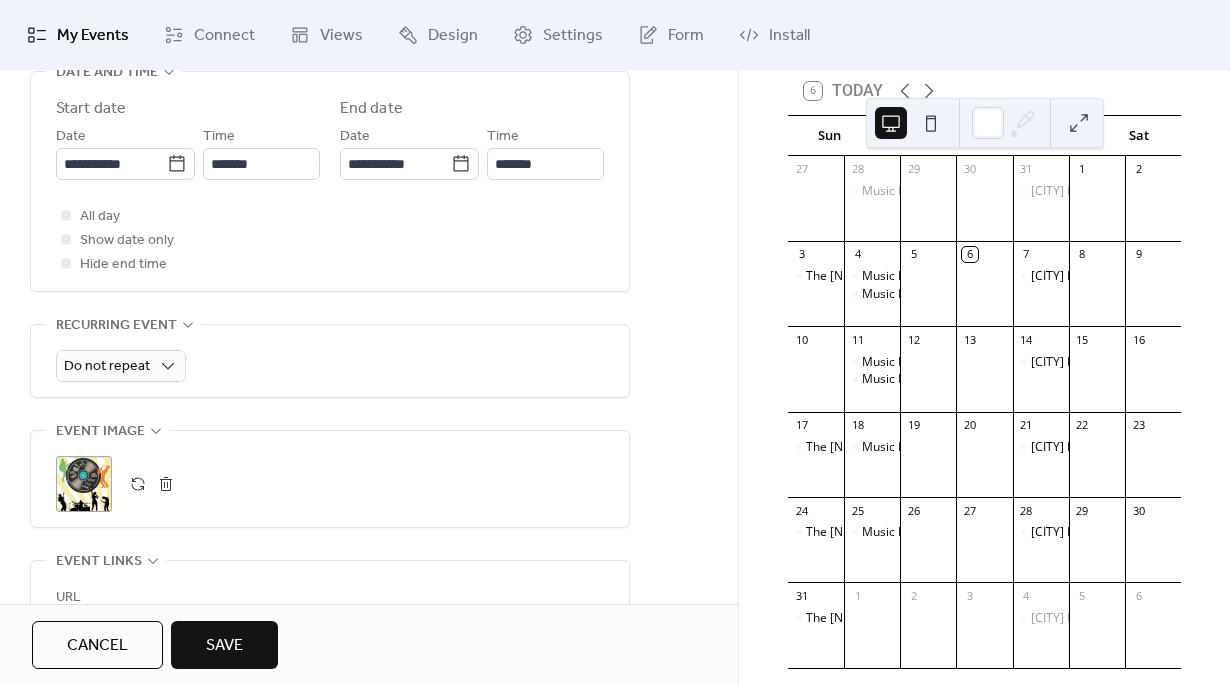 click on "Save" at bounding box center [224, 645] 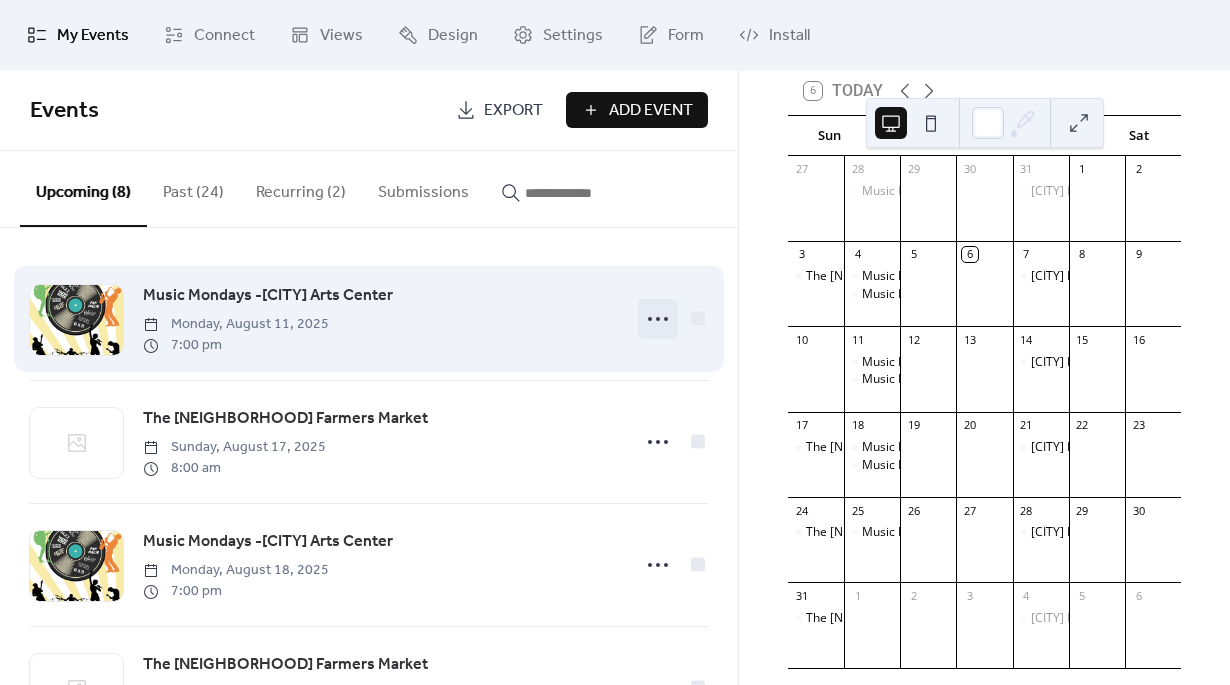 click 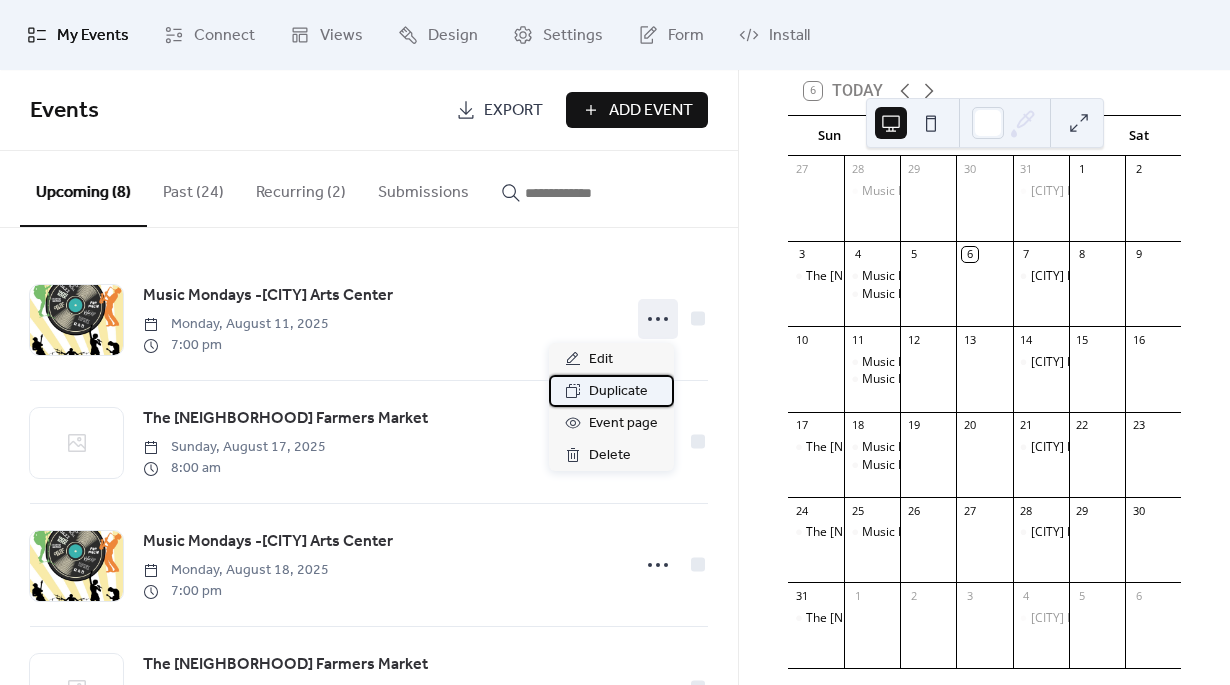 click on "Duplicate" at bounding box center (618, 392) 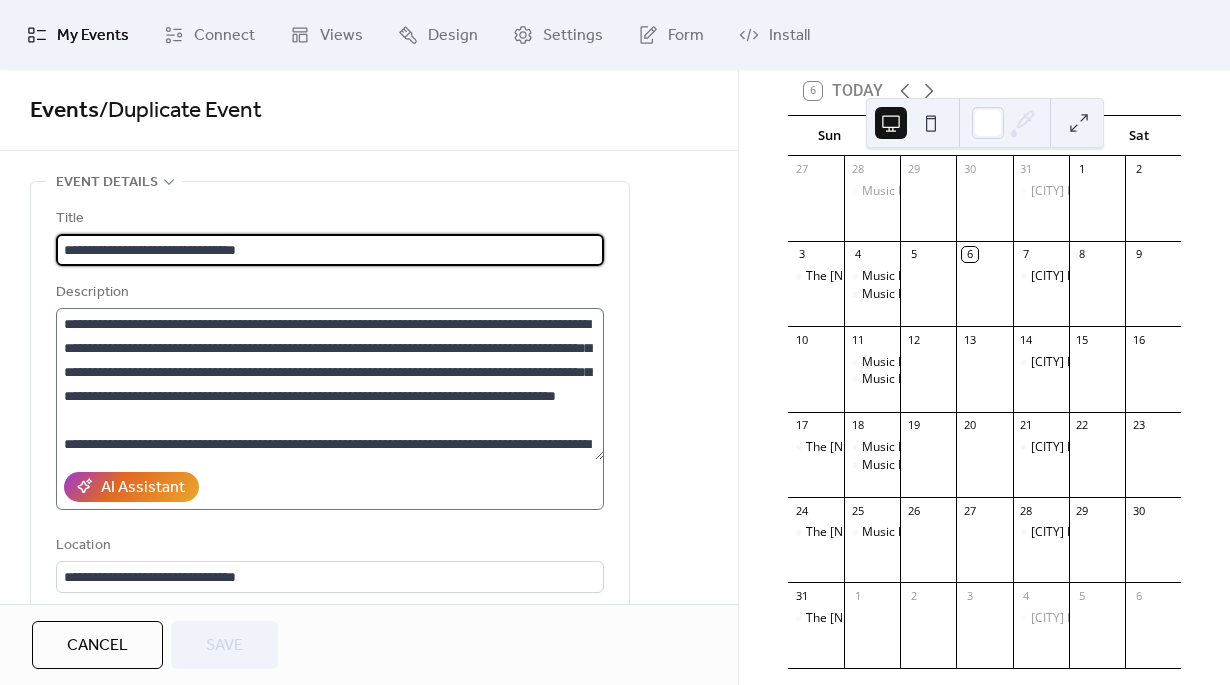 scroll, scrollTop: 96, scrollLeft: 0, axis: vertical 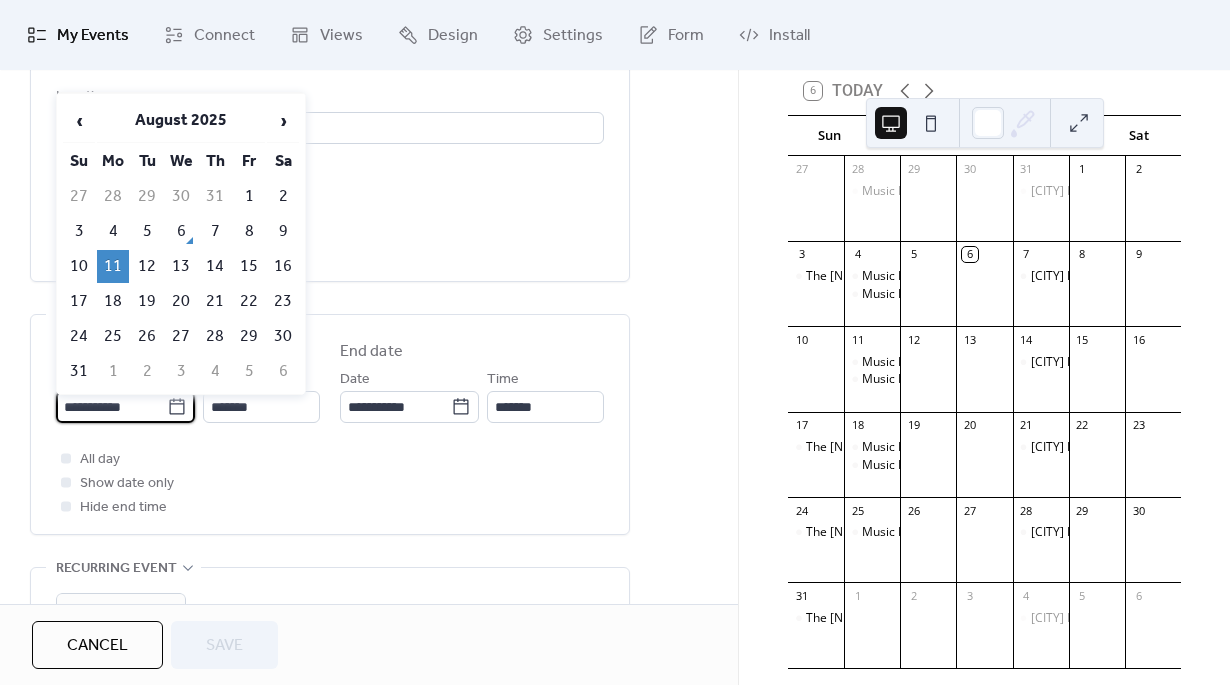 click on "**********" at bounding box center [111, 407] 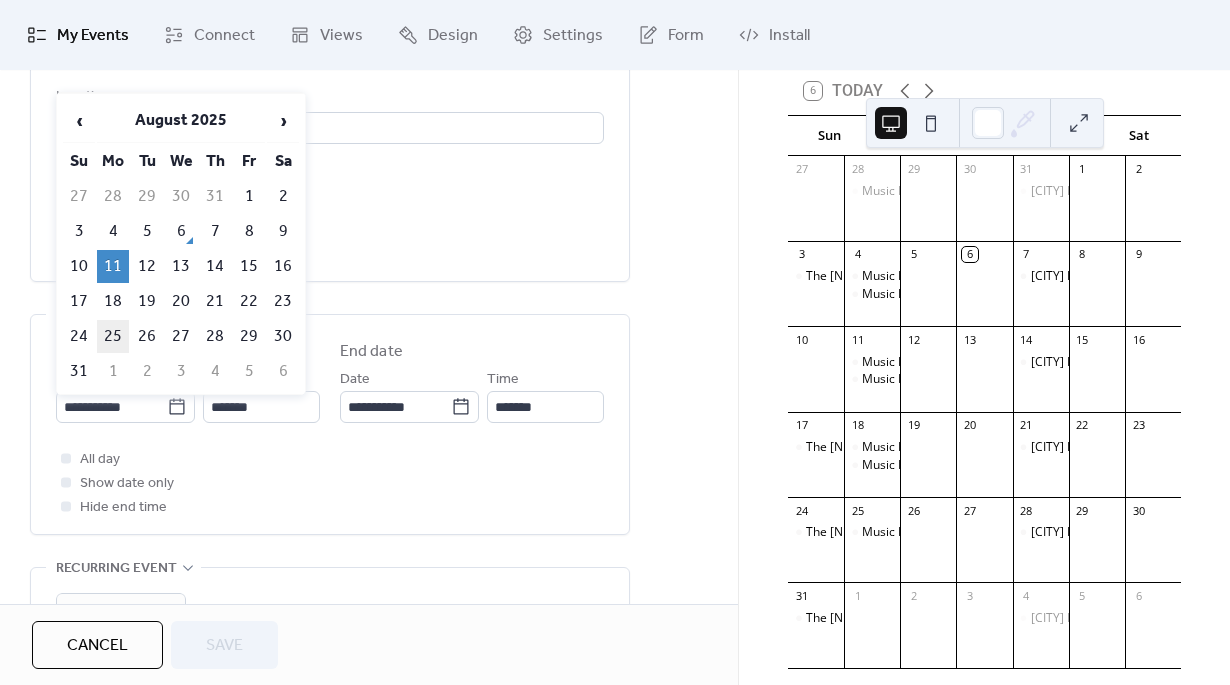 click on "25" at bounding box center (113, 336) 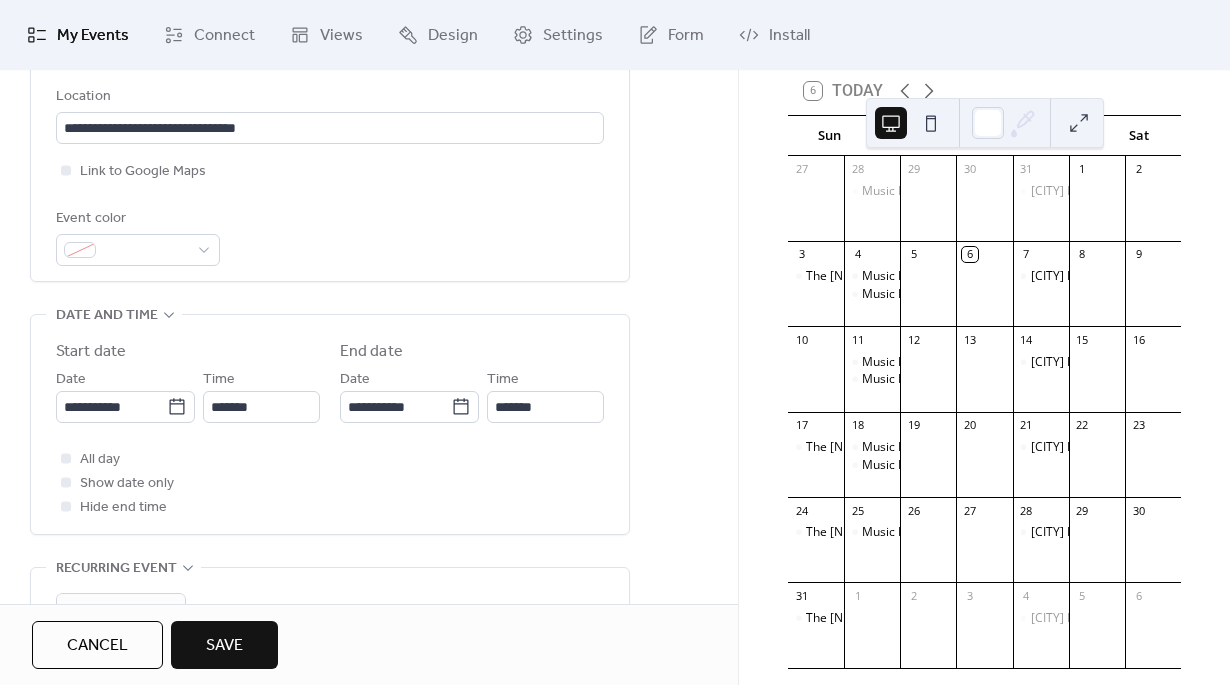 click on "Save" at bounding box center (224, 646) 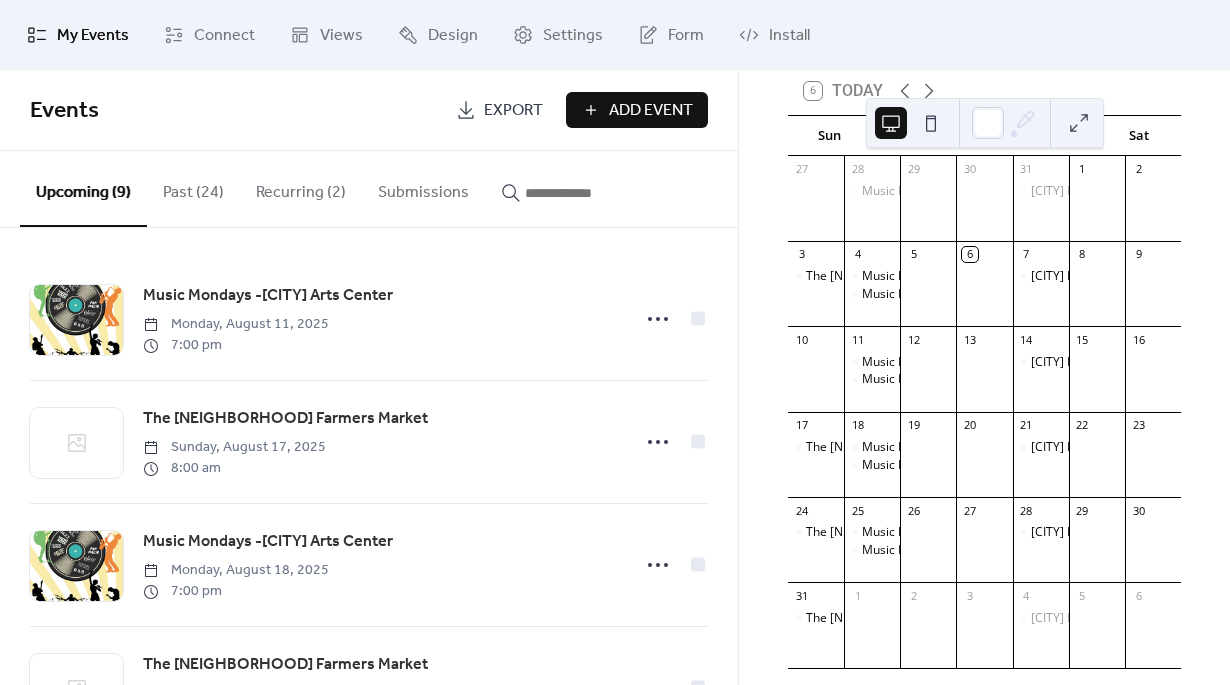 click on "Past (24)" at bounding box center (193, 188) 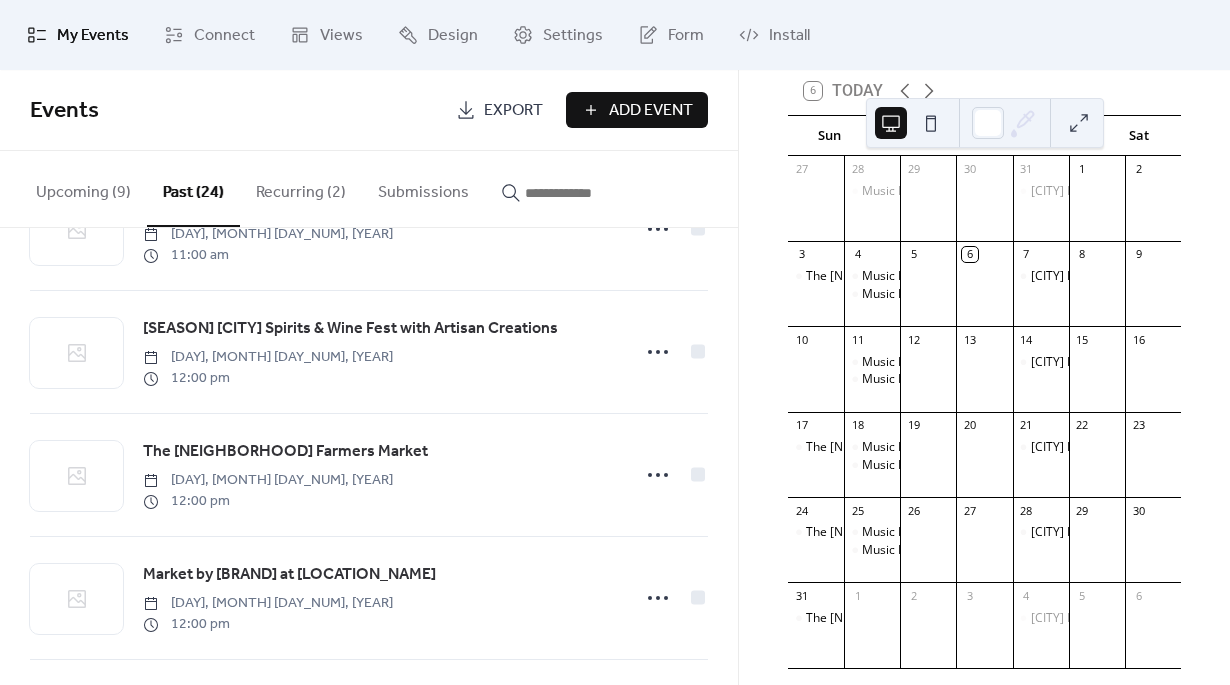 scroll, scrollTop: 1803, scrollLeft: 0, axis: vertical 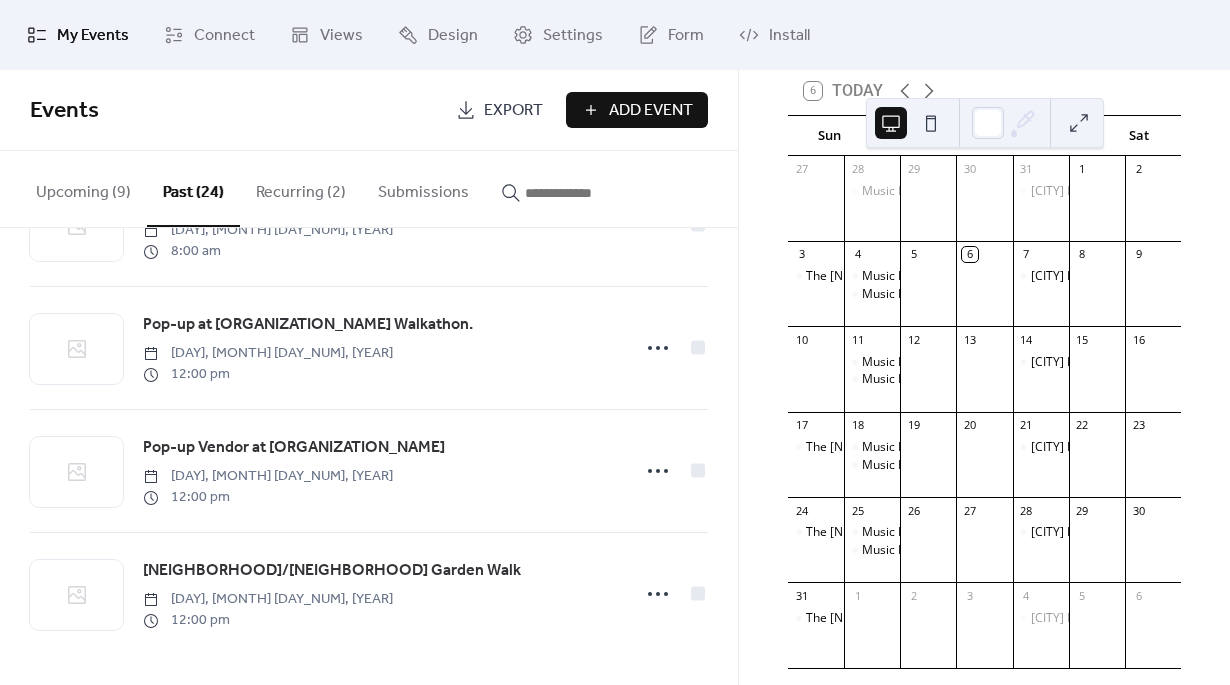 click on "Add Event" at bounding box center (637, 110) 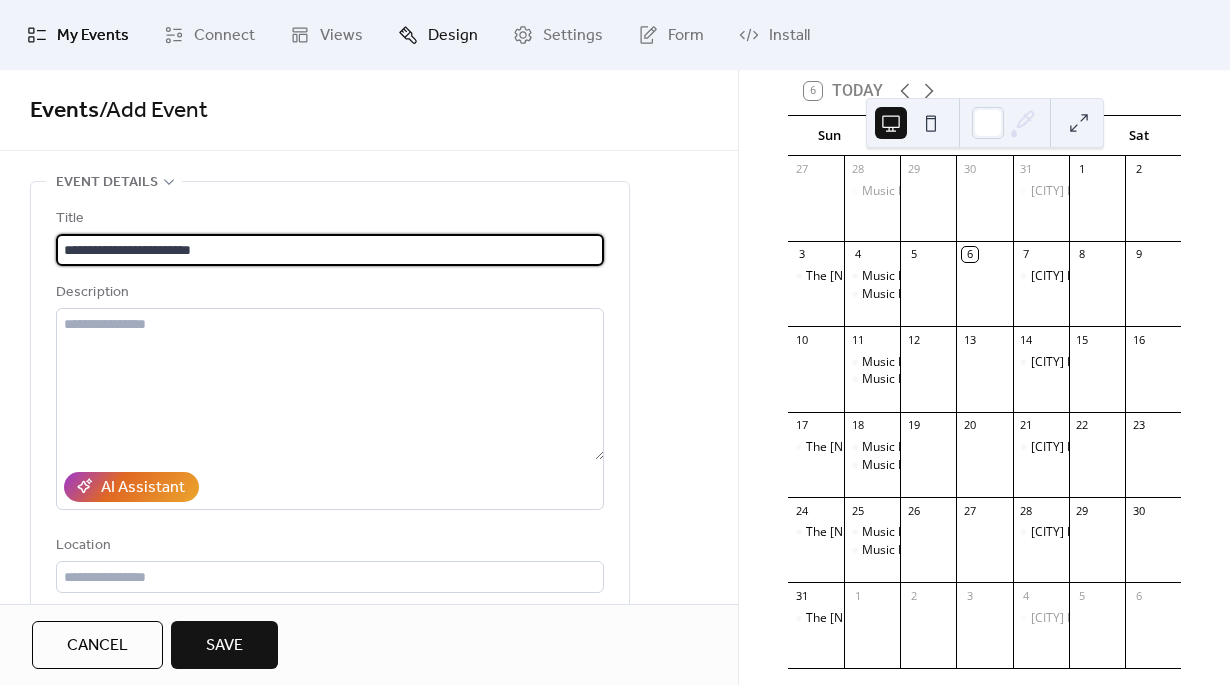type on "**********" 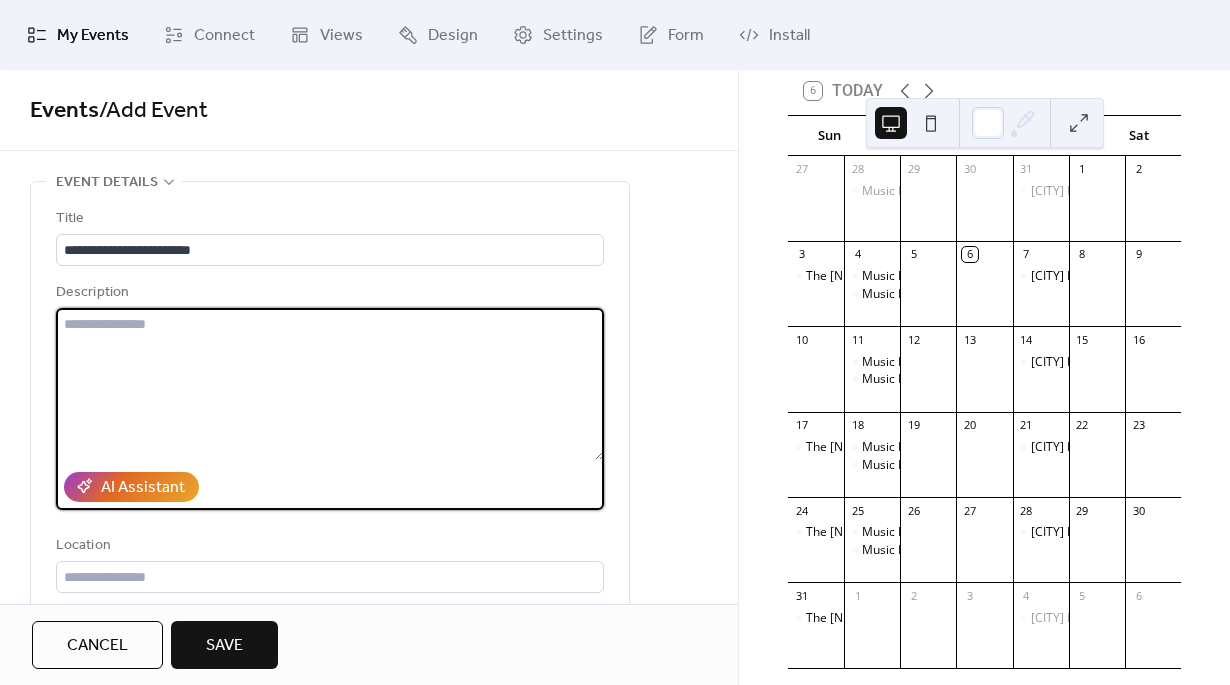 click at bounding box center (330, 384) 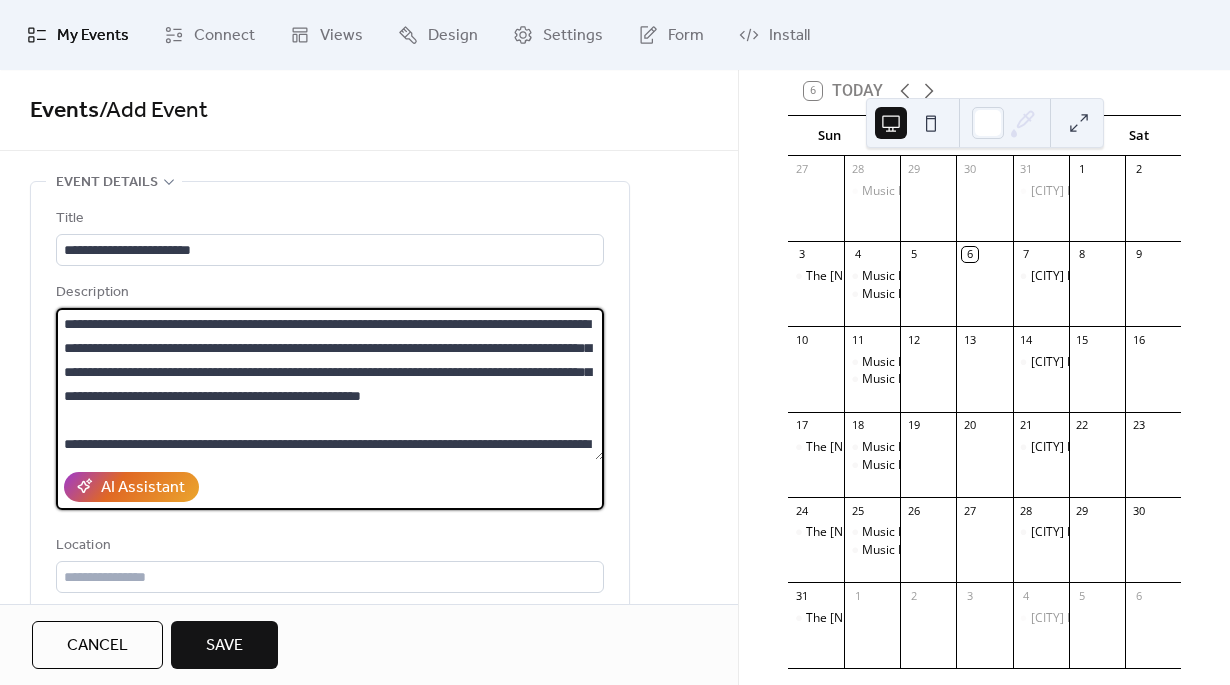 scroll, scrollTop: 93, scrollLeft: 0, axis: vertical 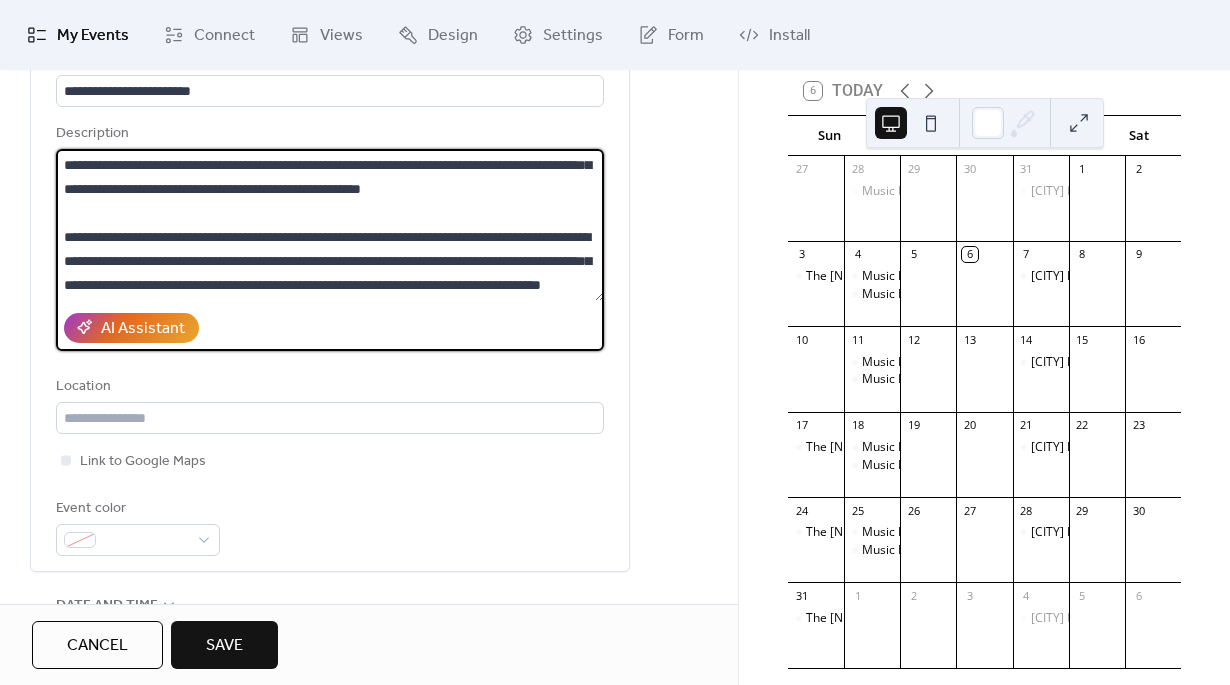 type on "**********" 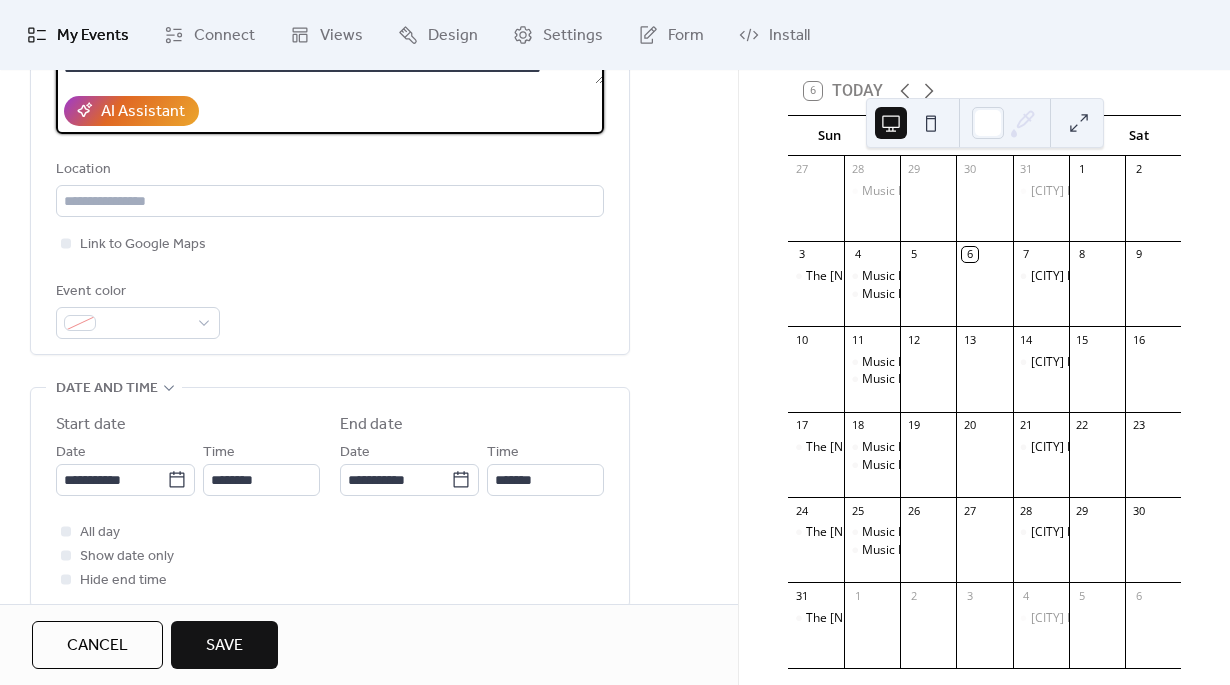 scroll, scrollTop: 375, scrollLeft: 0, axis: vertical 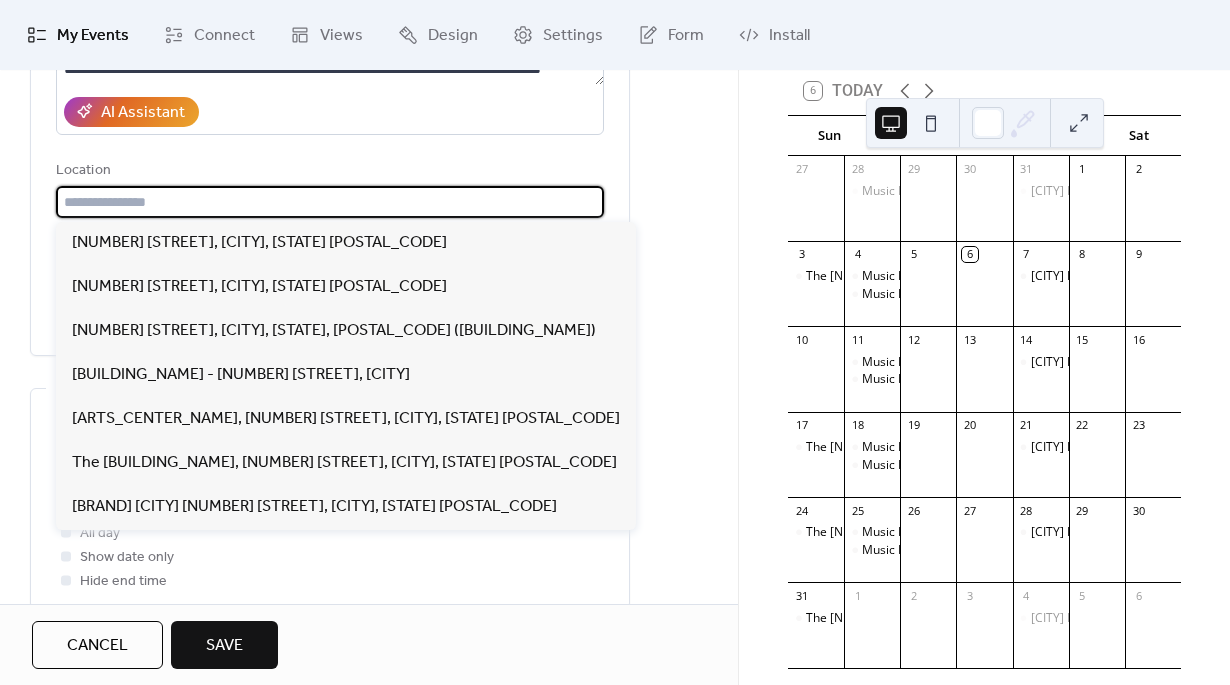 click at bounding box center (330, 202) 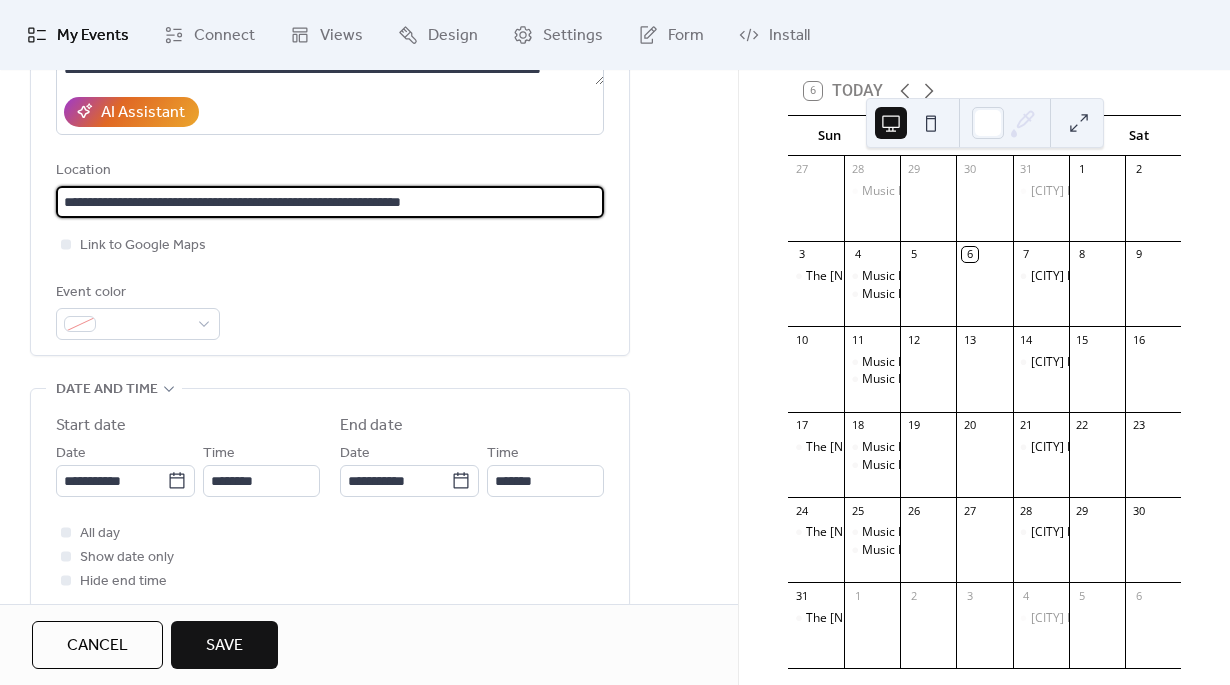 drag, startPoint x: 237, startPoint y: 200, endPoint x: 13, endPoint y: 205, distance: 224.0558 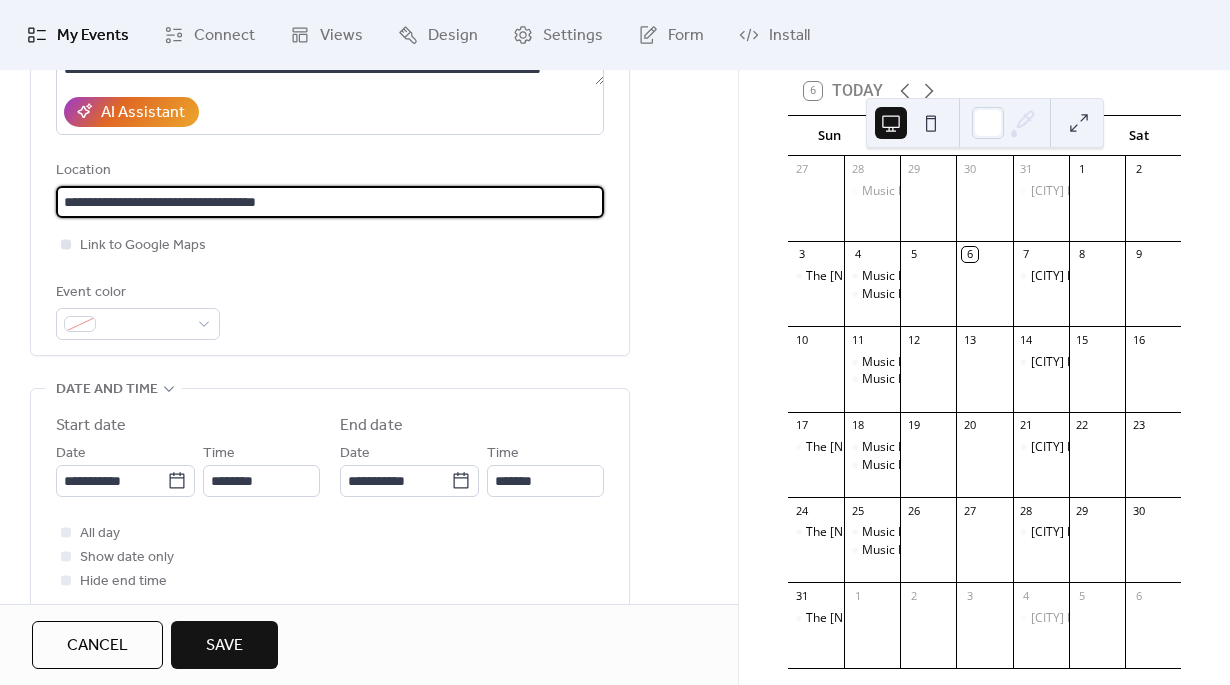type on "**********" 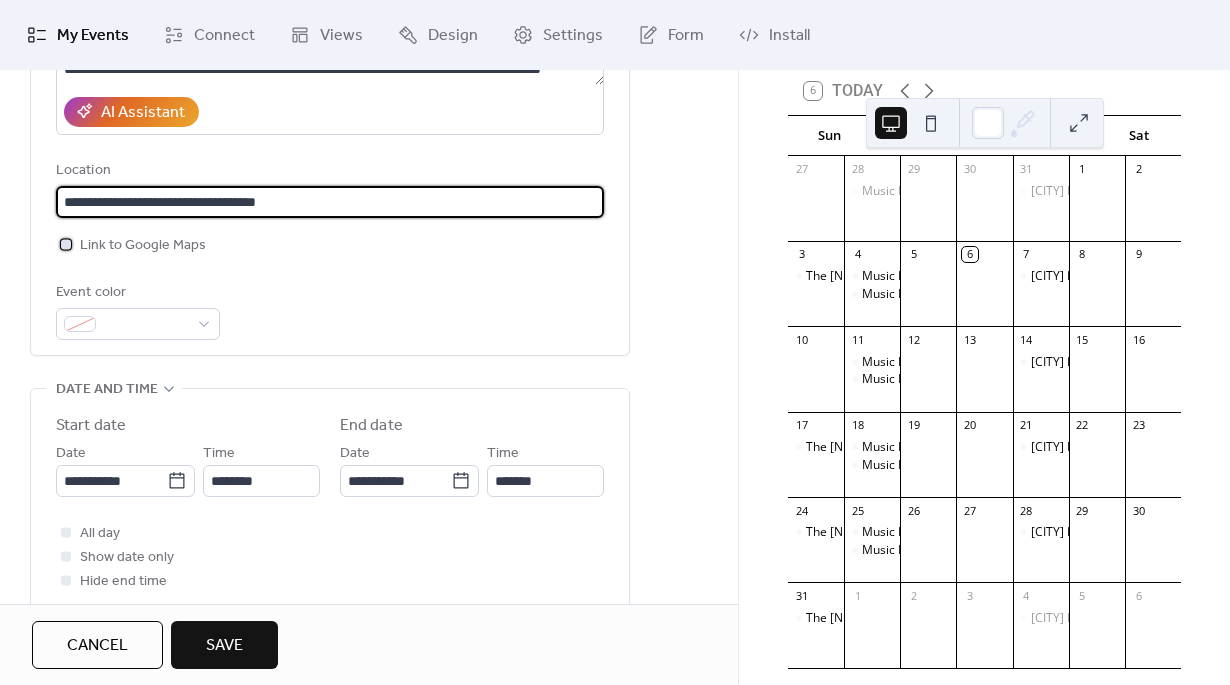 click at bounding box center (66, 244) 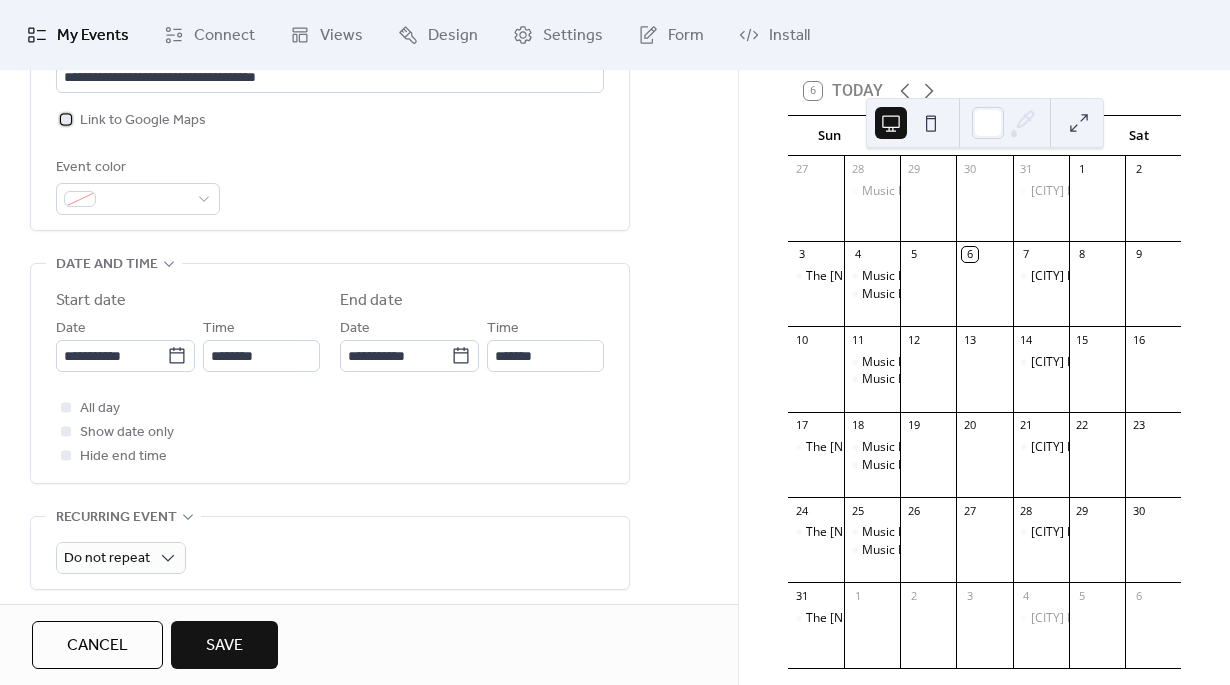 scroll, scrollTop: 543, scrollLeft: 0, axis: vertical 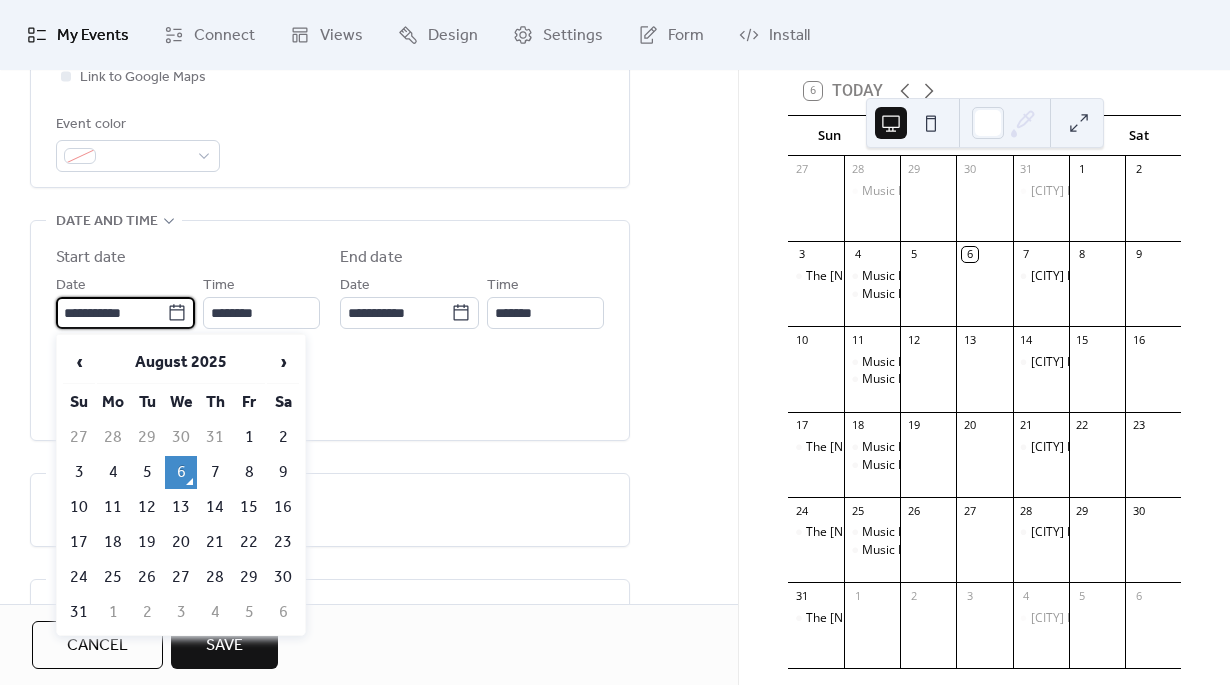click on "**********" at bounding box center [111, 313] 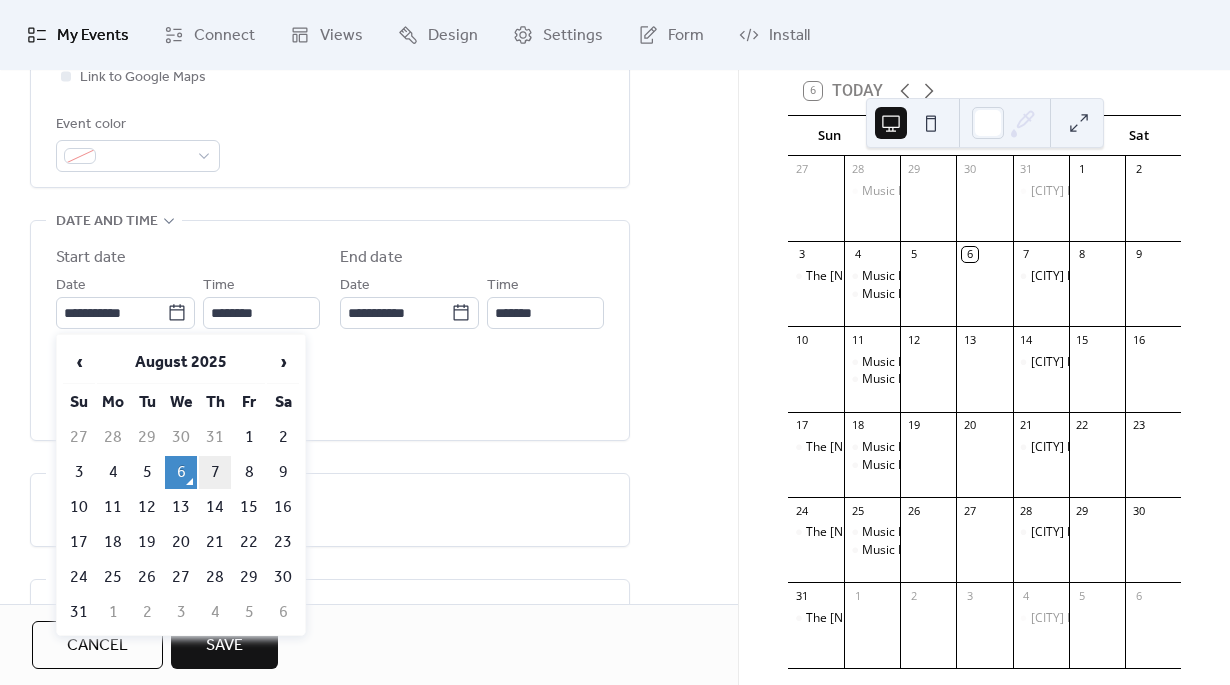 click on "7" at bounding box center [215, 472] 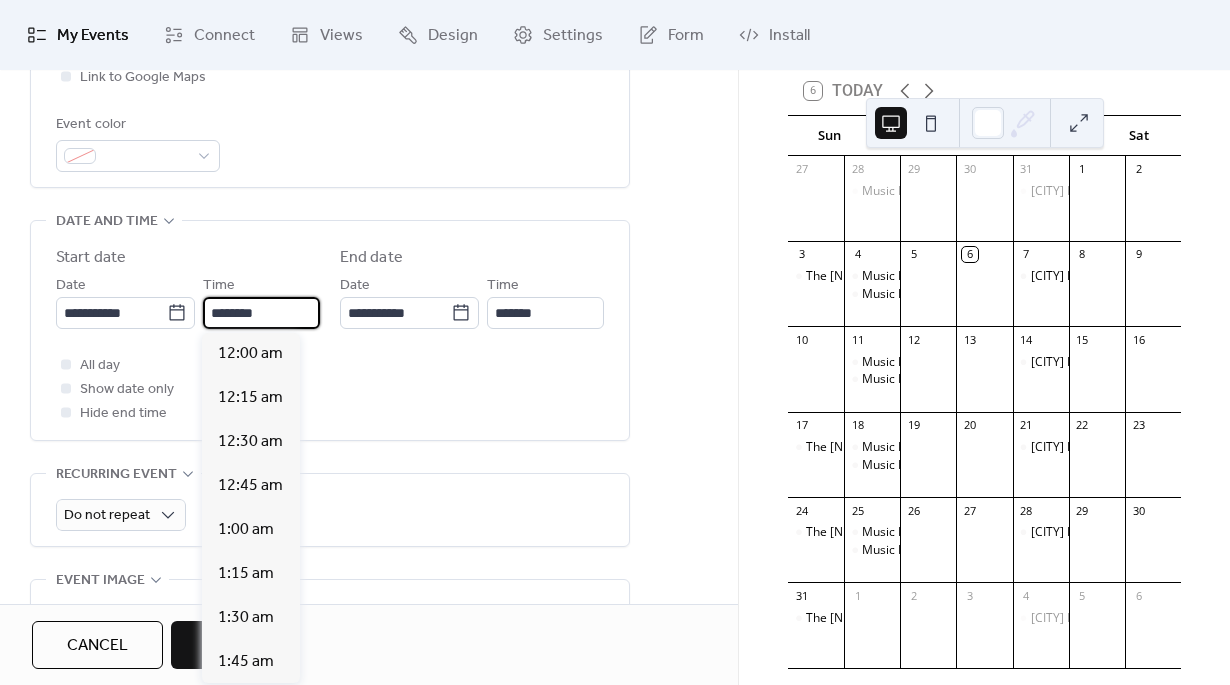 click on "********" at bounding box center [261, 313] 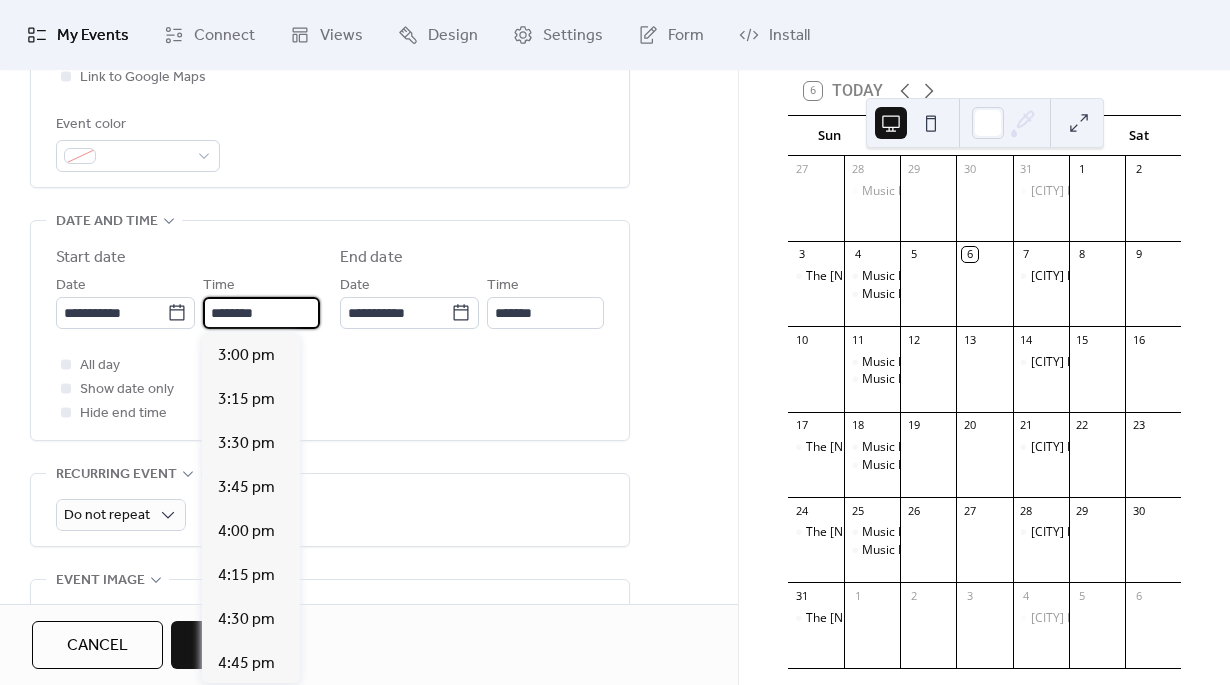 scroll, scrollTop: 2702, scrollLeft: 0, axis: vertical 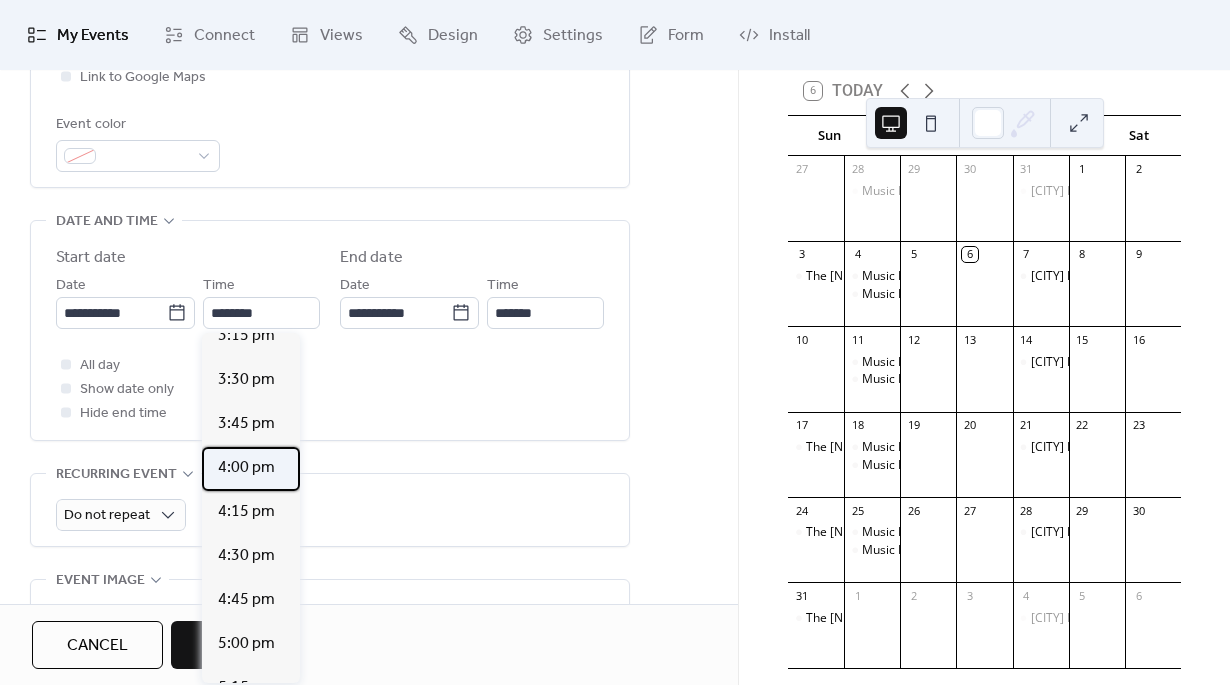 click on "4:00 pm" at bounding box center [246, 468] 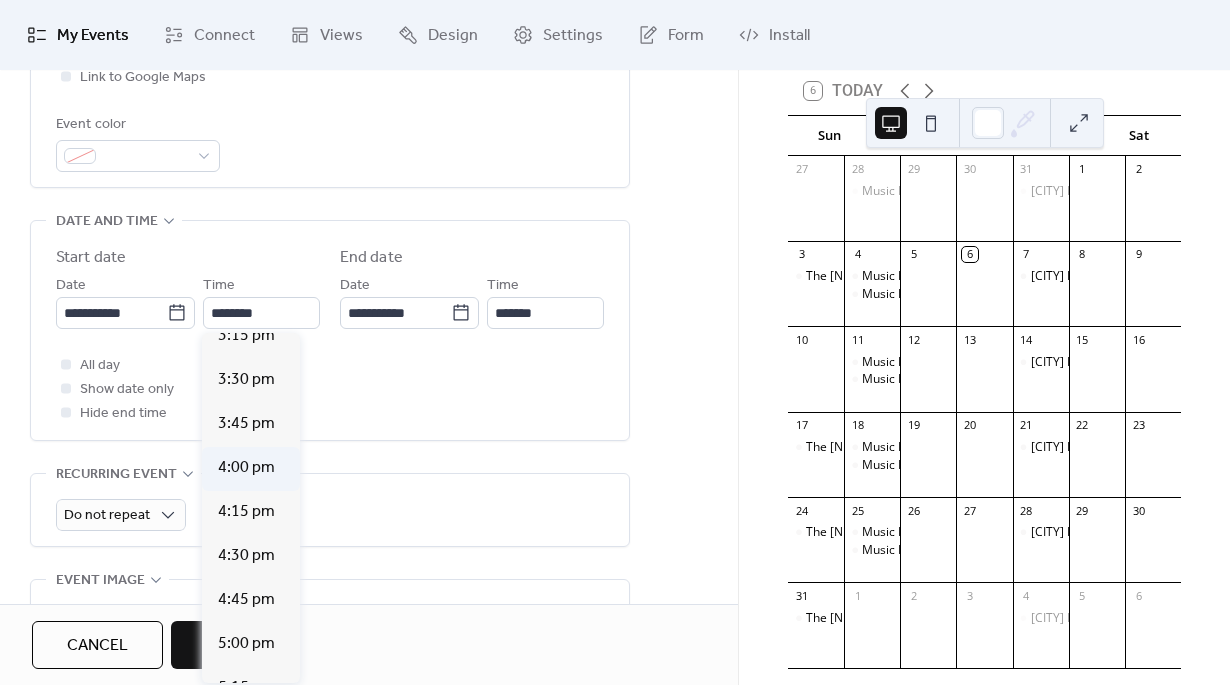 type on "*******" 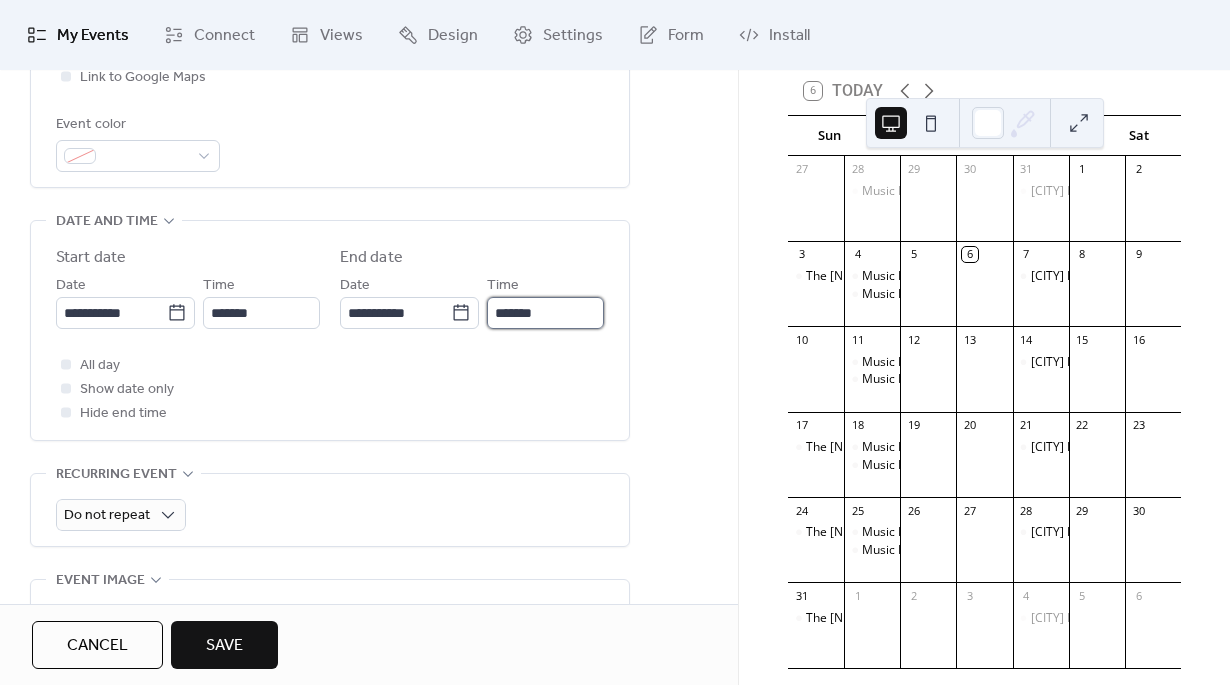 click on "*******" at bounding box center [545, 313] 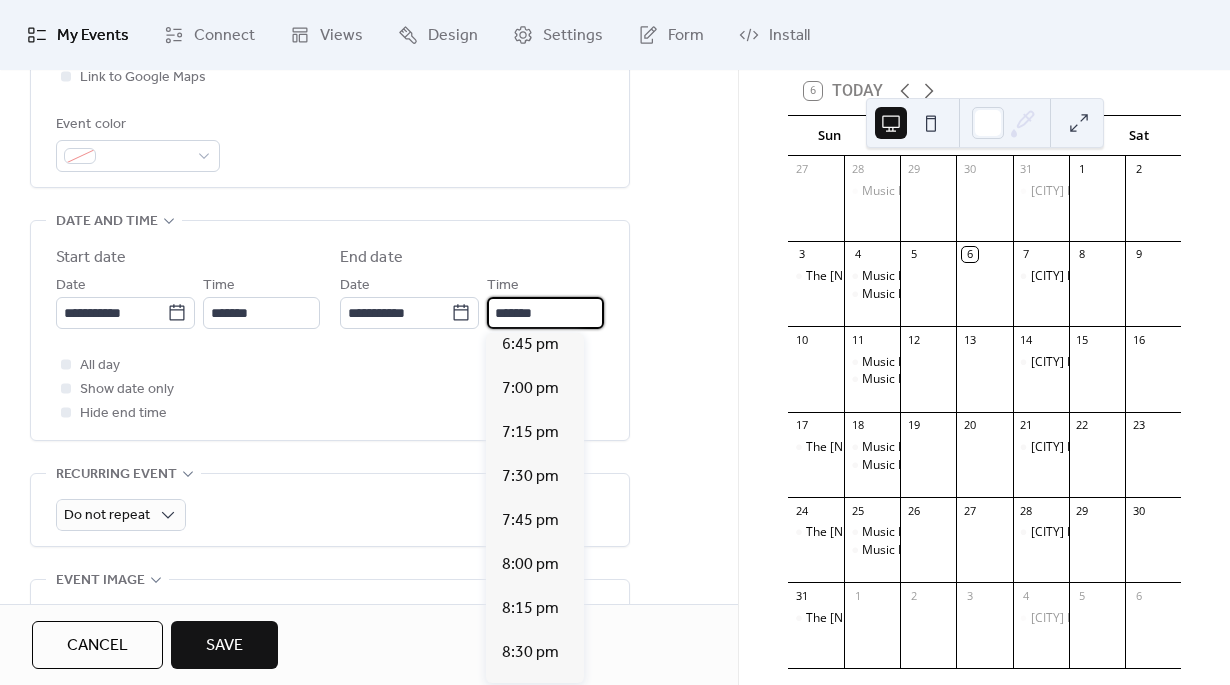 scroll, scrollTop: 504, scrollLeft: 0, axis: vertical 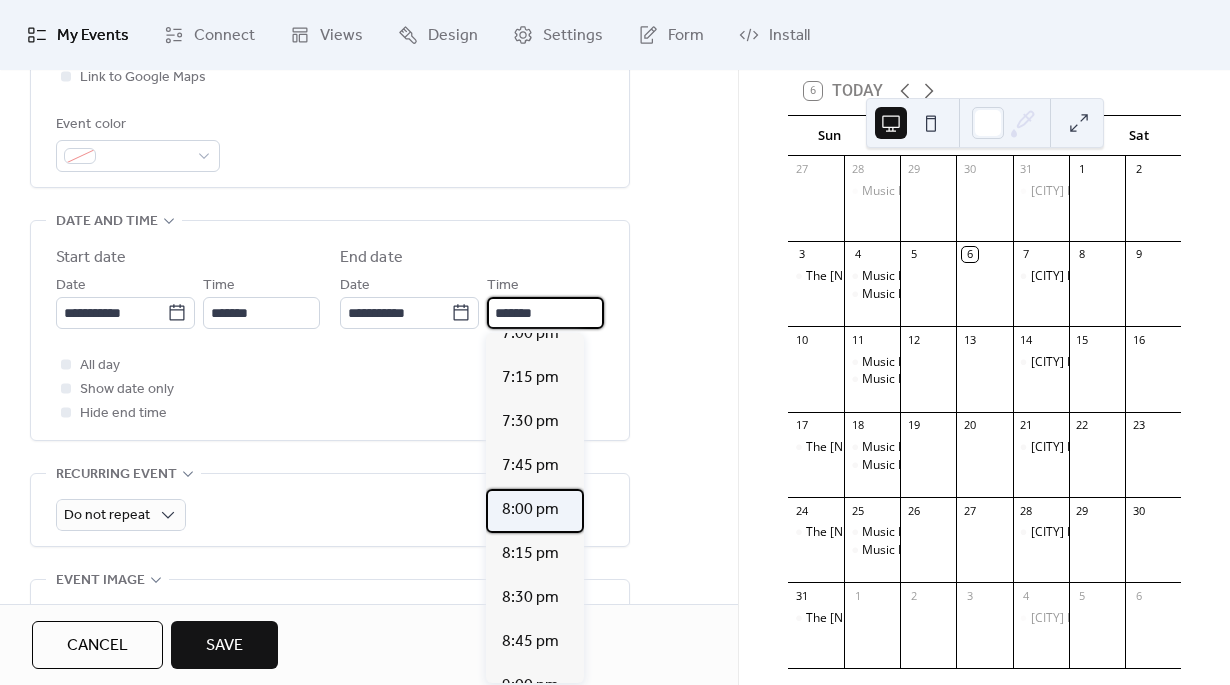 click on "8:00 pm" at bounding box center (530, 510) 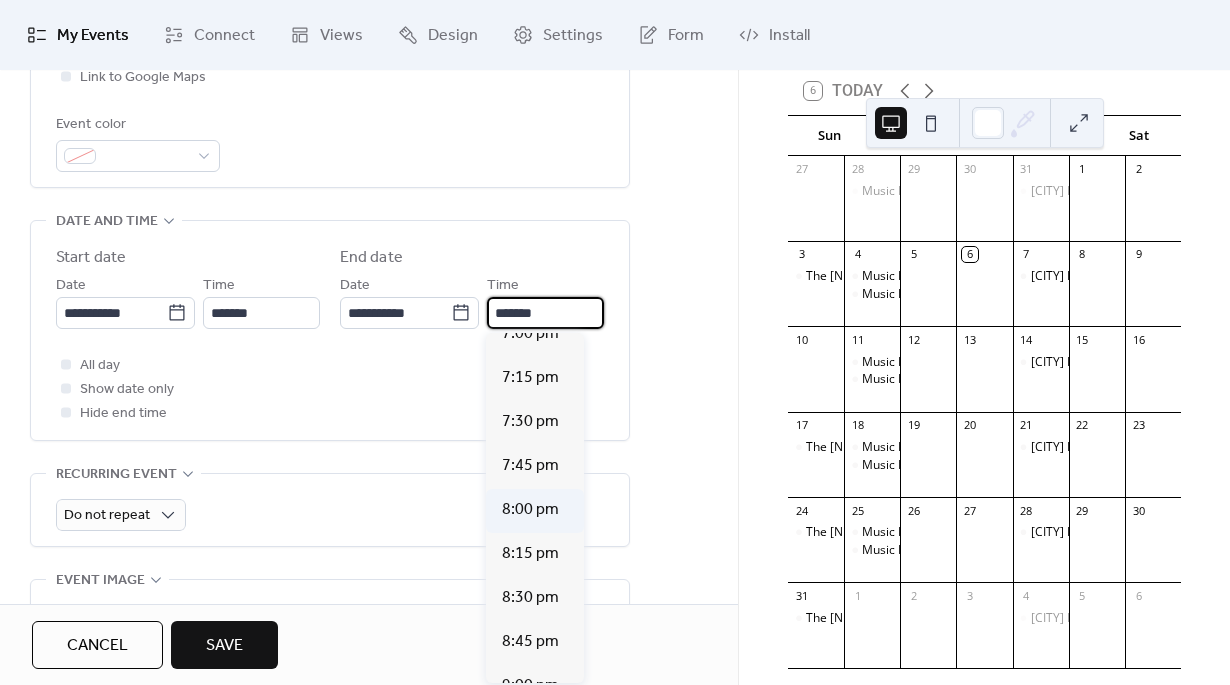 type on "*******" 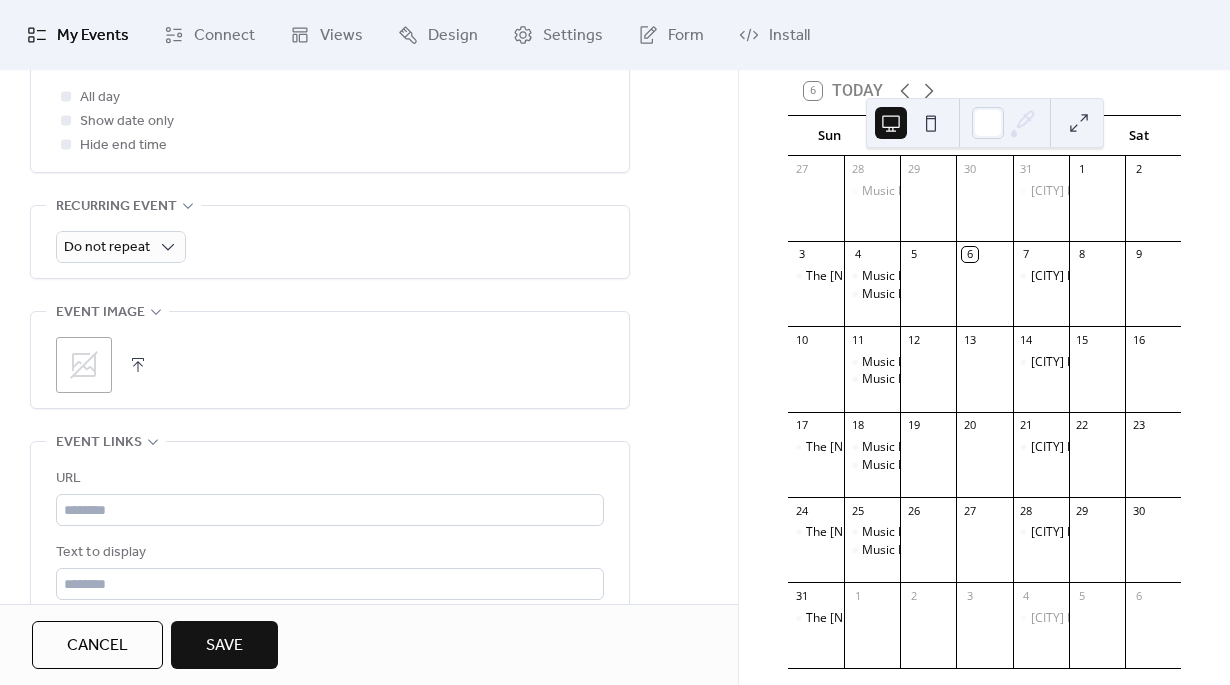 scroll, scrollTop: 813, scrollLeft: 0, axis: vertical 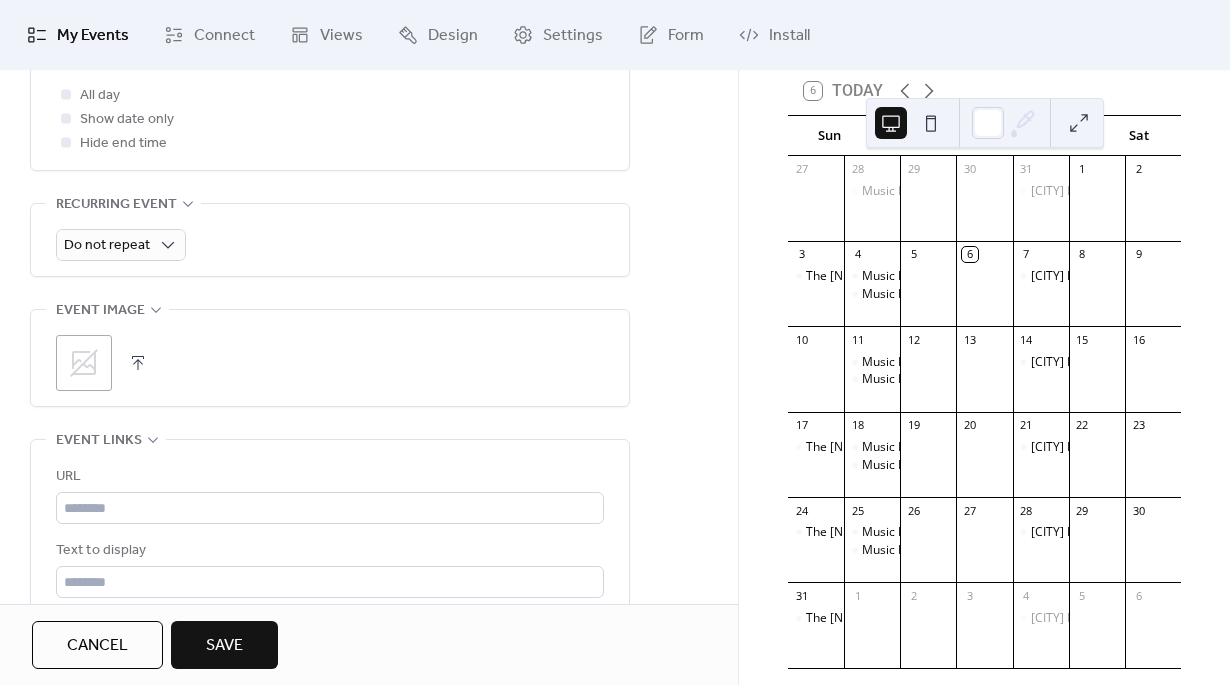 click on ";" at bounding box center [84, 363] 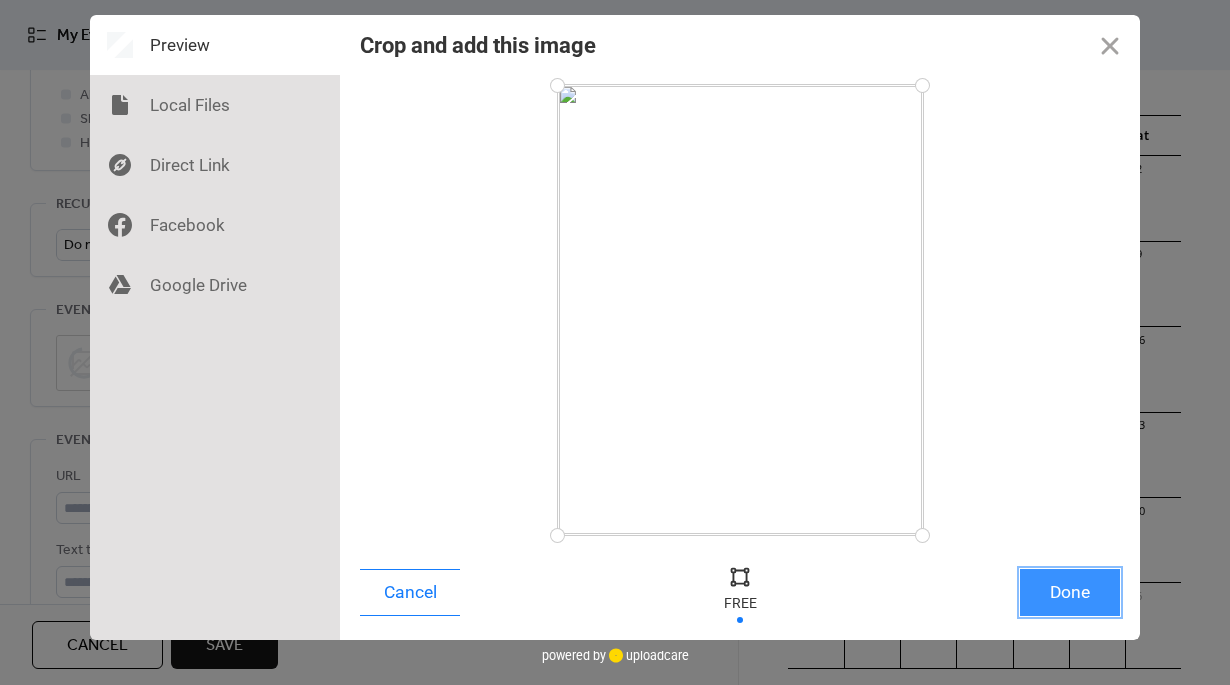 click on "Done" at bounding box center [1070, 592] 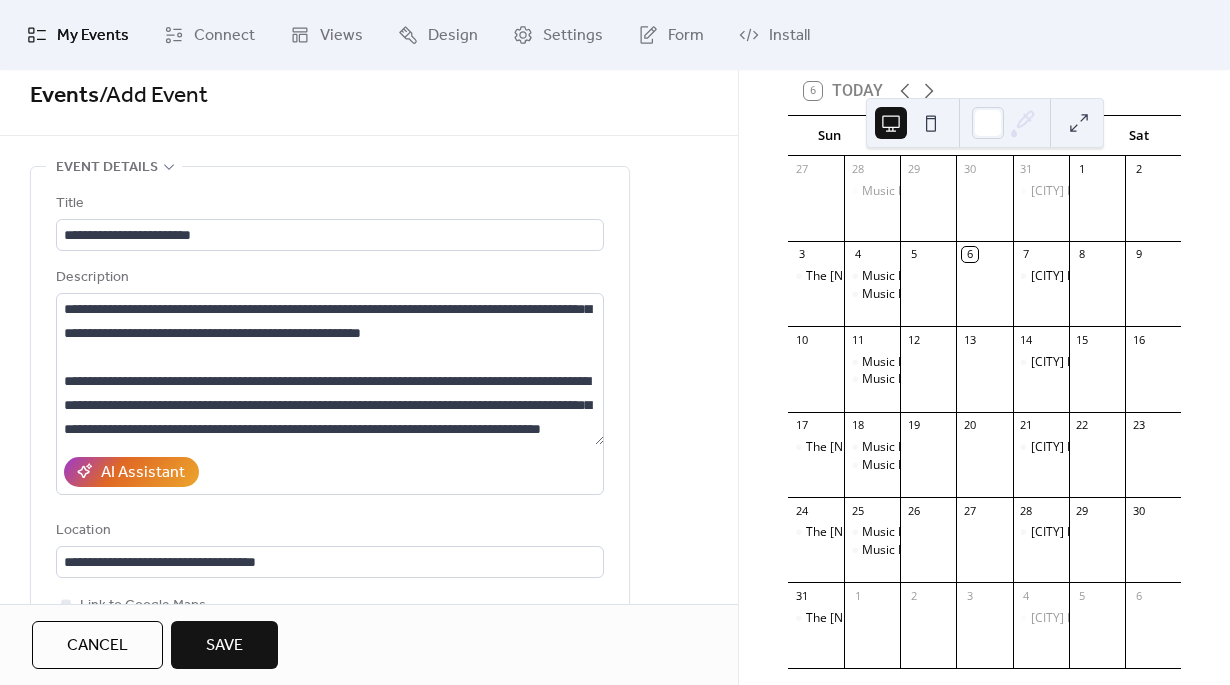 scroll, scrollTop: 0, scrollLeft: 0, axis: both 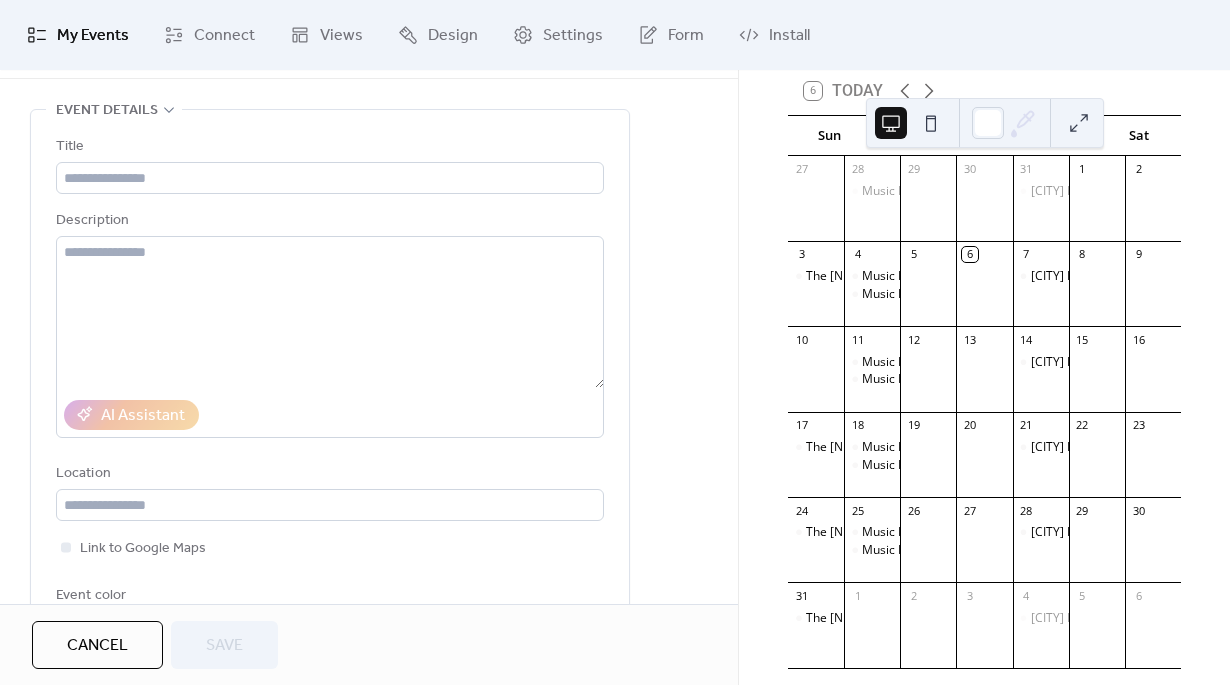 click on "[CITY] Farmer's Market" at bounding box center (1041, 464) 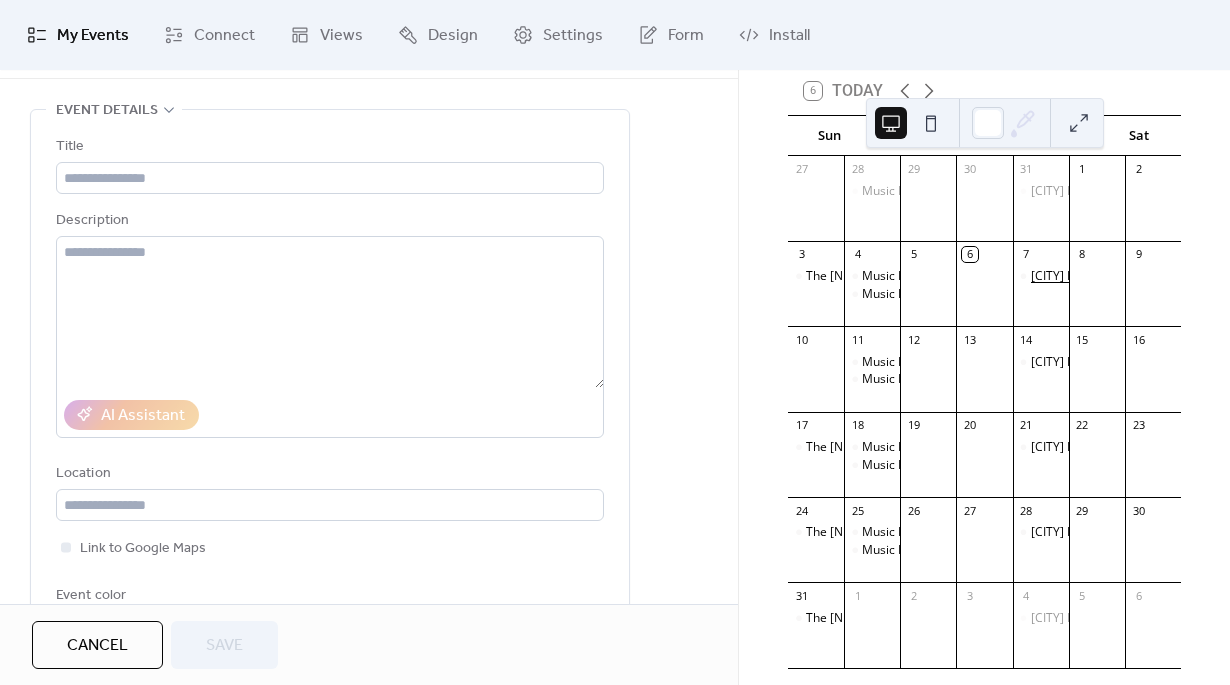 click on "[CITY] Farmer's Market" at bounding box center [1095, 276] 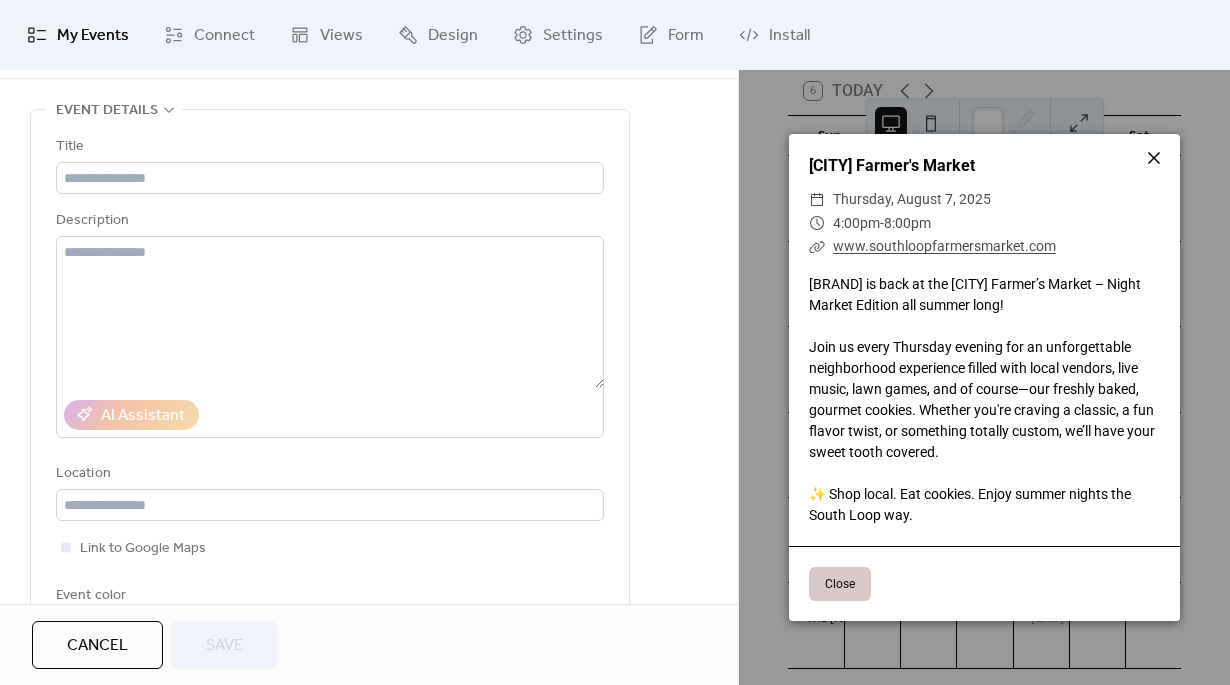 click 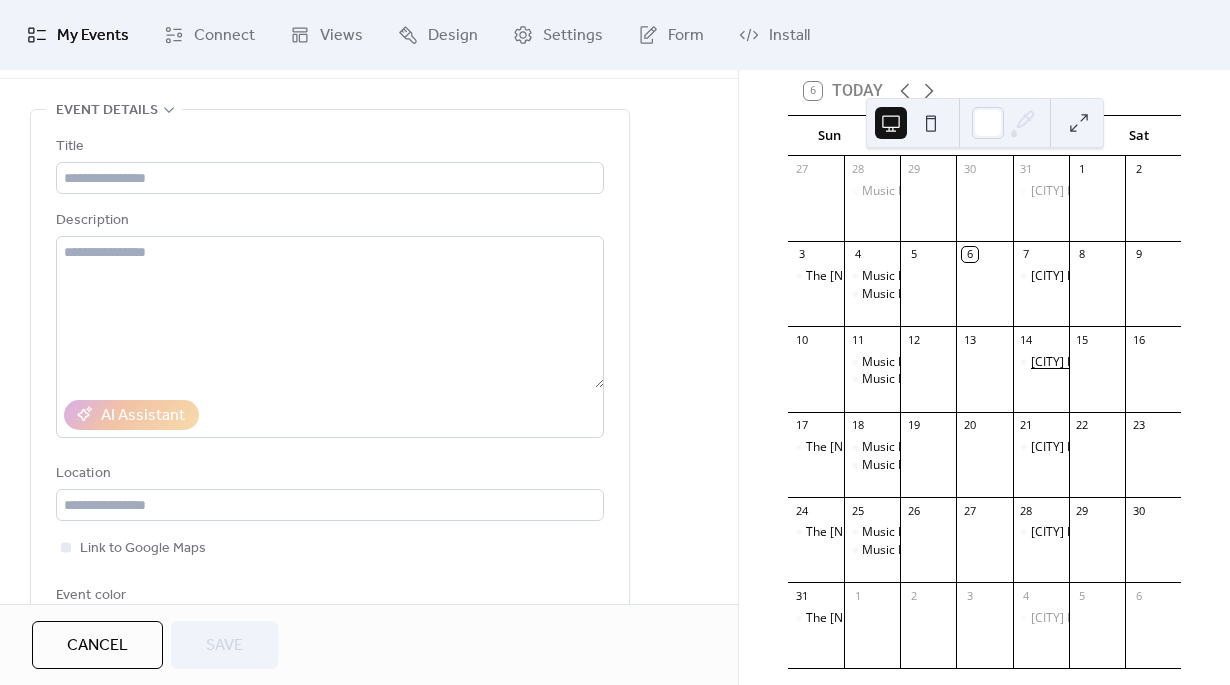 click on "[CITY] Farmer's Market" at bounding box center (1095, 362) 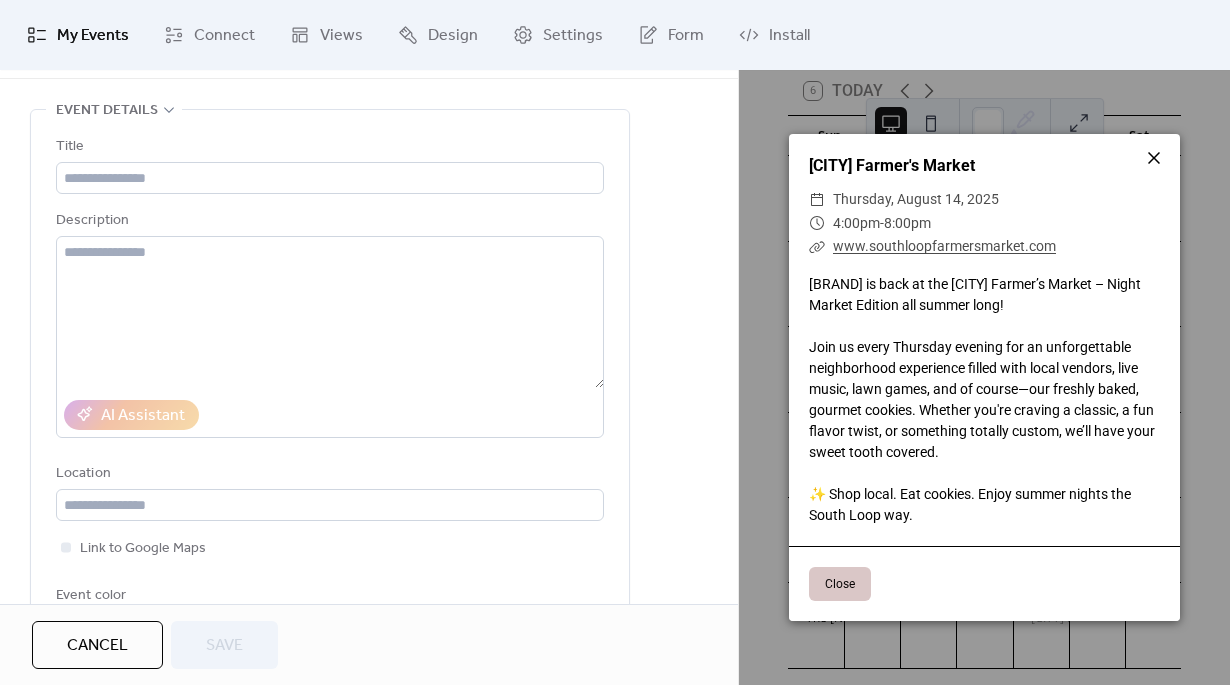 click 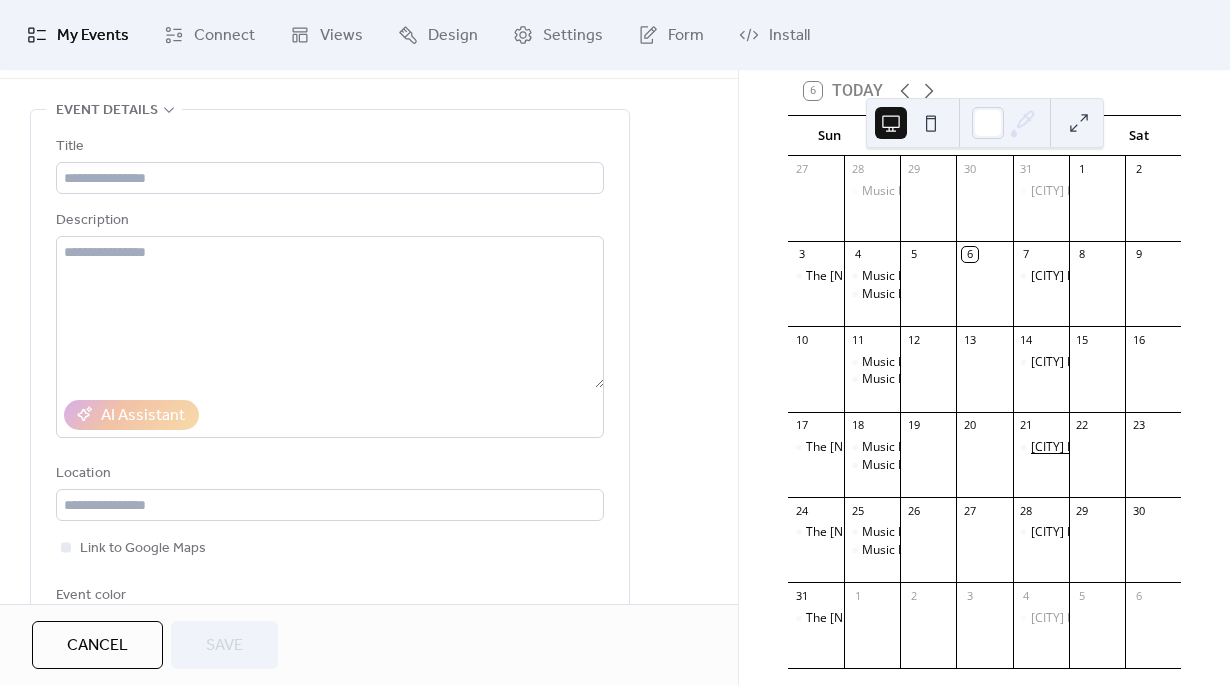 click on "[CITY] Farmer's Market" at bounding box center [1095, 447] 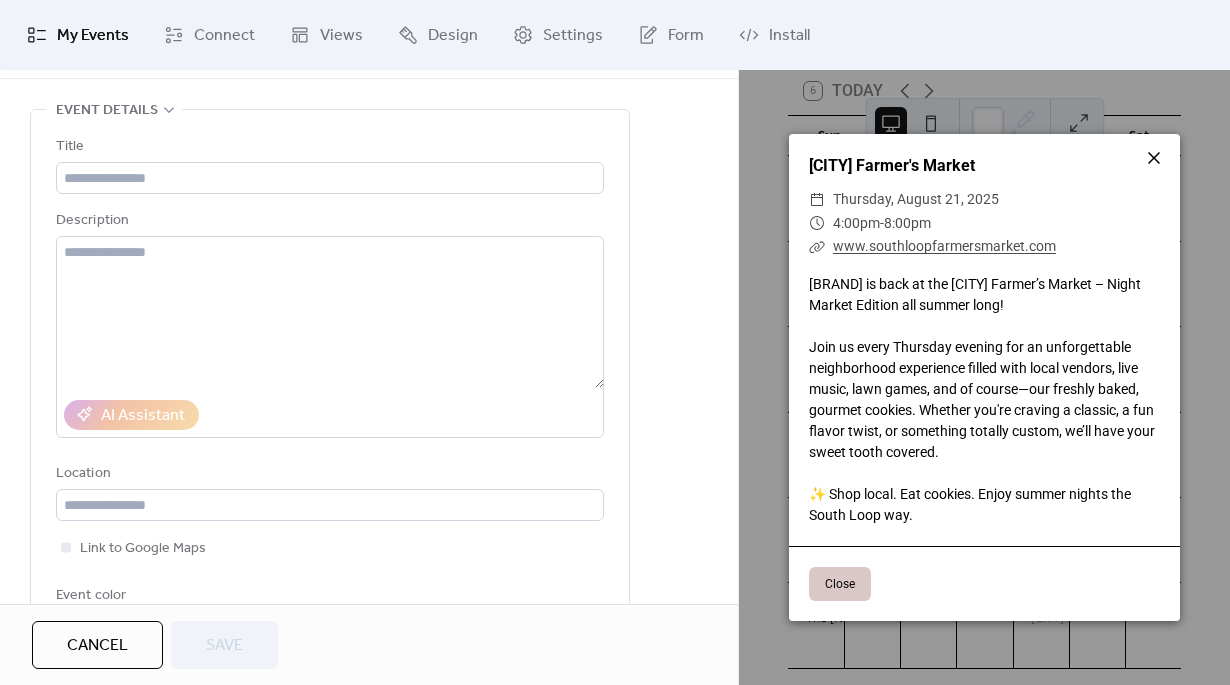 click 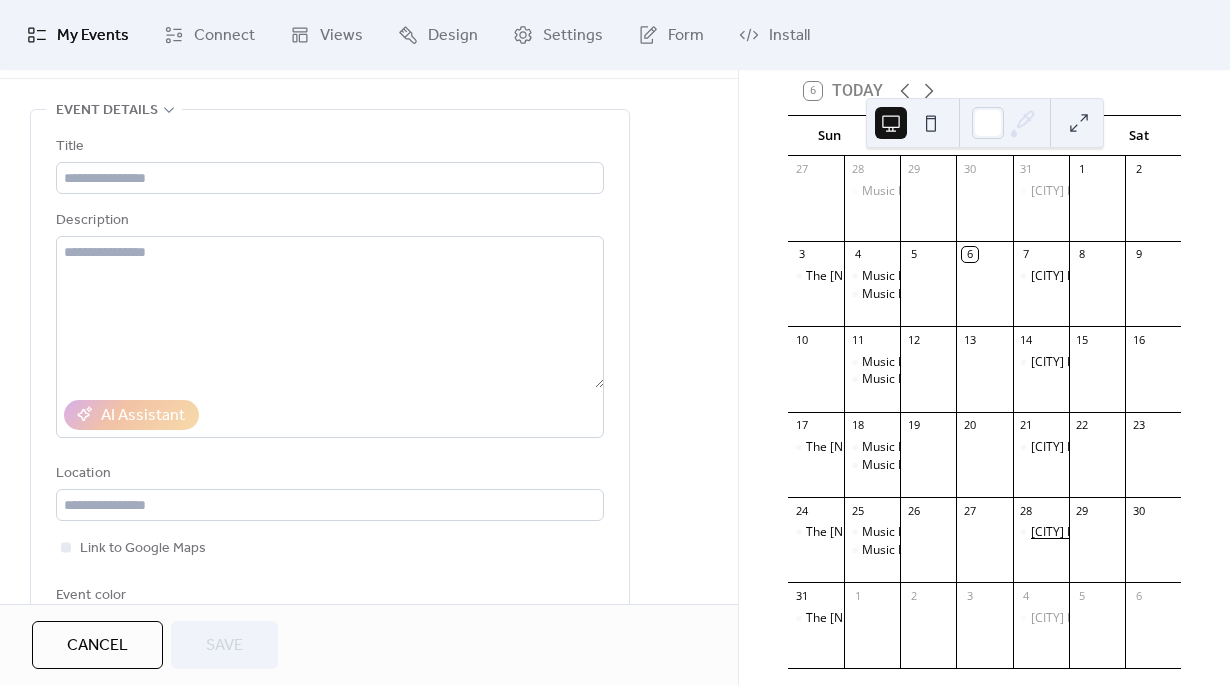 click on "[CITY] Farmer's Market" at bounding box center (1095, 532) 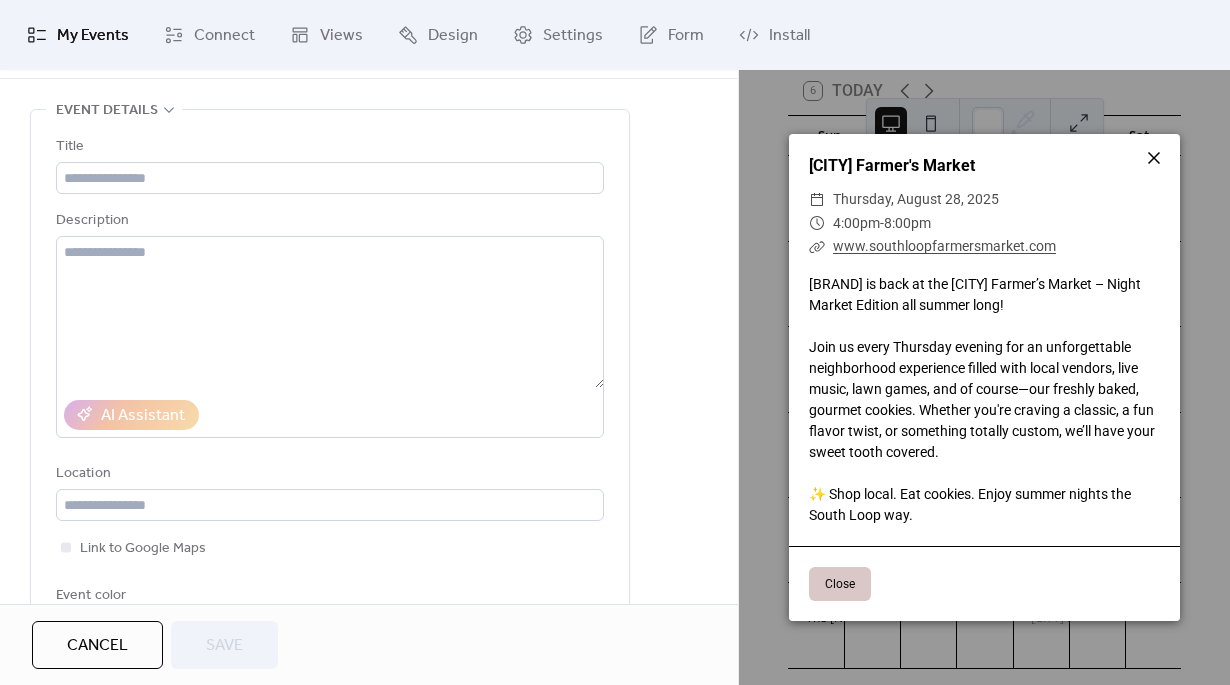 click 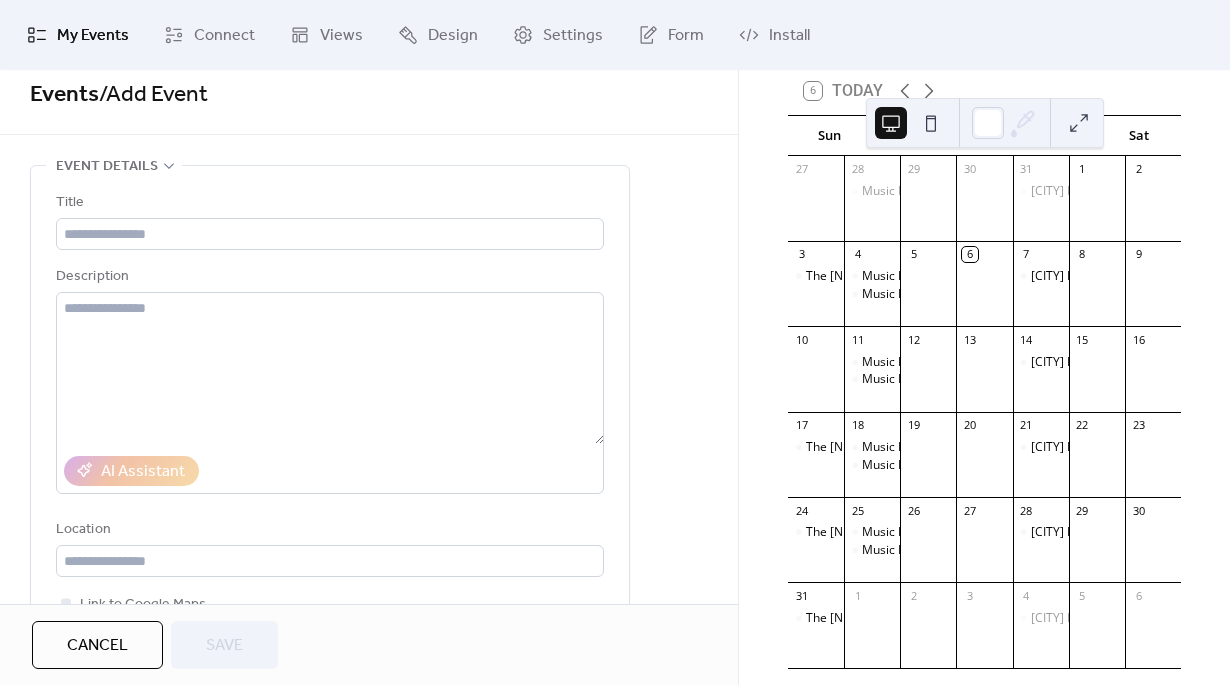 scroll, scrollTop: 13, scrollLeft: 0, axis: vertical 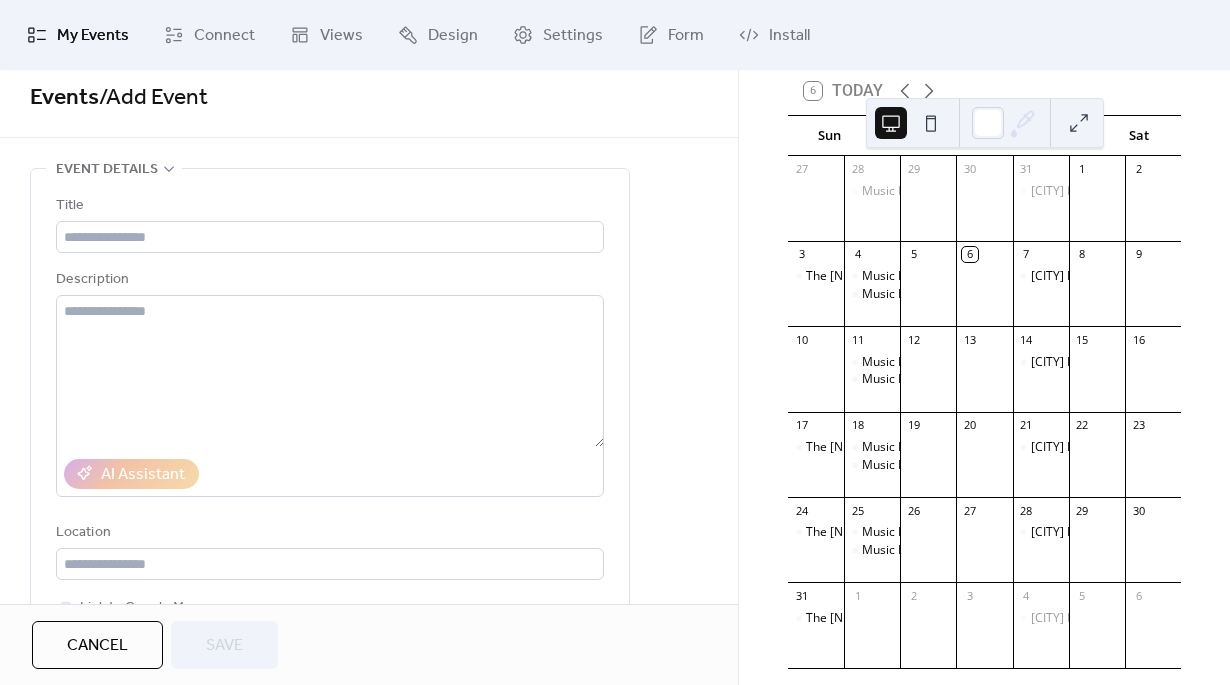 click on "My Events" at bounding box center [93, 36] 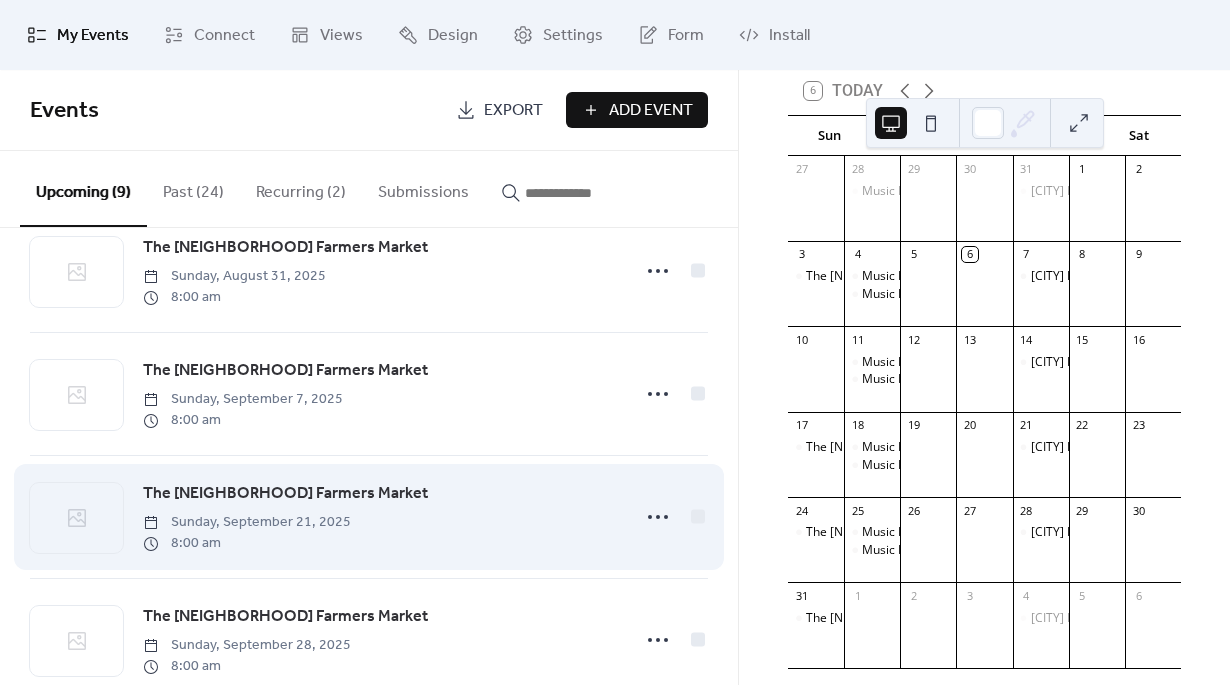 scroll, scrollTop: 708, scrollLeft: 0, axis: vertical 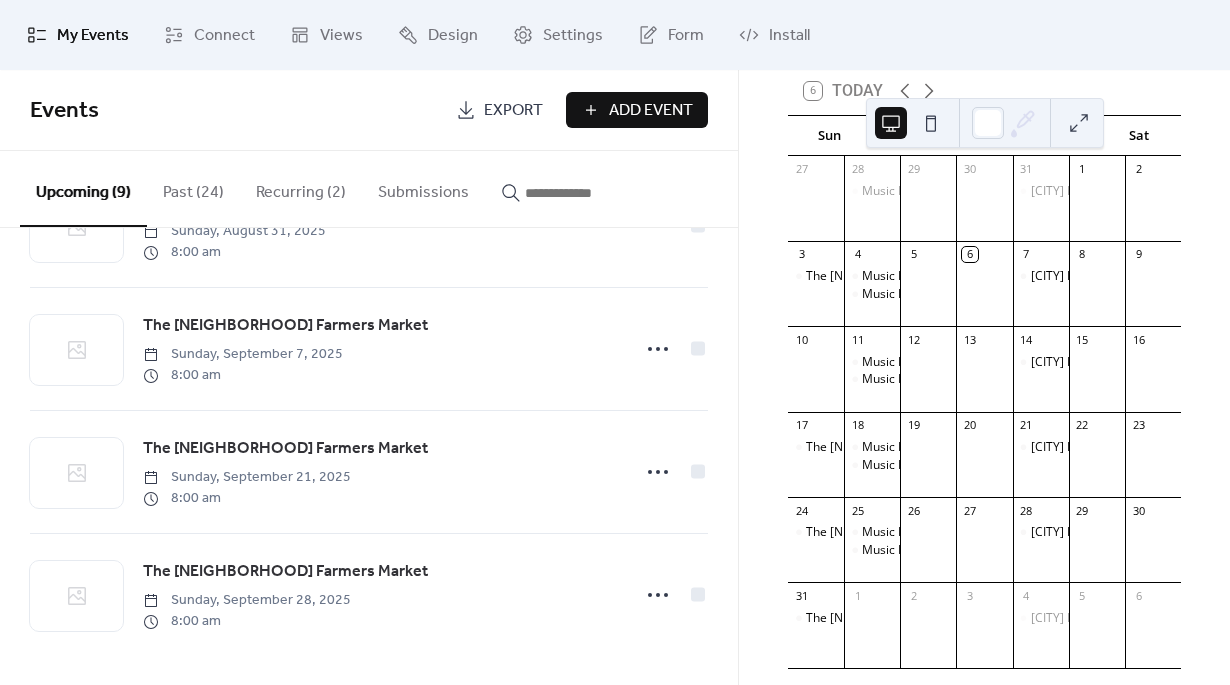 click on "Past (24)" at bounding box center [193, 188] 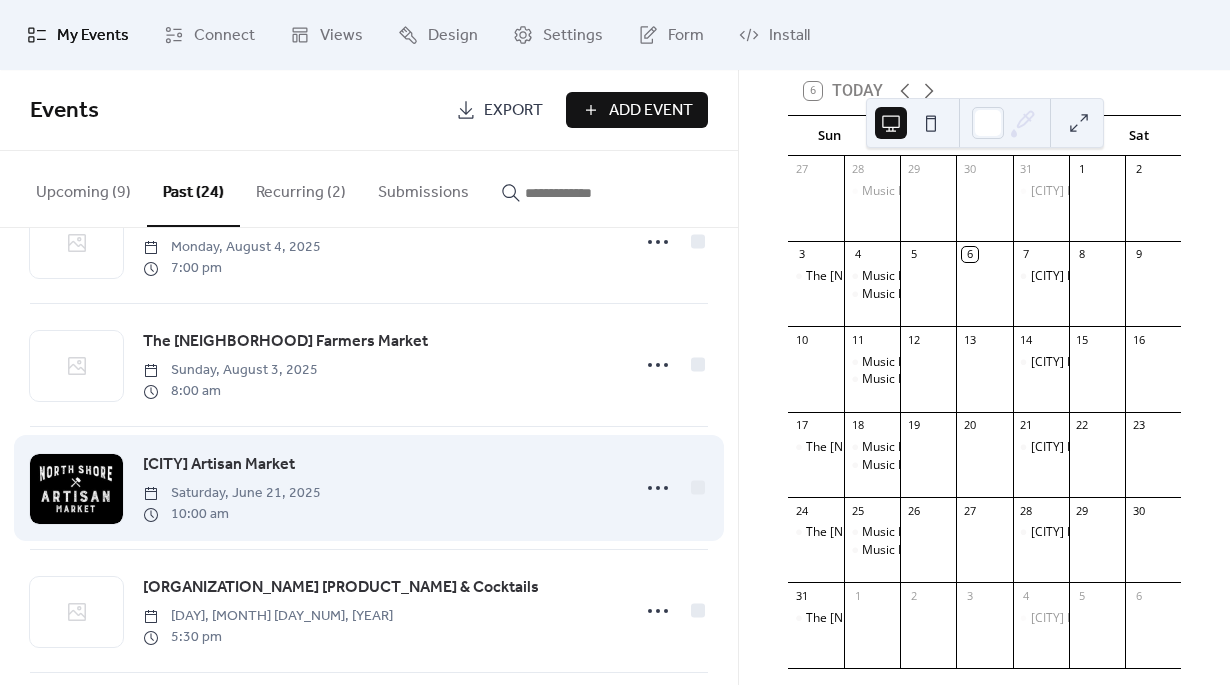 scroll, scrollTop: 0, scrollLeft: 0, axis: both 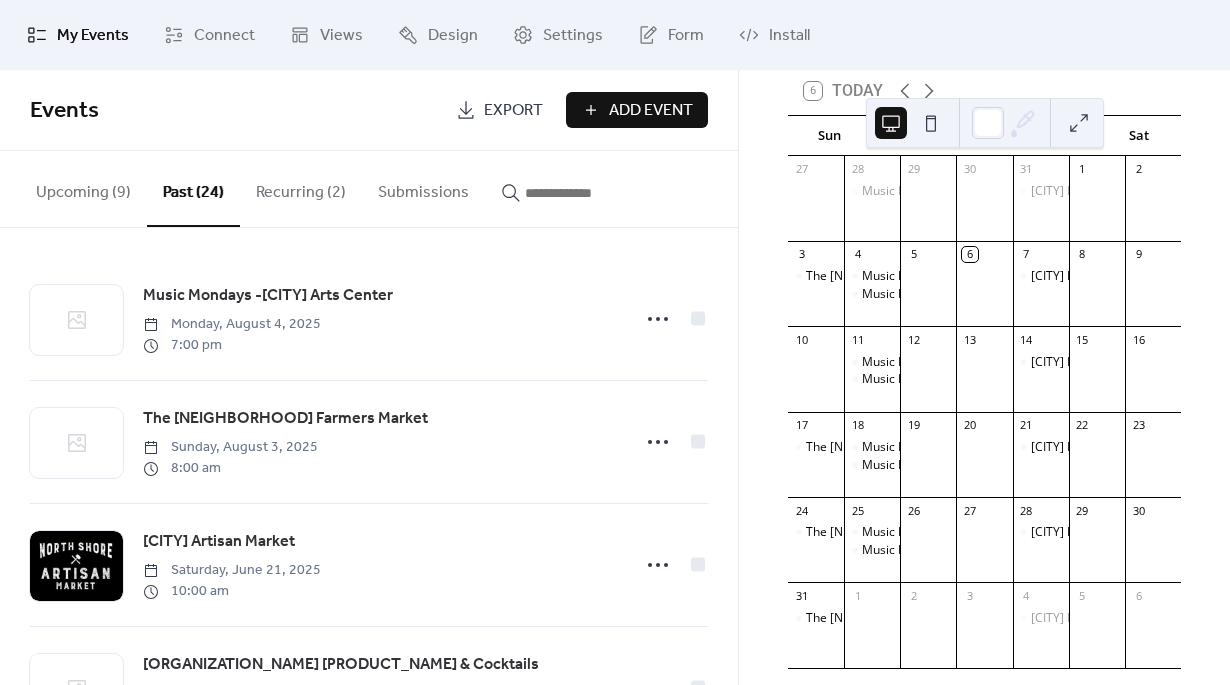 click on "Recurring (2)" at bounding box center [301, 188] 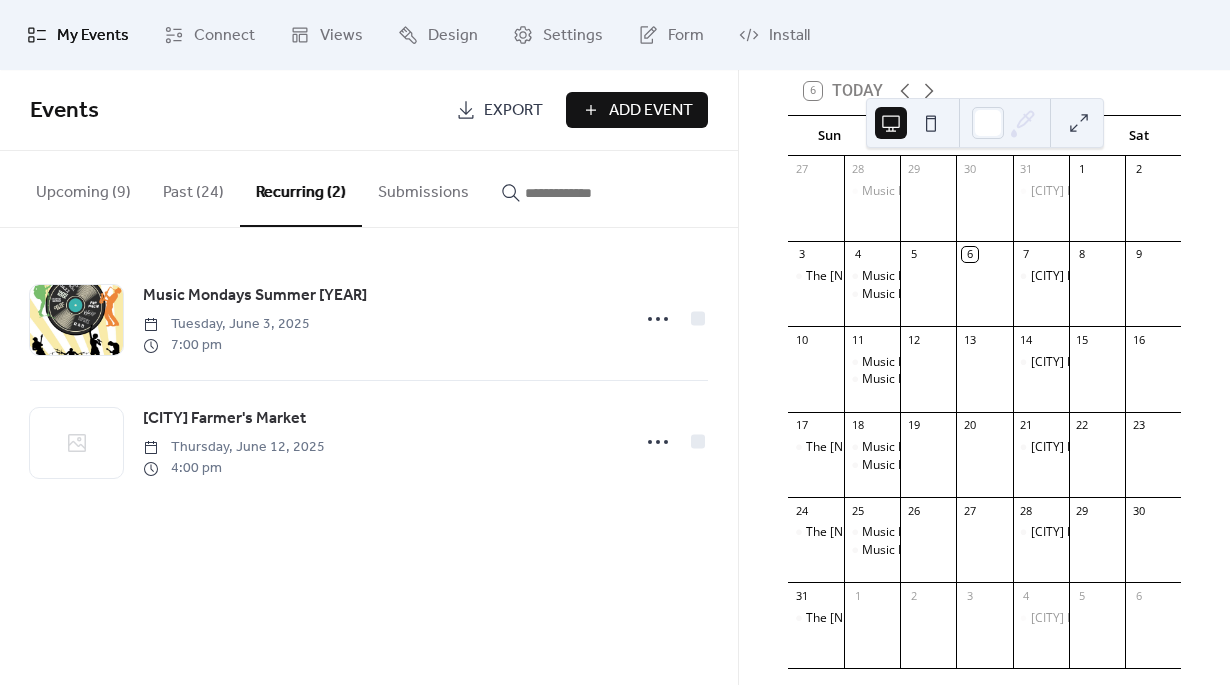 click on "Past (24)" at bounding box center (193, 188) 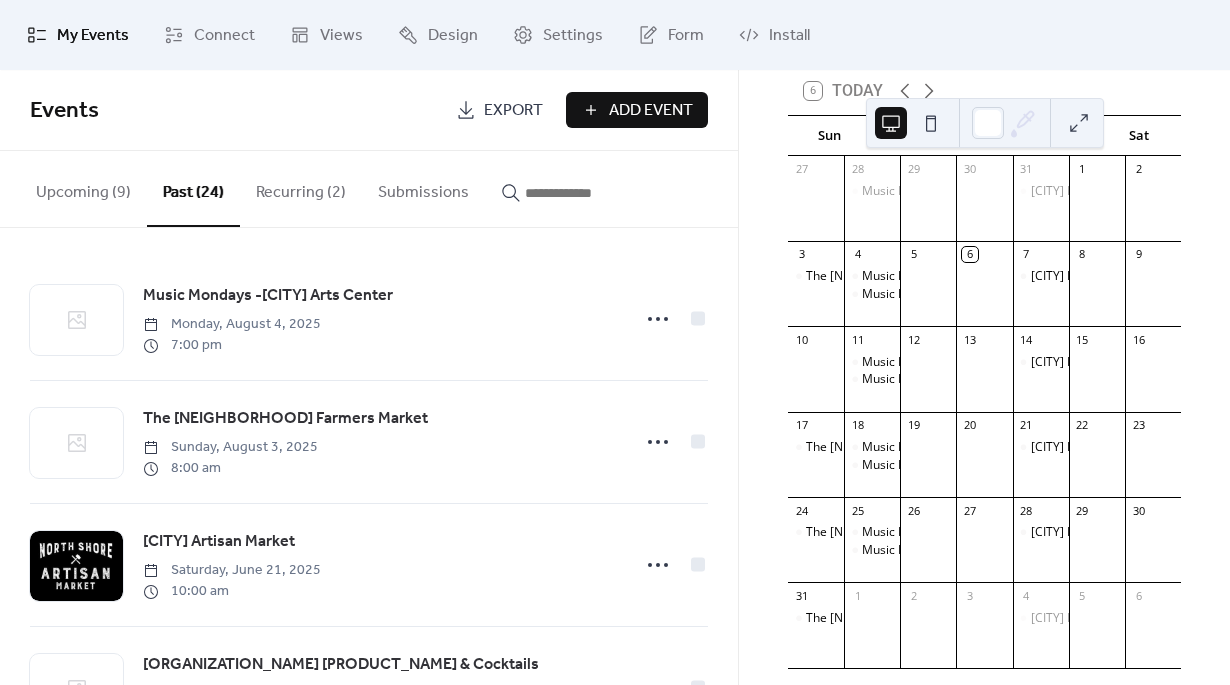 click on "Add Event" at bounding box center [651, 111] 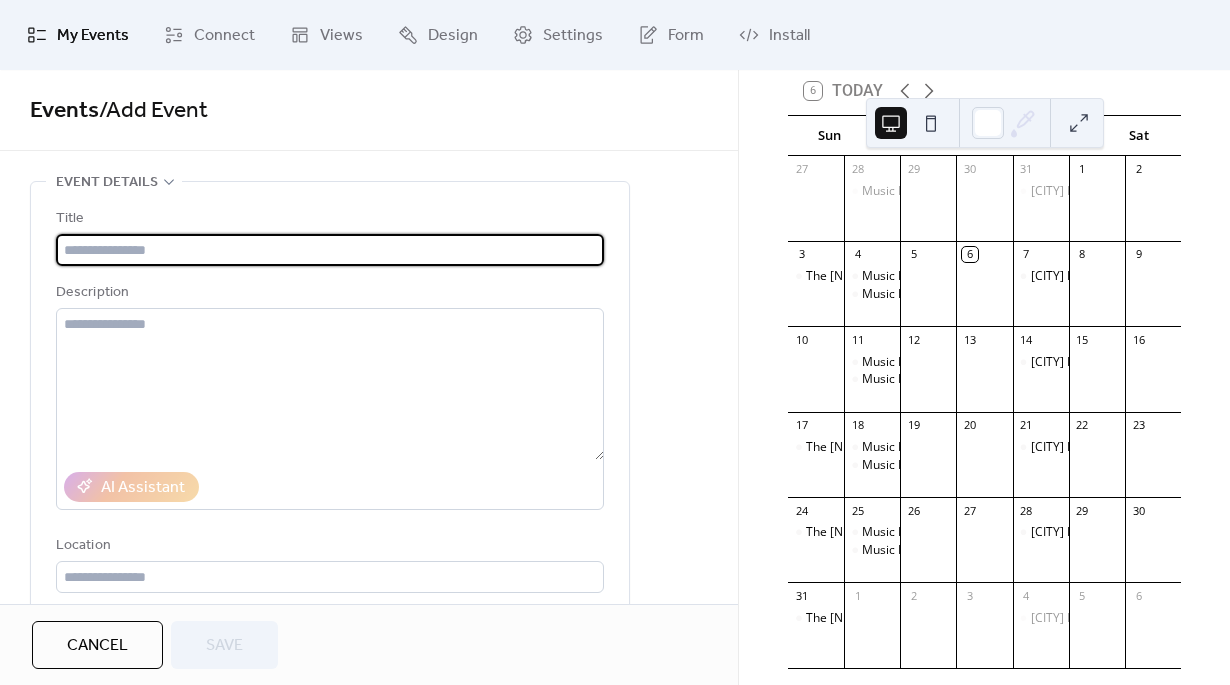 paste on "**********" 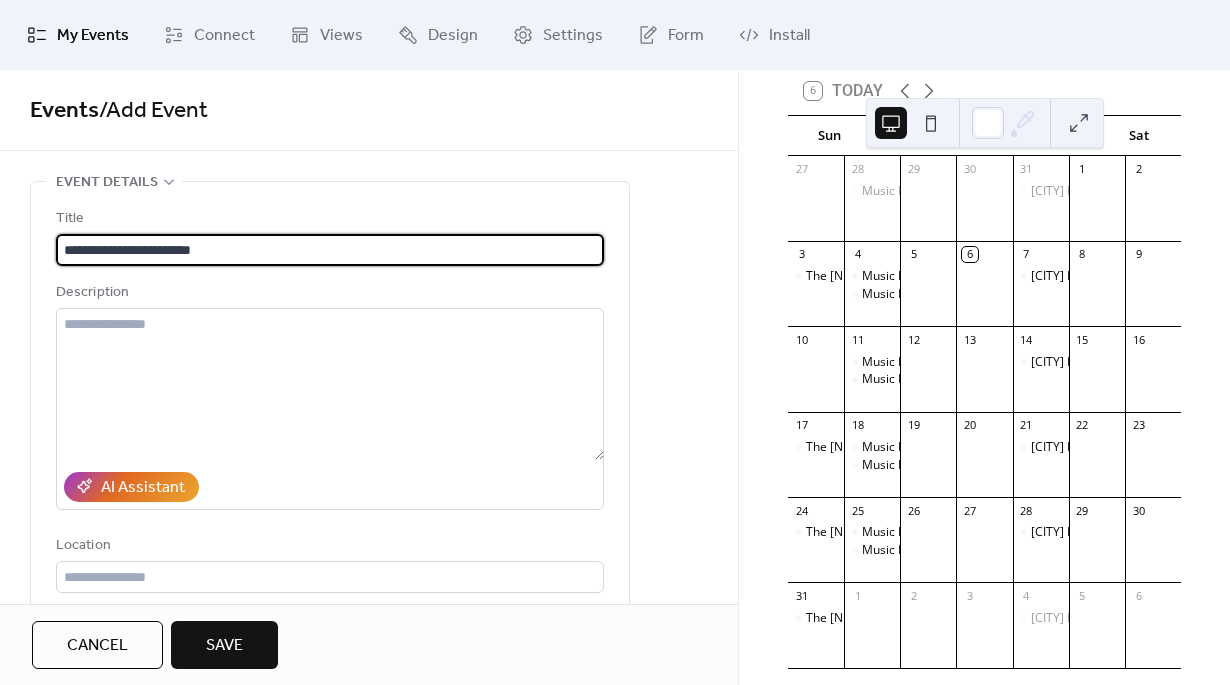 type on "**********" 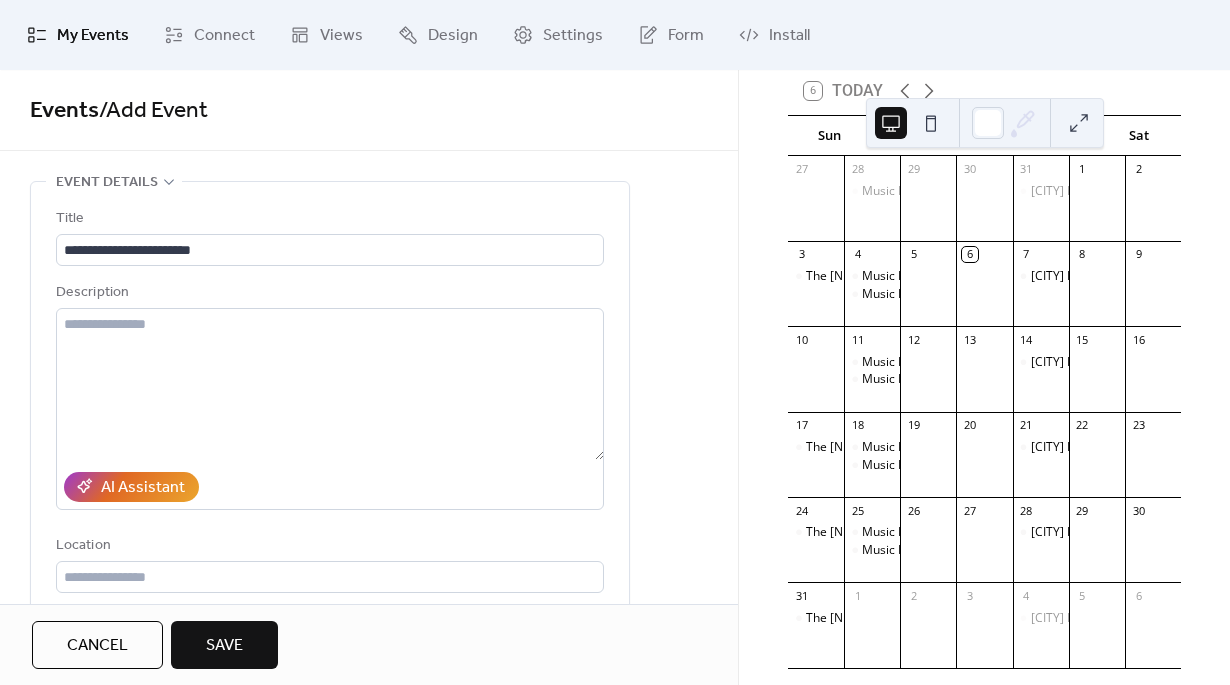 click on "**********" at bounding box center (330, 236) 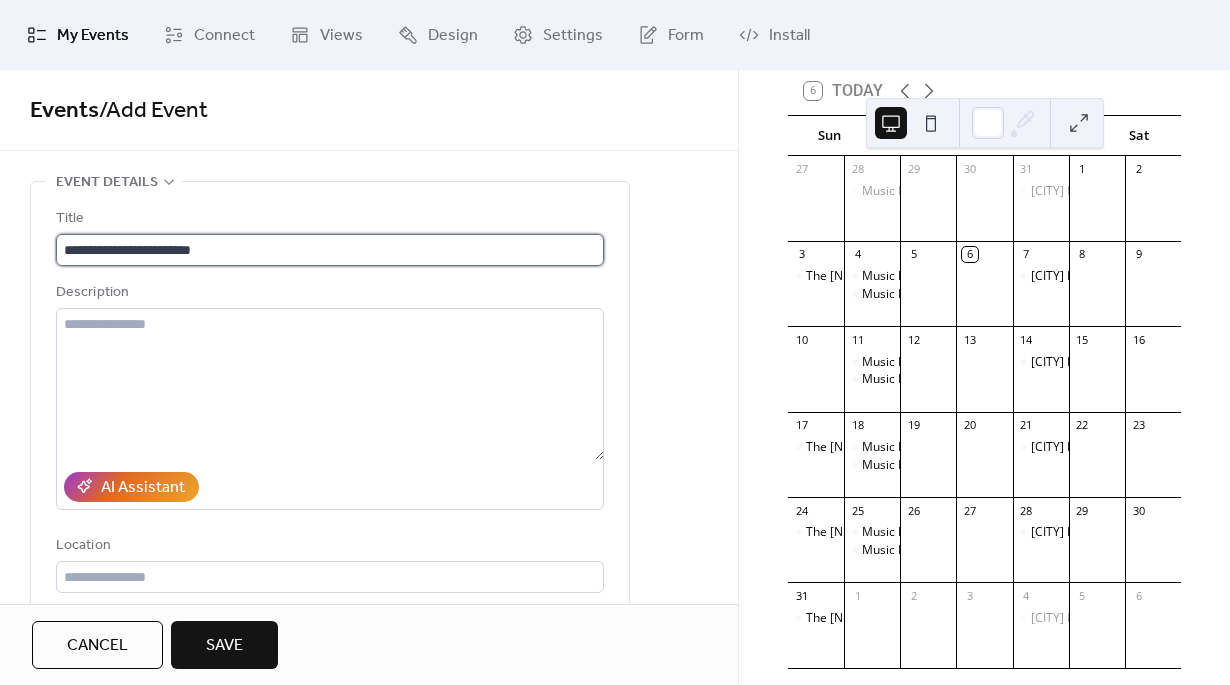 click on "**********" at bounding box center [330, 250] 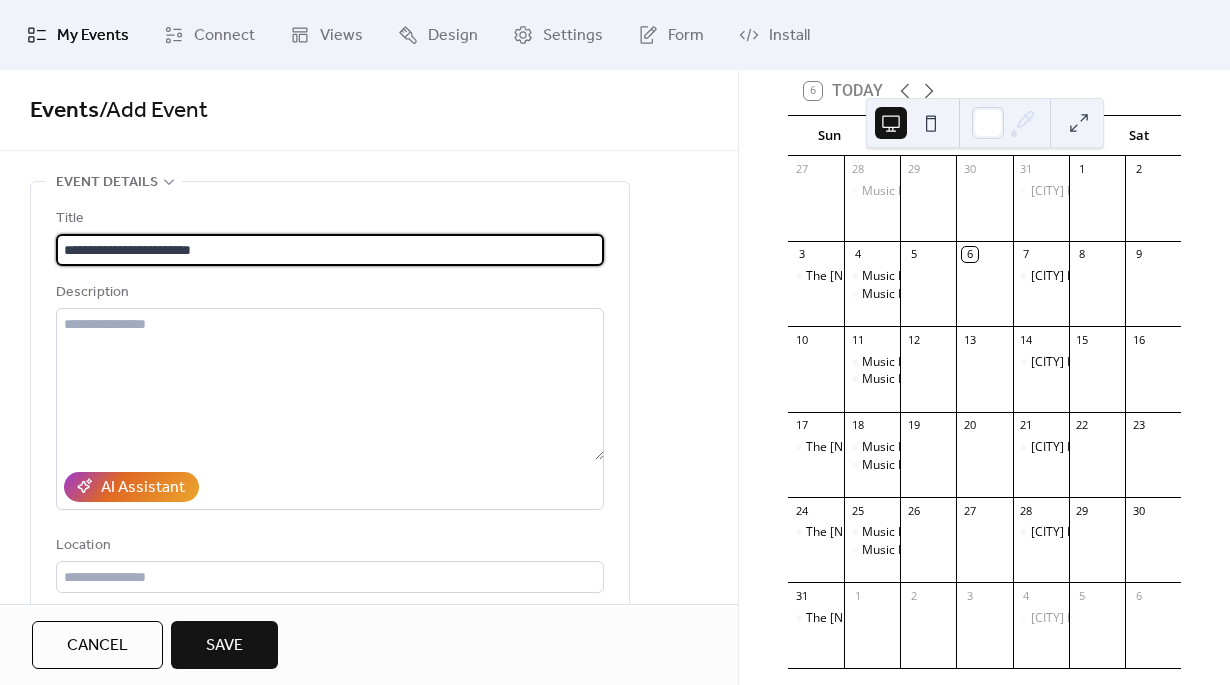 click on "**********" at bounding box center (330, 250) 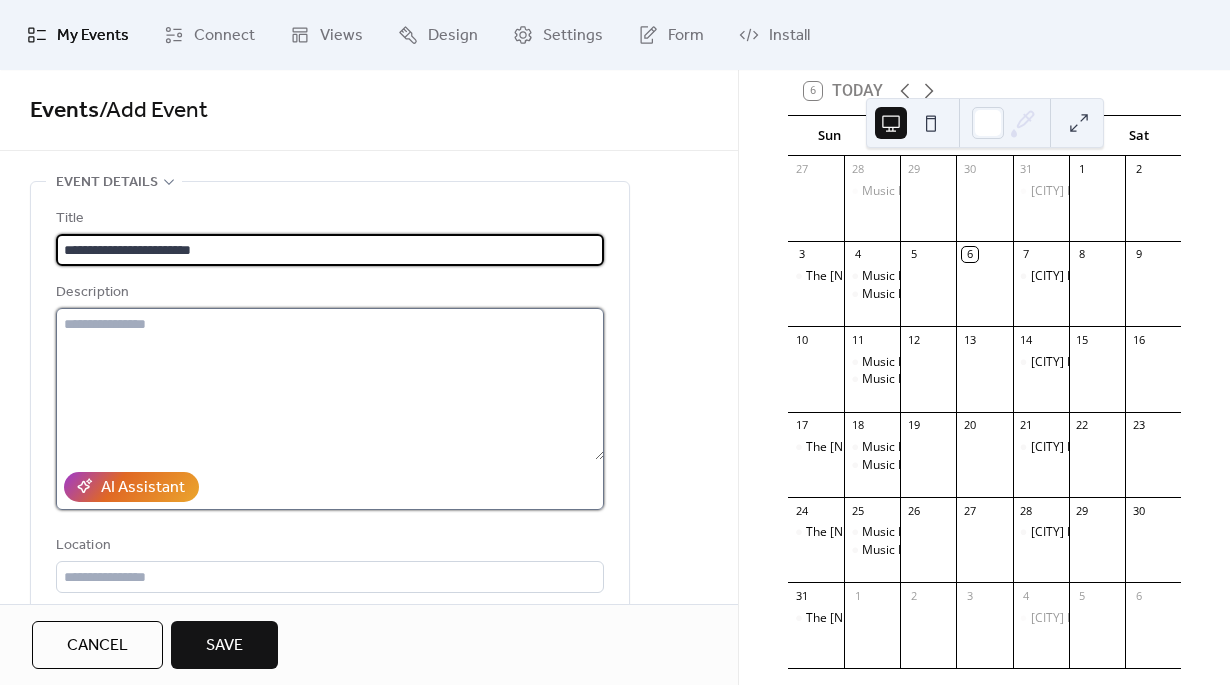 click at bounding box center [330, 384] 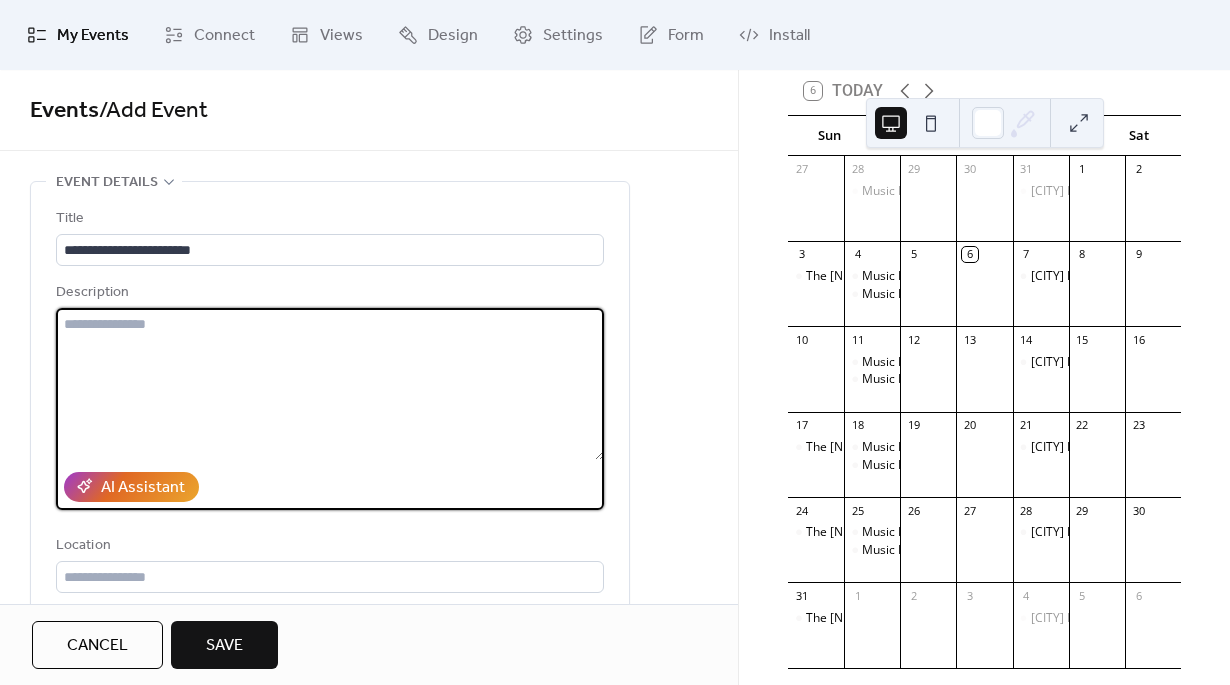 paste on "**********" 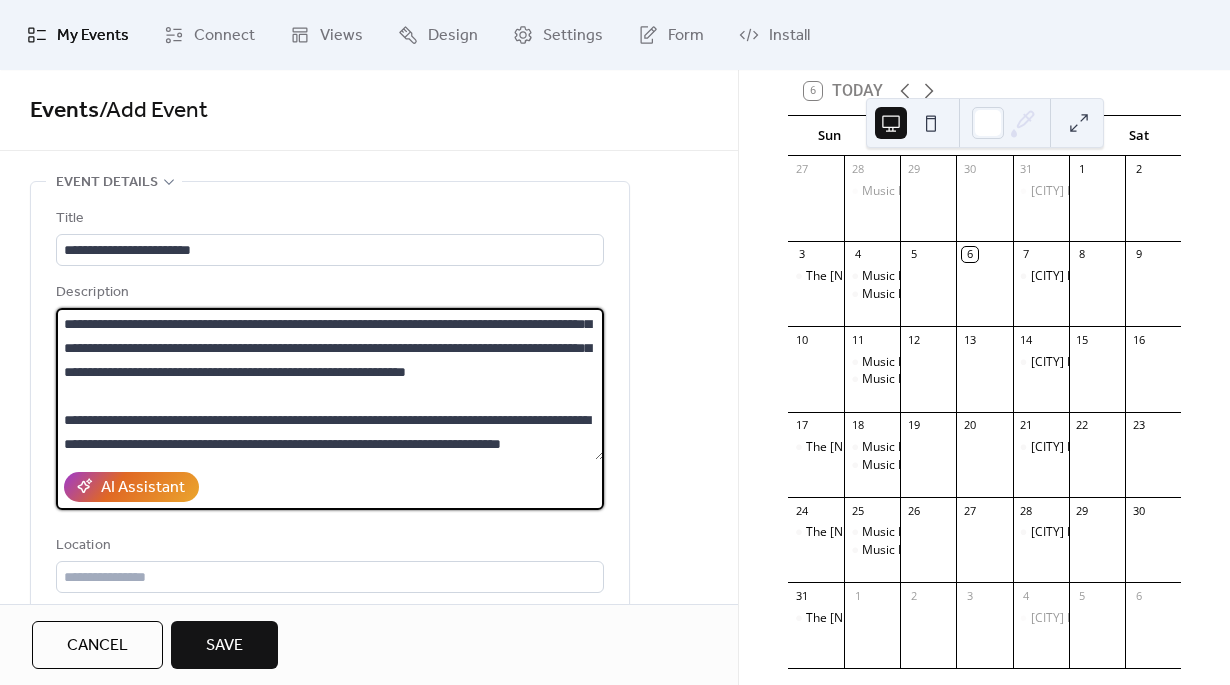 scroll, scrollTop: 72, scrollLeft: 0, axis: vertical 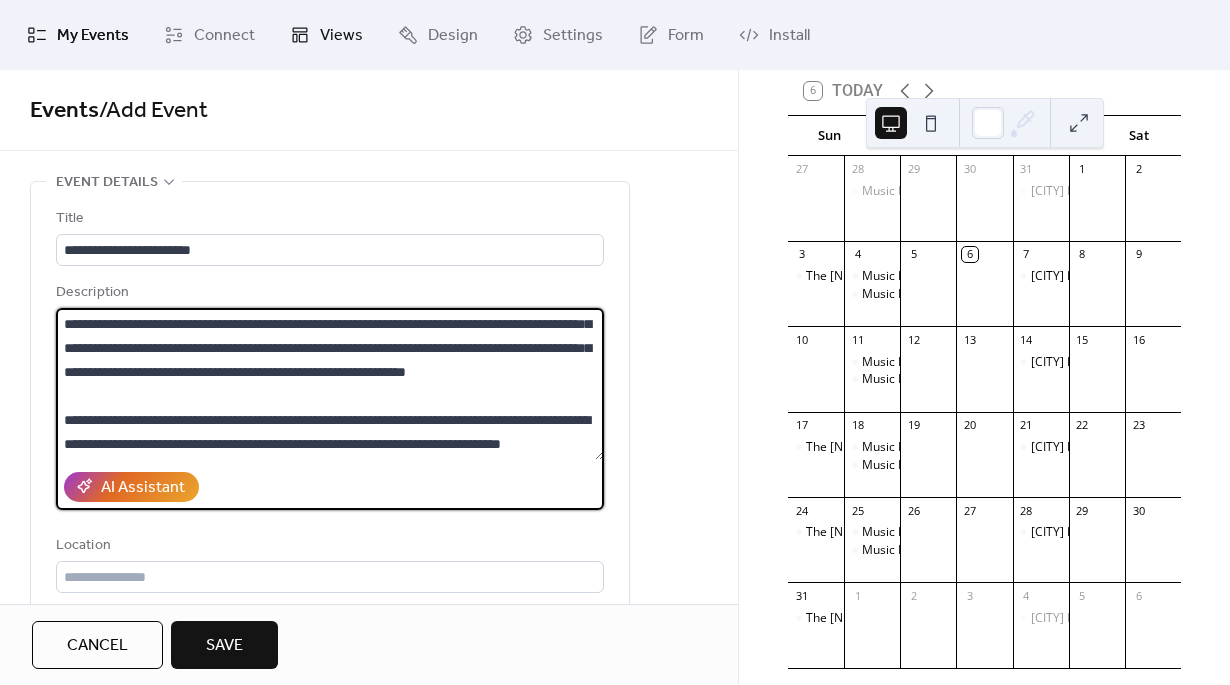 type on "**********" 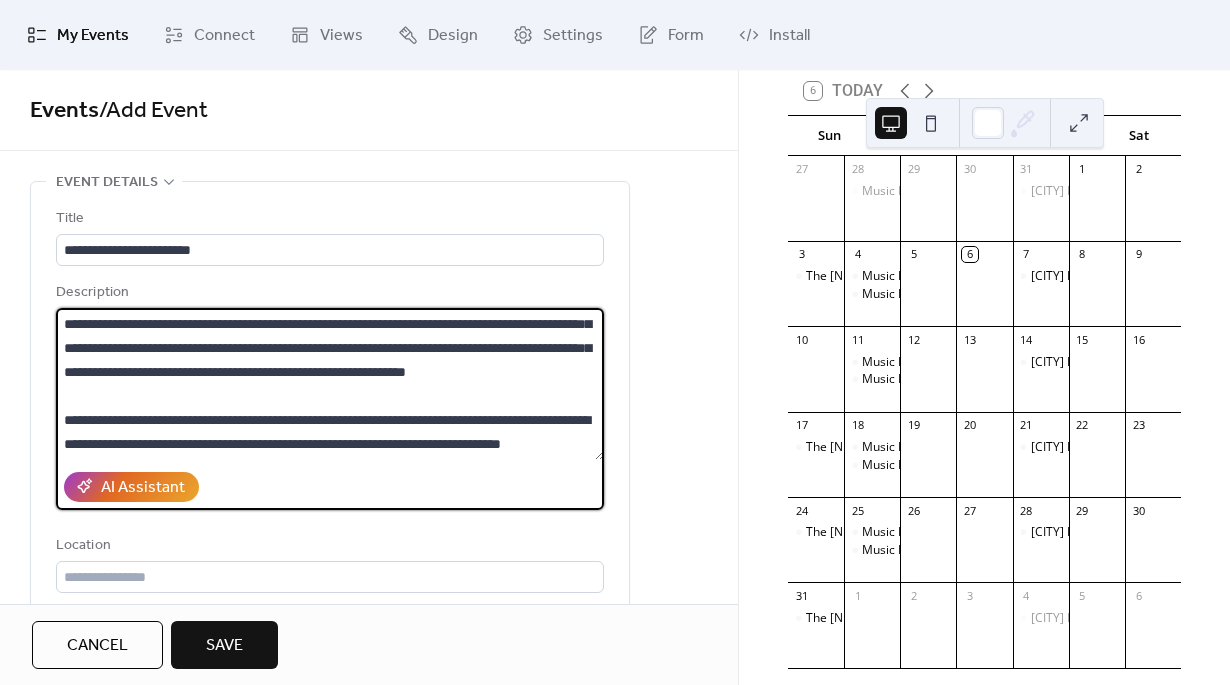 scroll, scrollTop: 138, scrollLeft: 0, axis: vertical 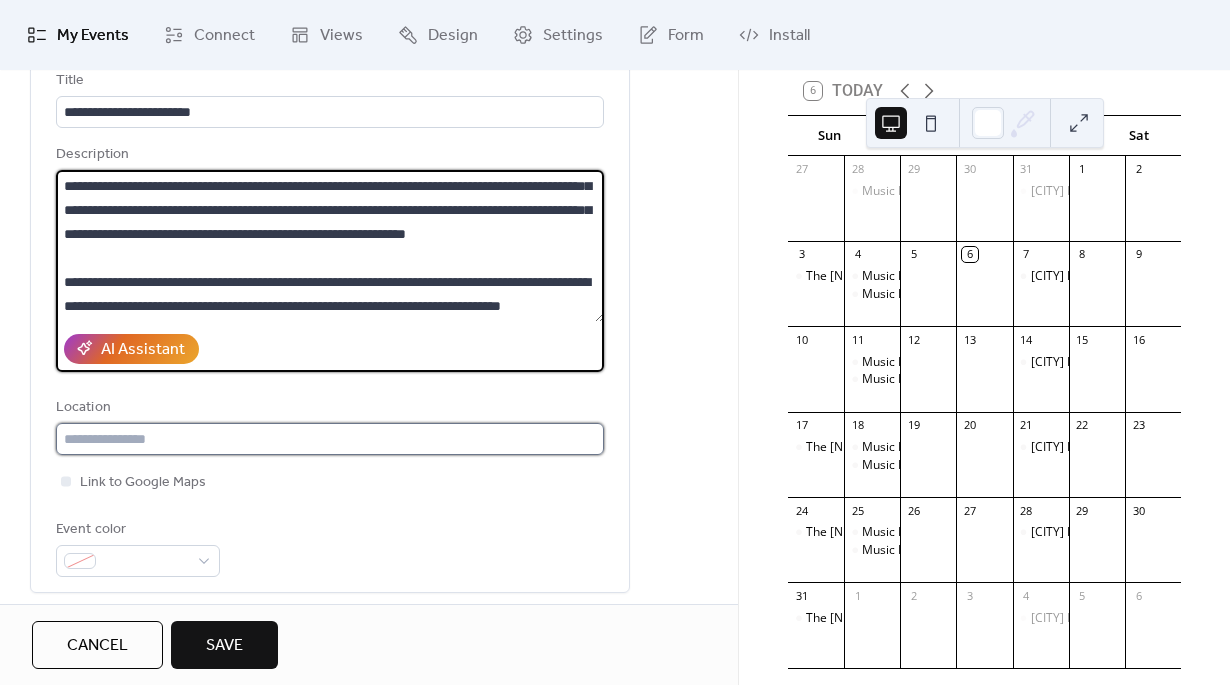 click at bounding box center [330, 439] 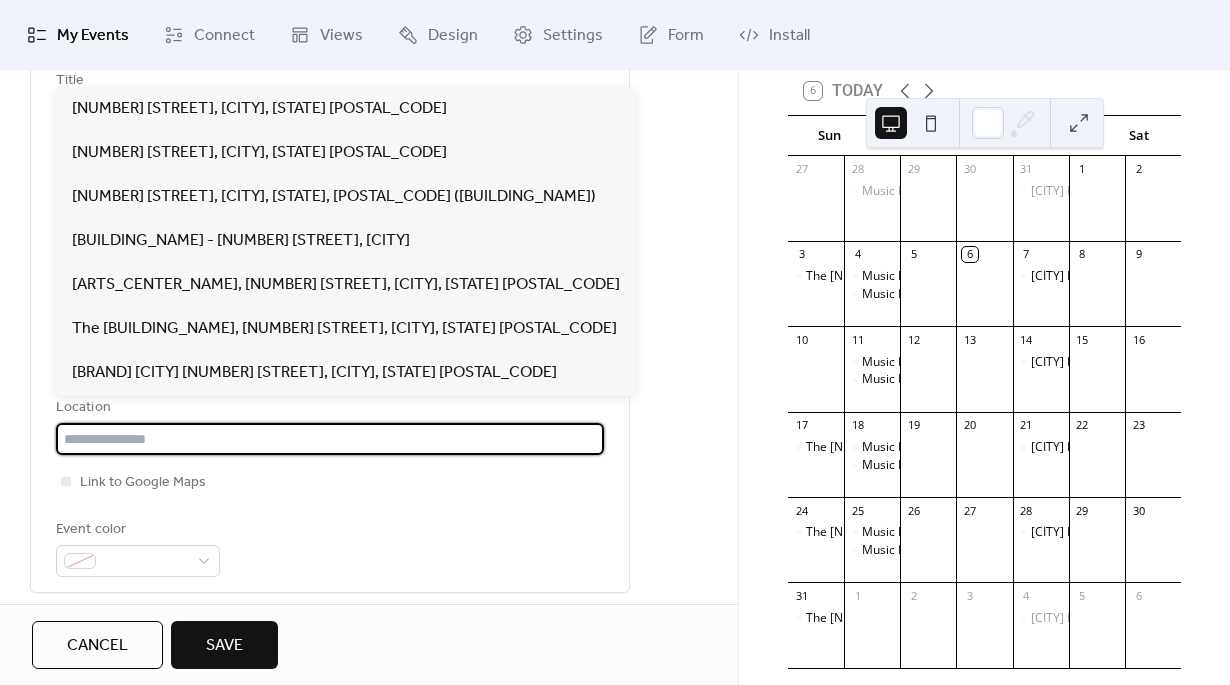 paste on "**********" 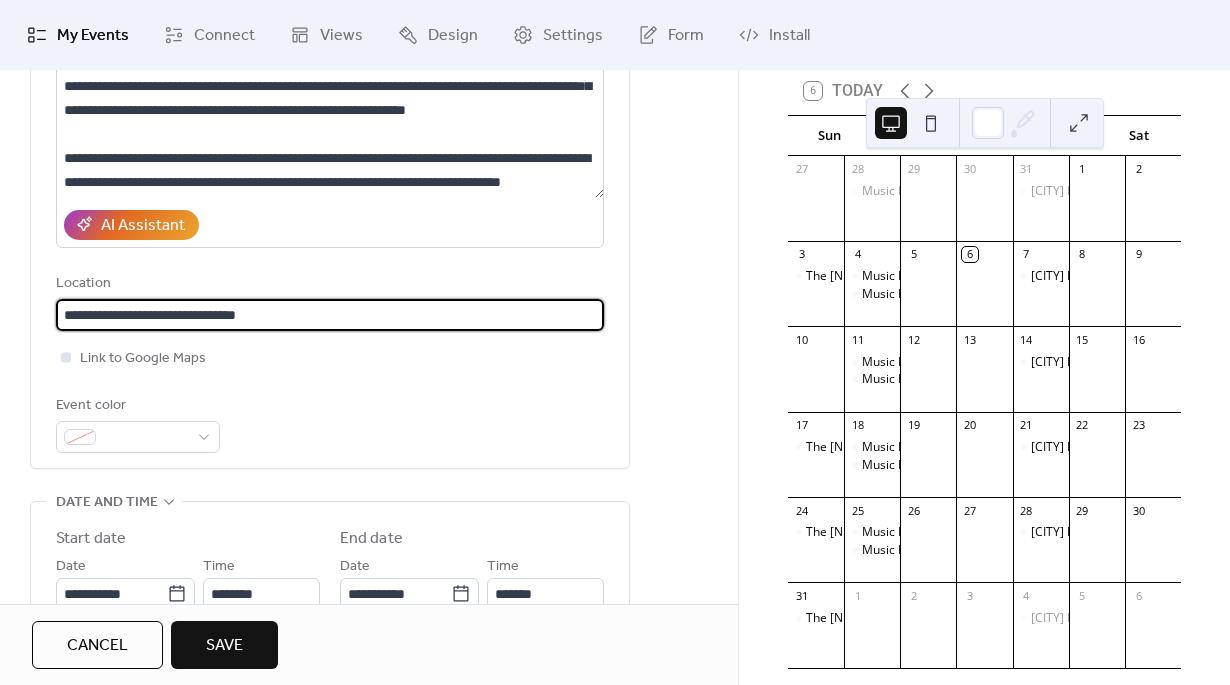 scroll, scrollTop: 312, scrollLeft: 0, axis: vertical 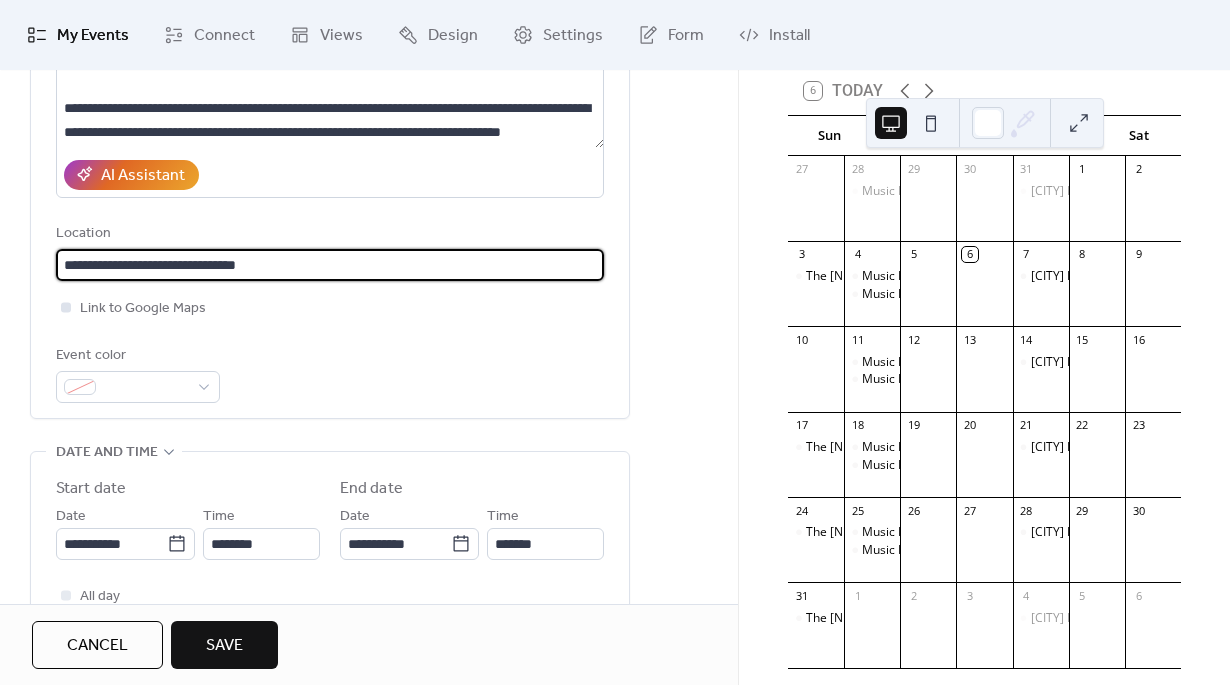 type on "**********" 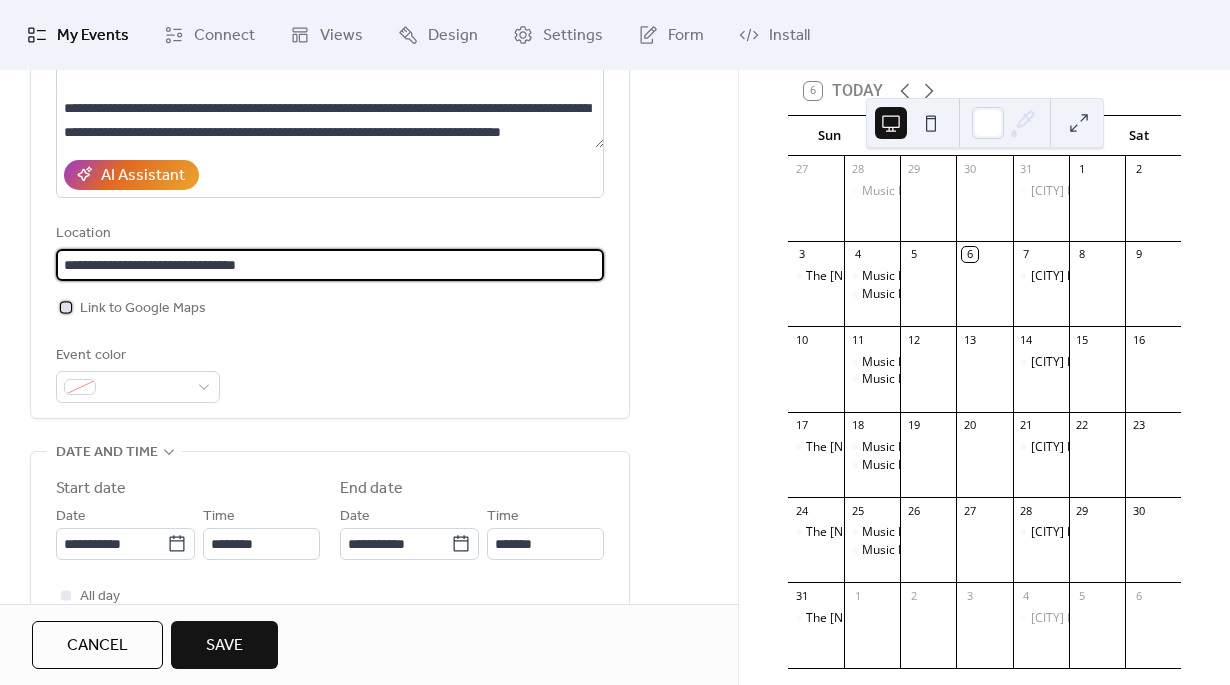 click at bounding box center [66, 307] 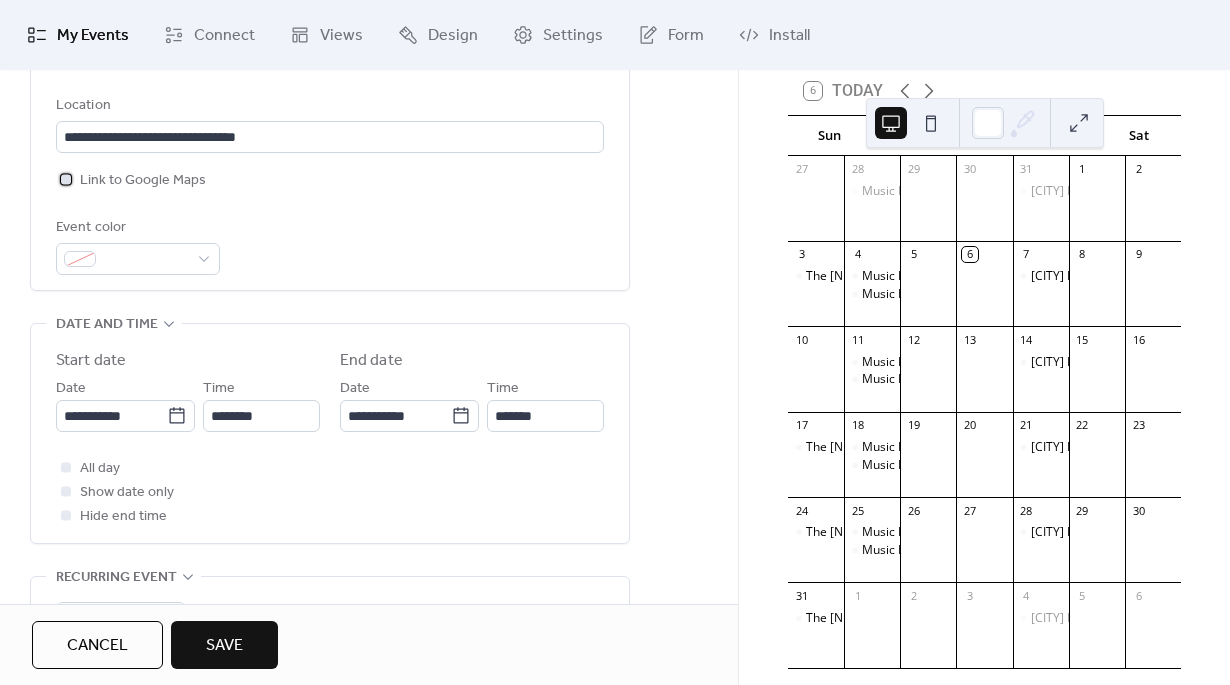 scroll, scrollTop: 473, scrollLeft: 0, axis: vertical 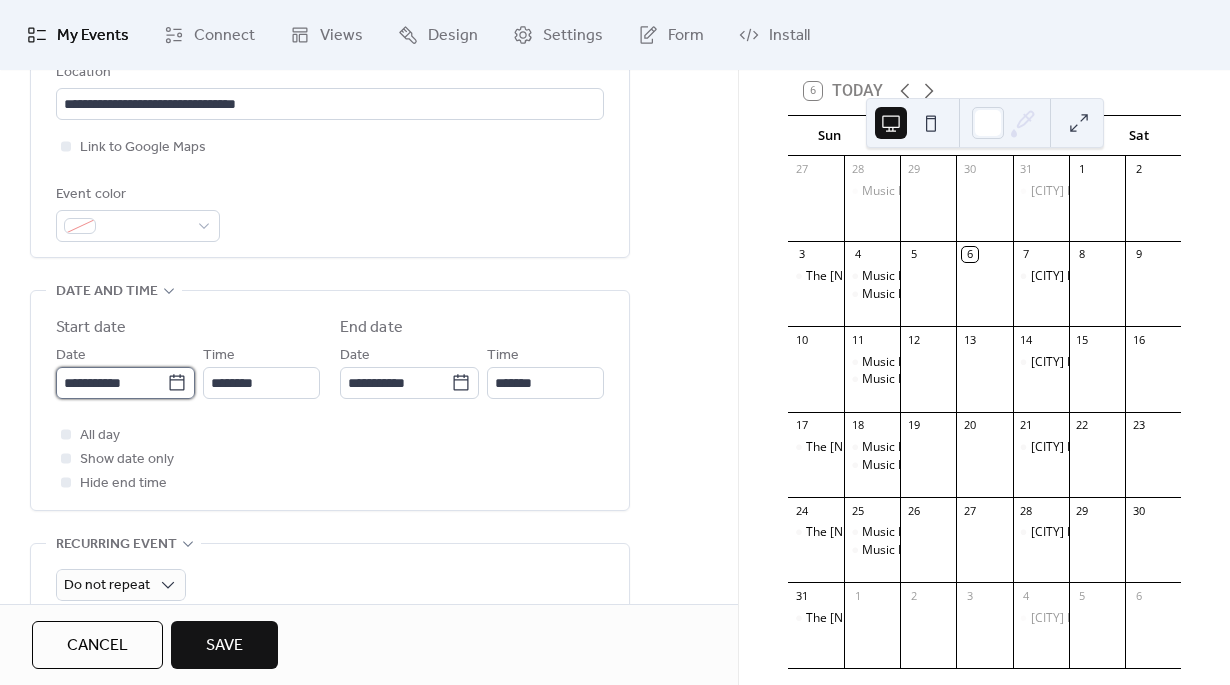 click on "**********" at bounding box center [111, 383] 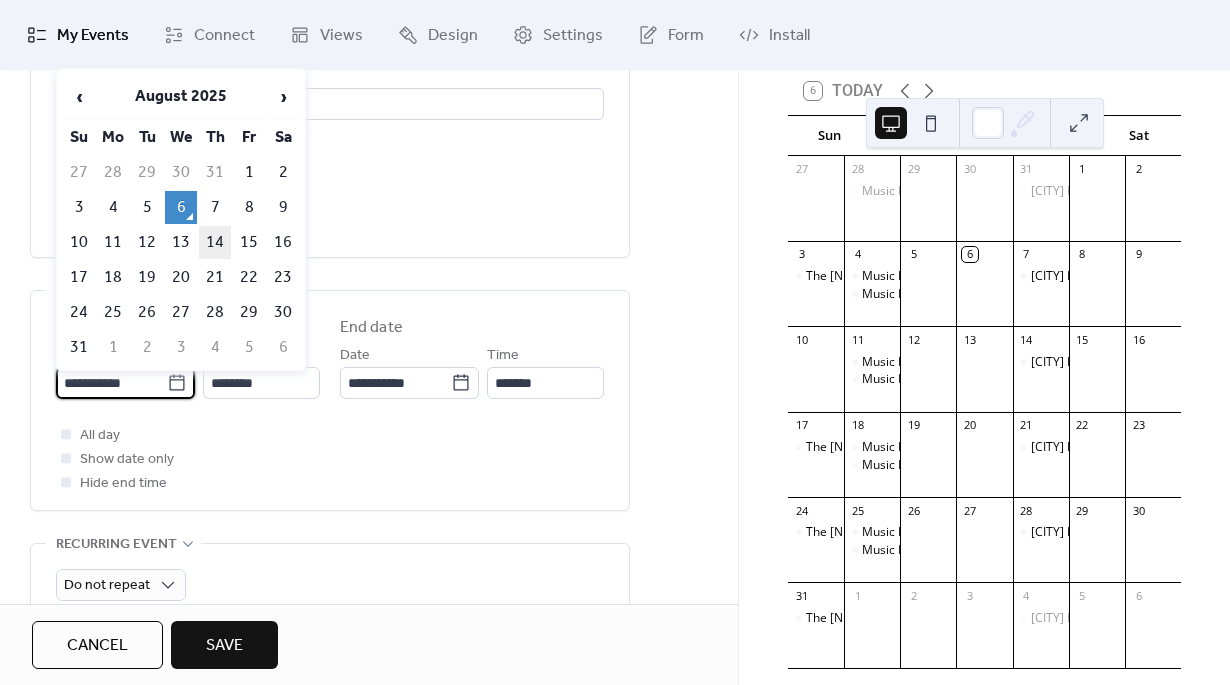 click on "14" at bounding box center [215, 242] 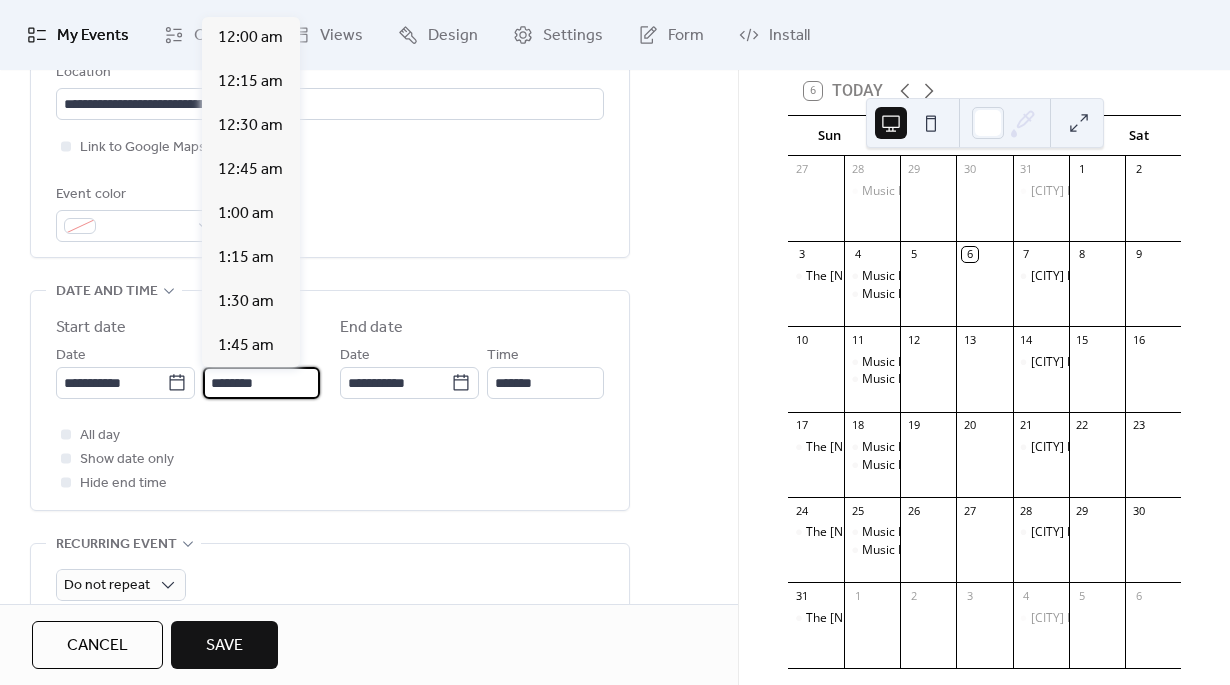 click on "********" at bounding box center (261, 383) 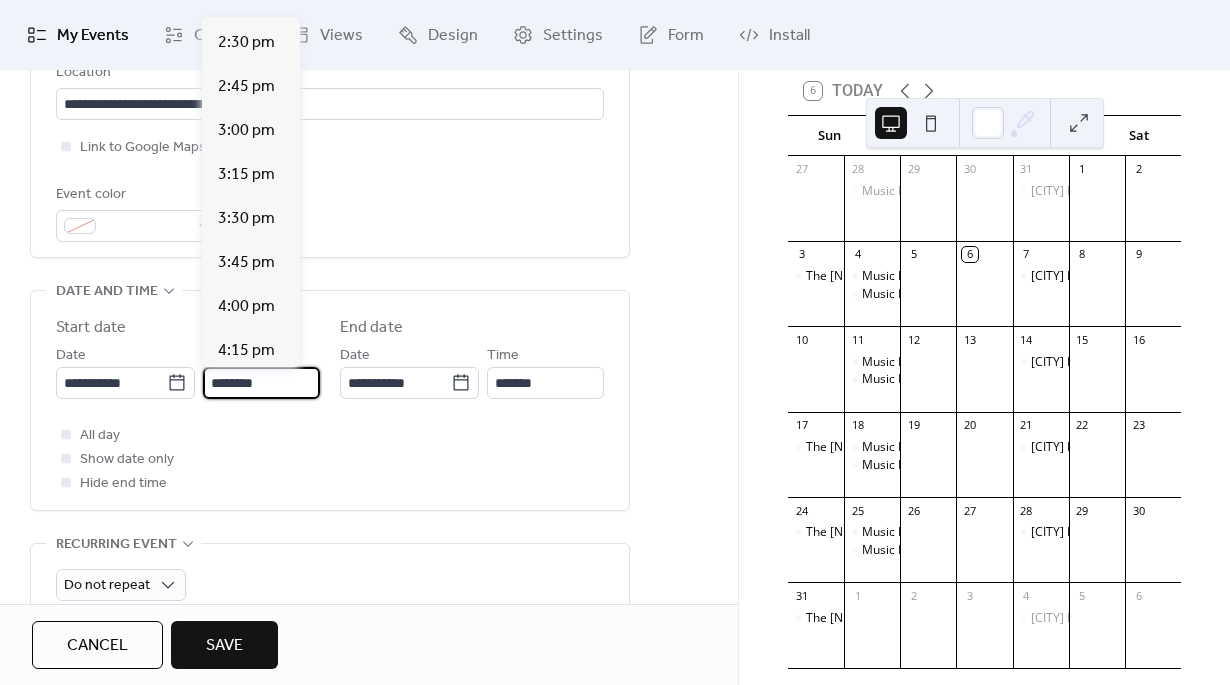 scroll, scrollTop: 2550, scrollLeft: 0, axis: vertical 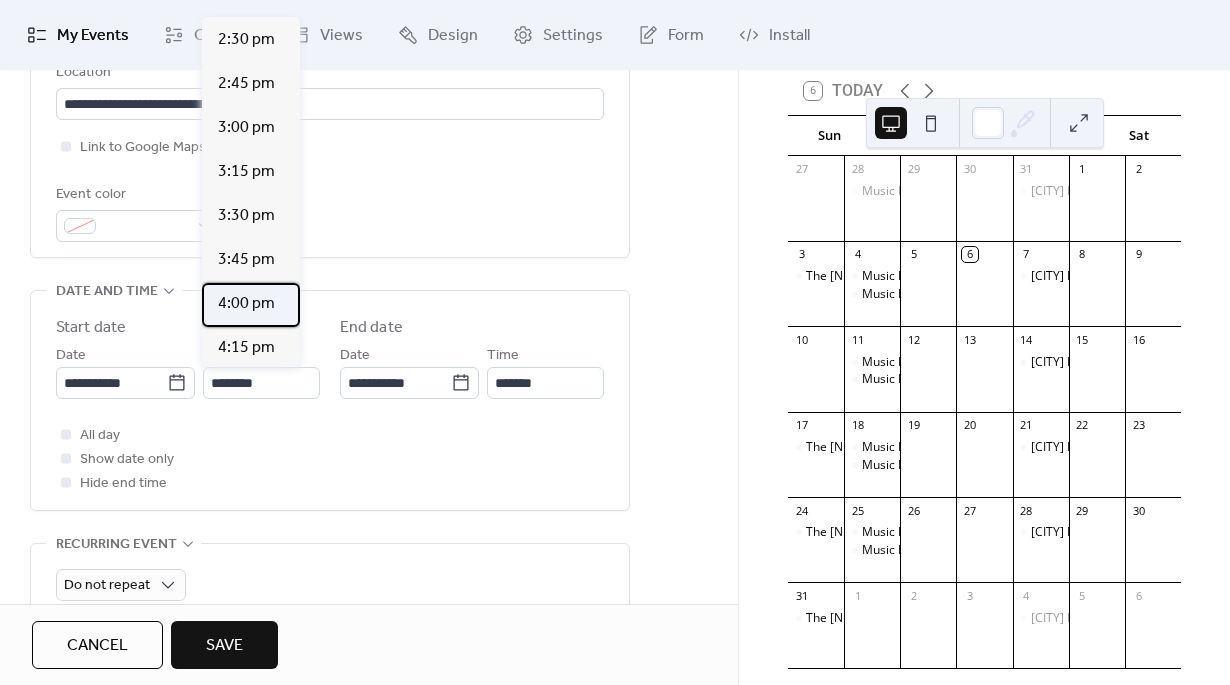 click on "4:00 pm" at bounding box center [246, 304] 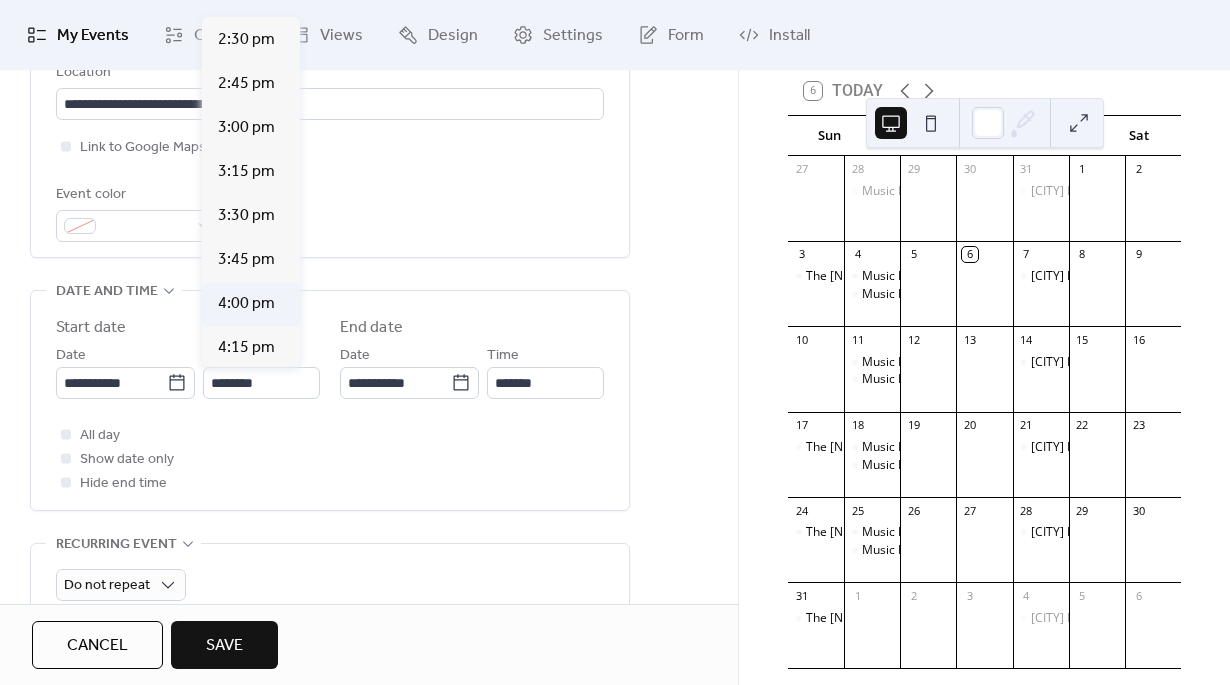 type on "*******" 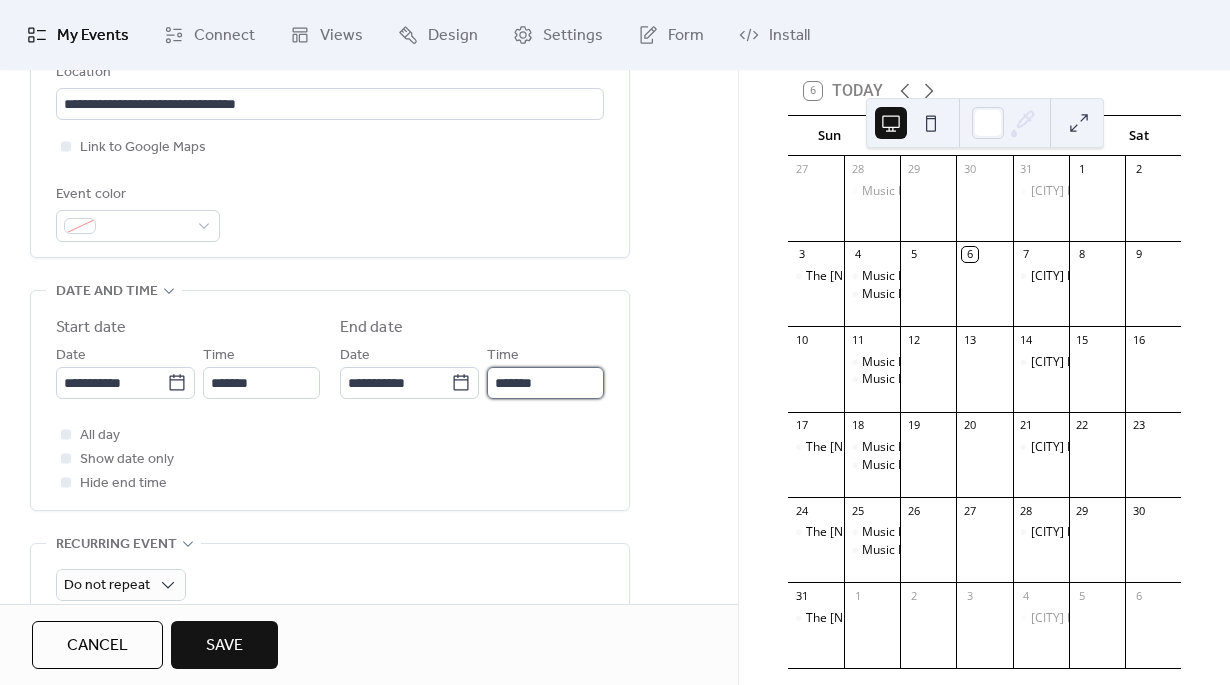 click on "*******" at bounding box center [545, 383] 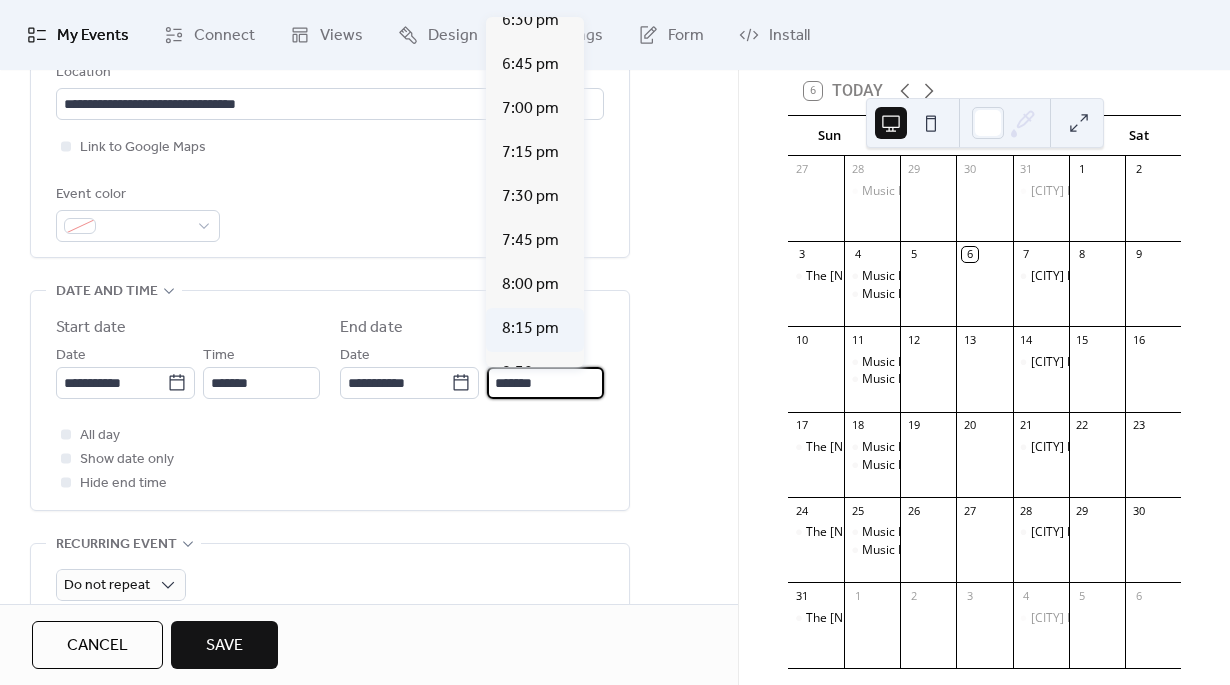 scroll, scrollTop: 431, scrollLeft: 0, axis: vertical 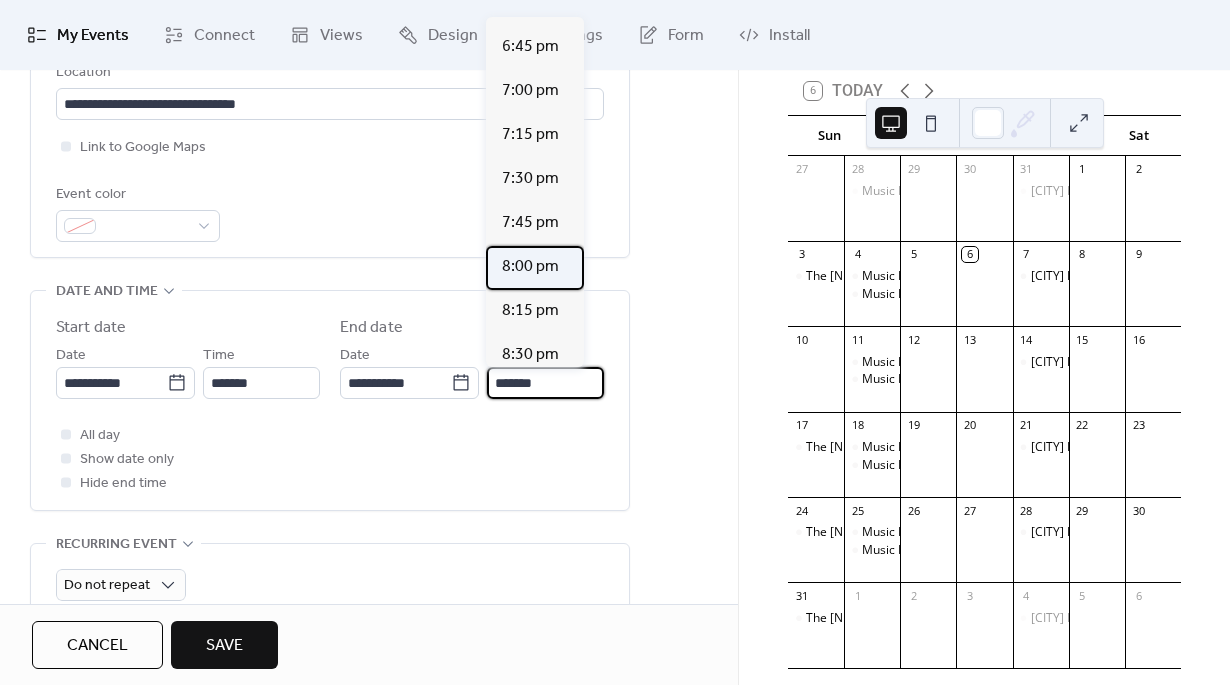click on "8:00 pm" at bounding box center [530, 267] 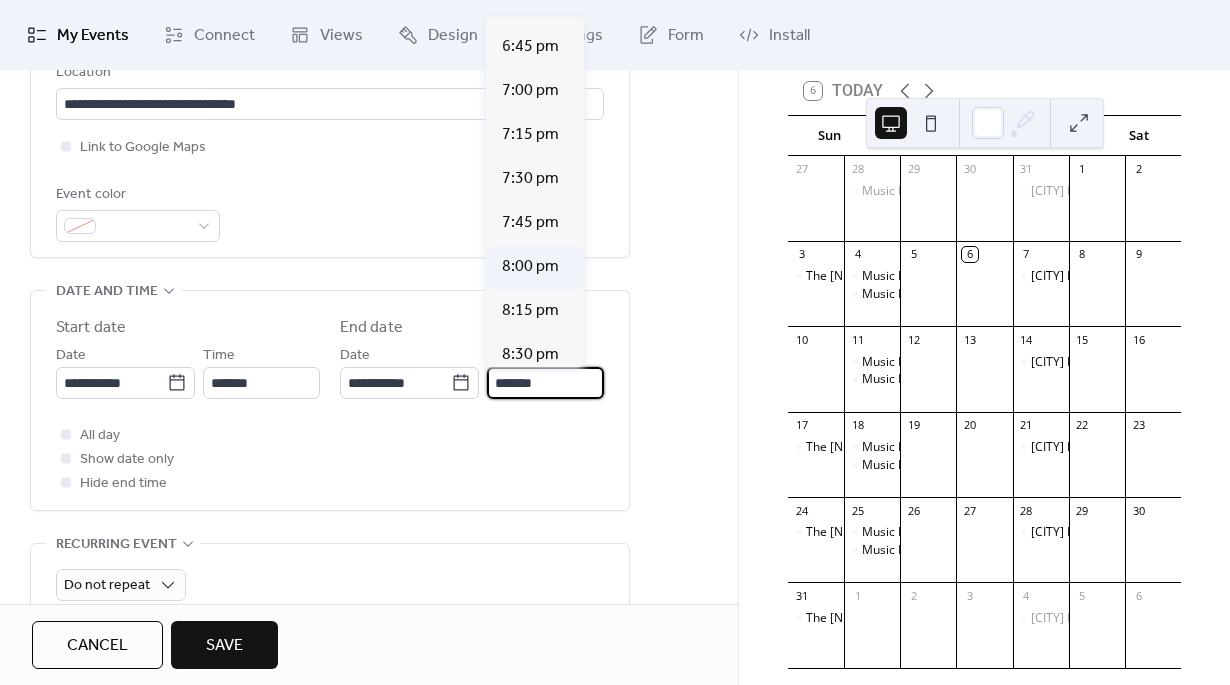 type on "*******" 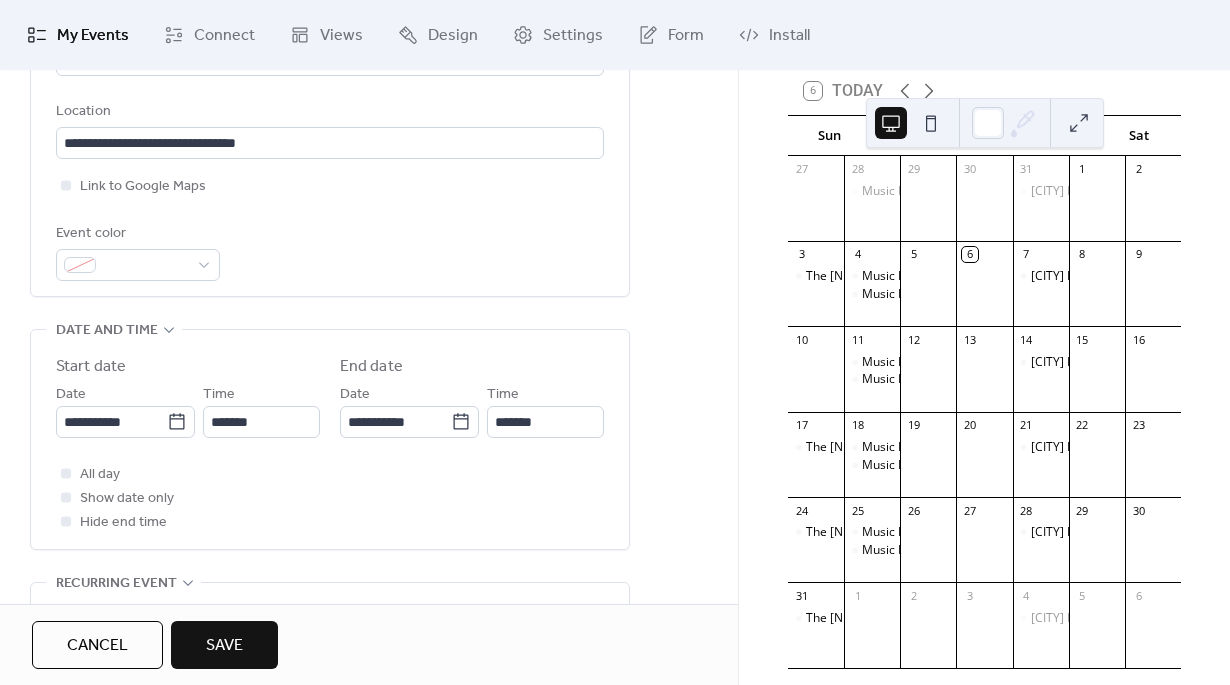 scroll, scrollTop: 440, scrollLeft: 0, axis: vertical 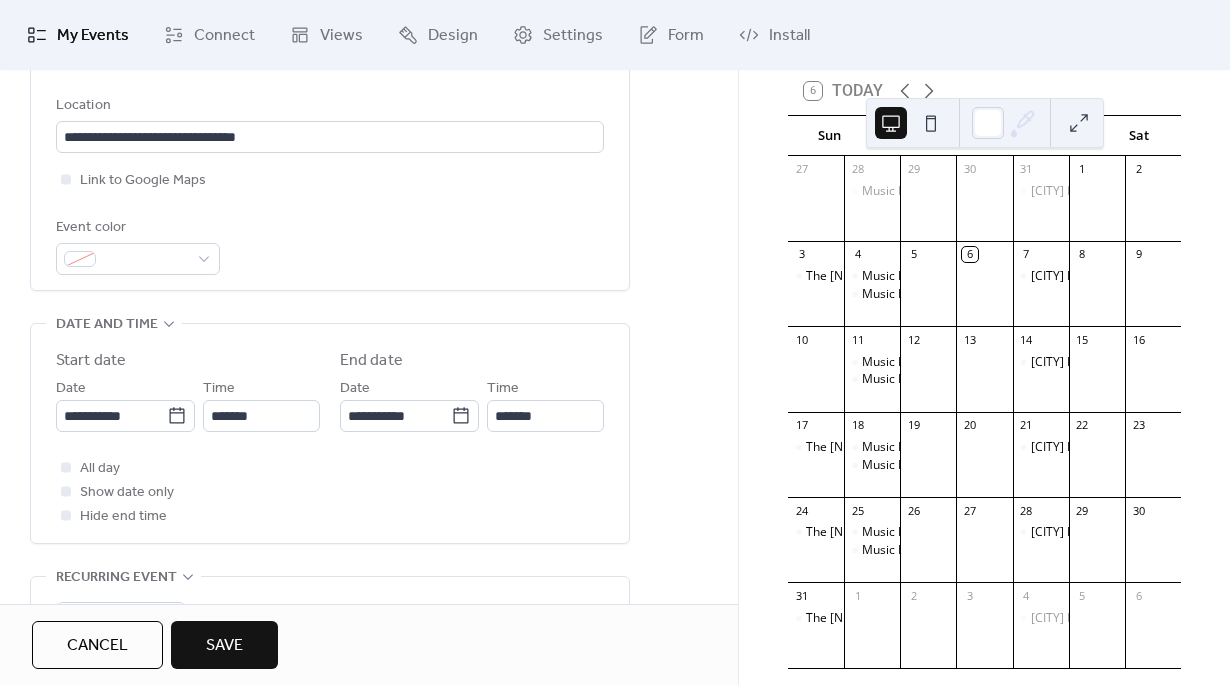 click on "Save" at bounding box center [224, 646] 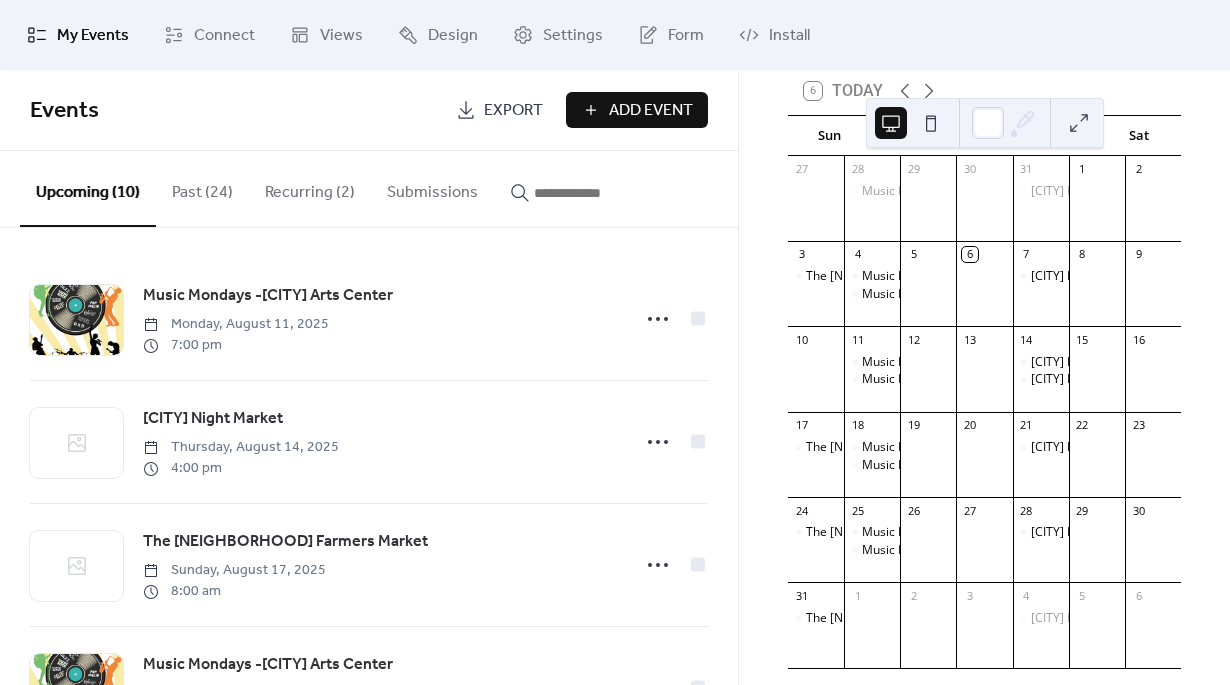 click on "Add Event" at bounding box center (637, 110) 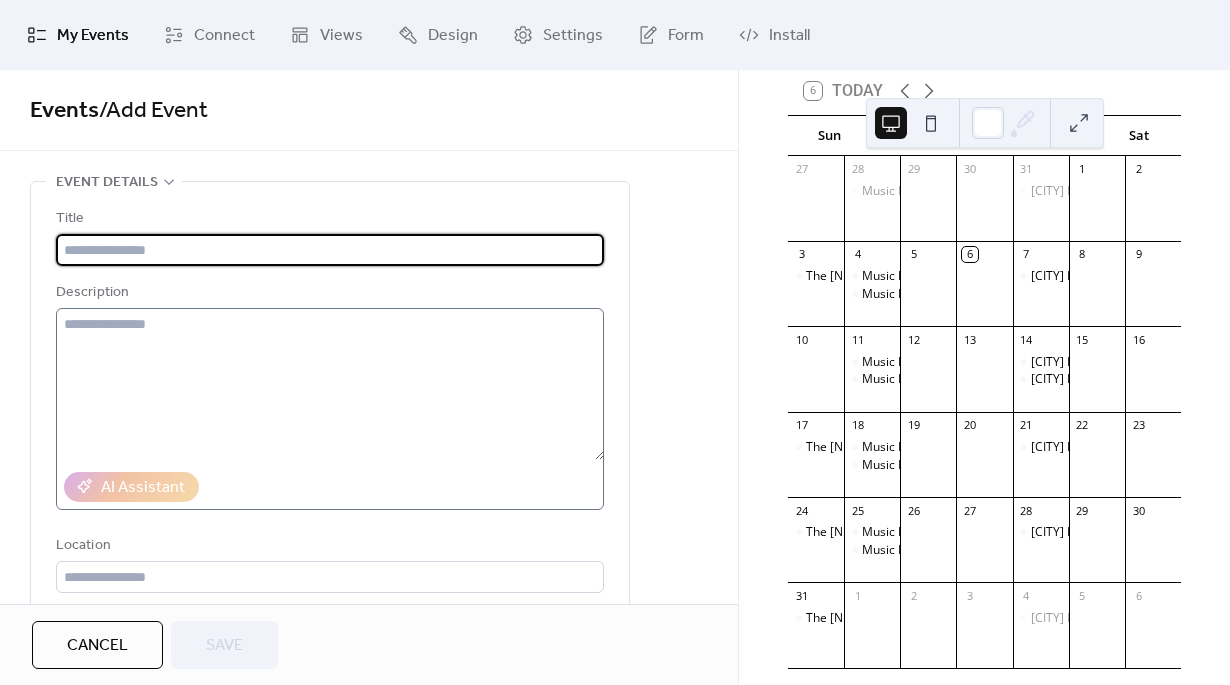 paste on "**********" 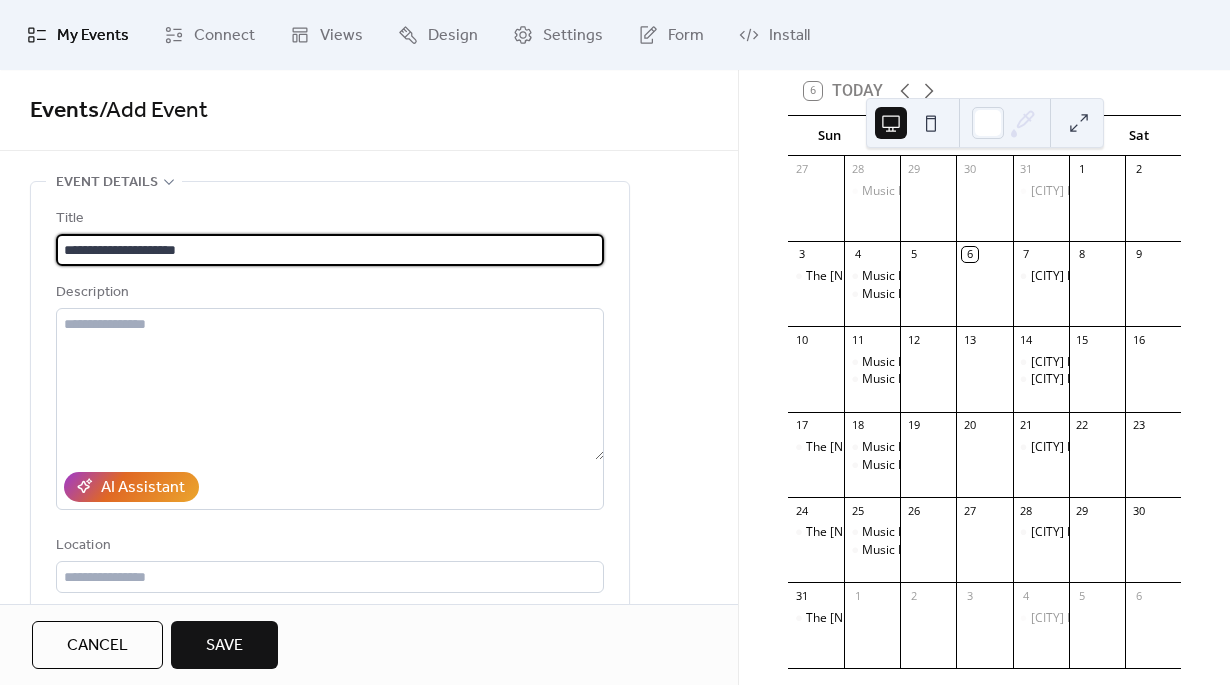 type on "**********" 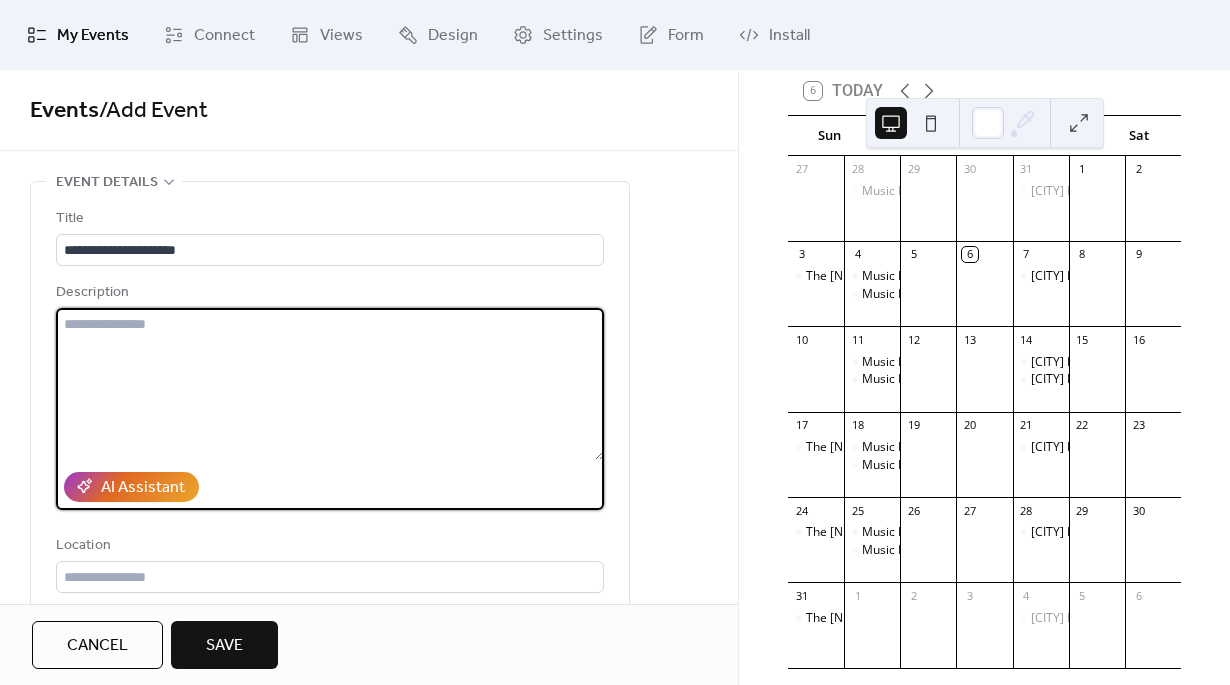 click at bounding box center [330, 384] 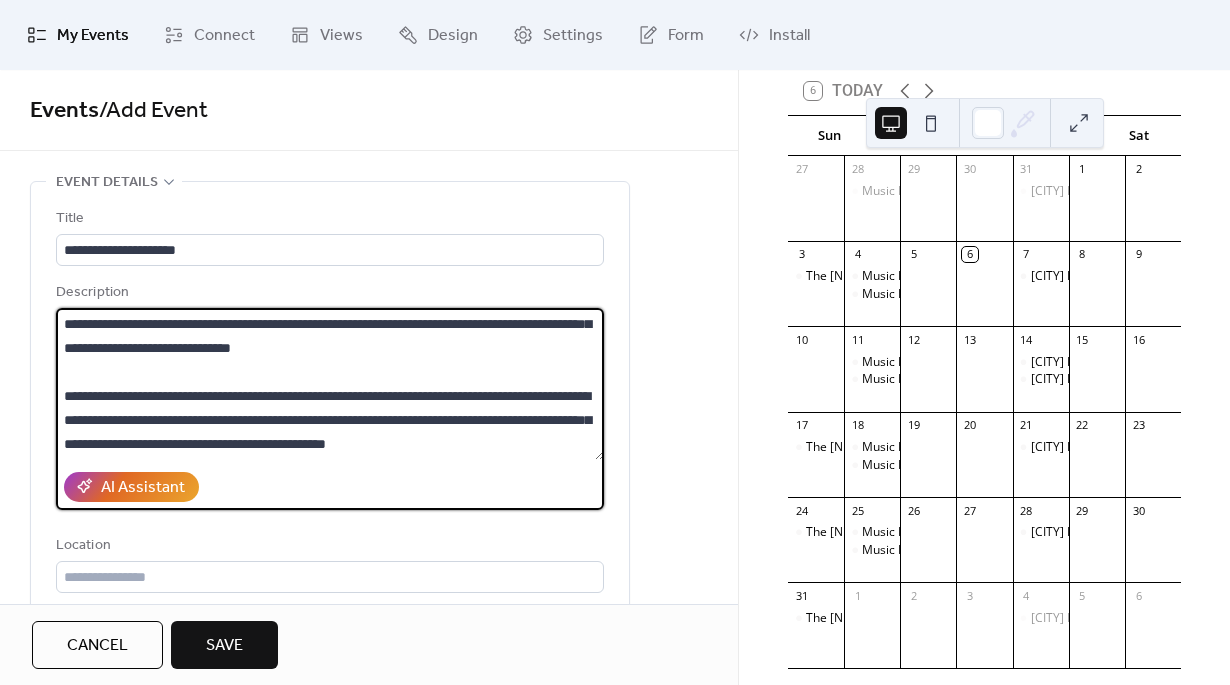 scroll, scrollTop: 96, scrollLeft: 0, axis: vertical 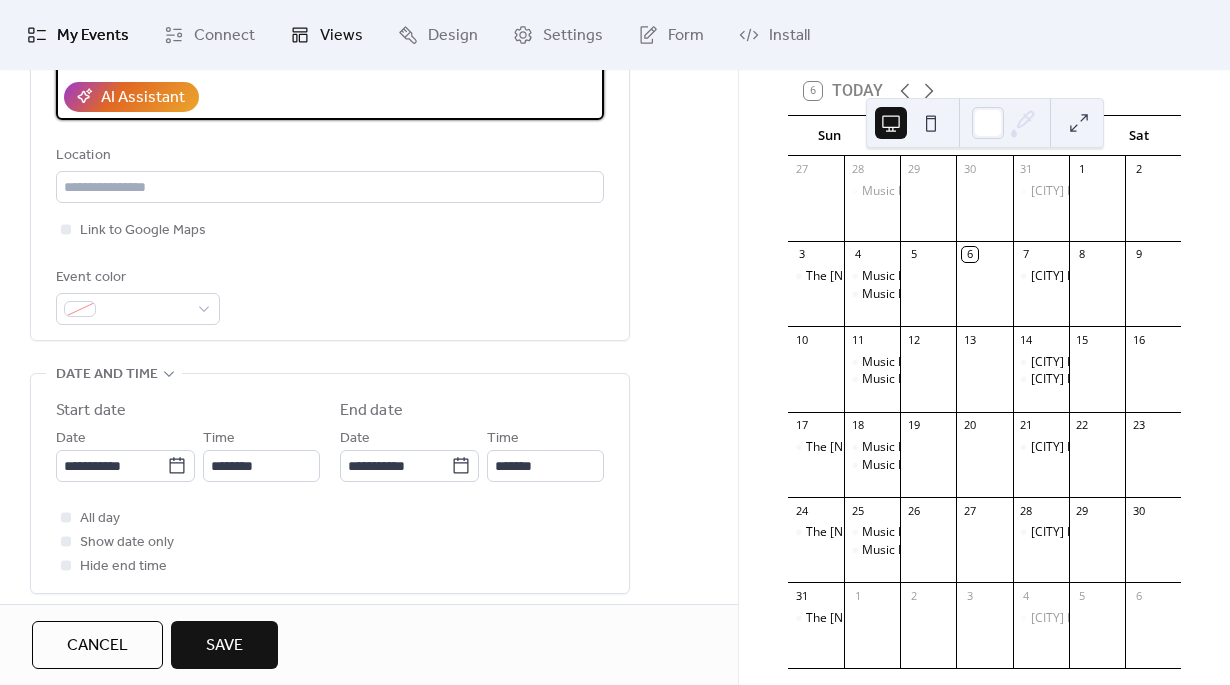 type on "**********" 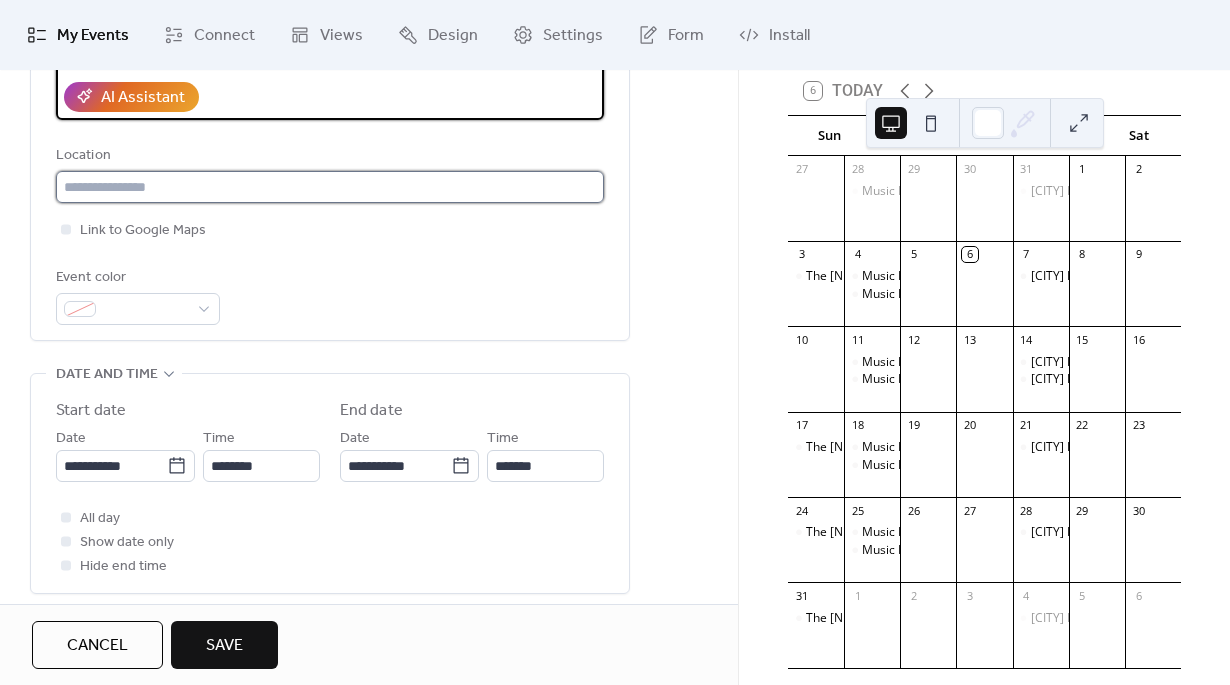 click at bounding box center (330, 187) 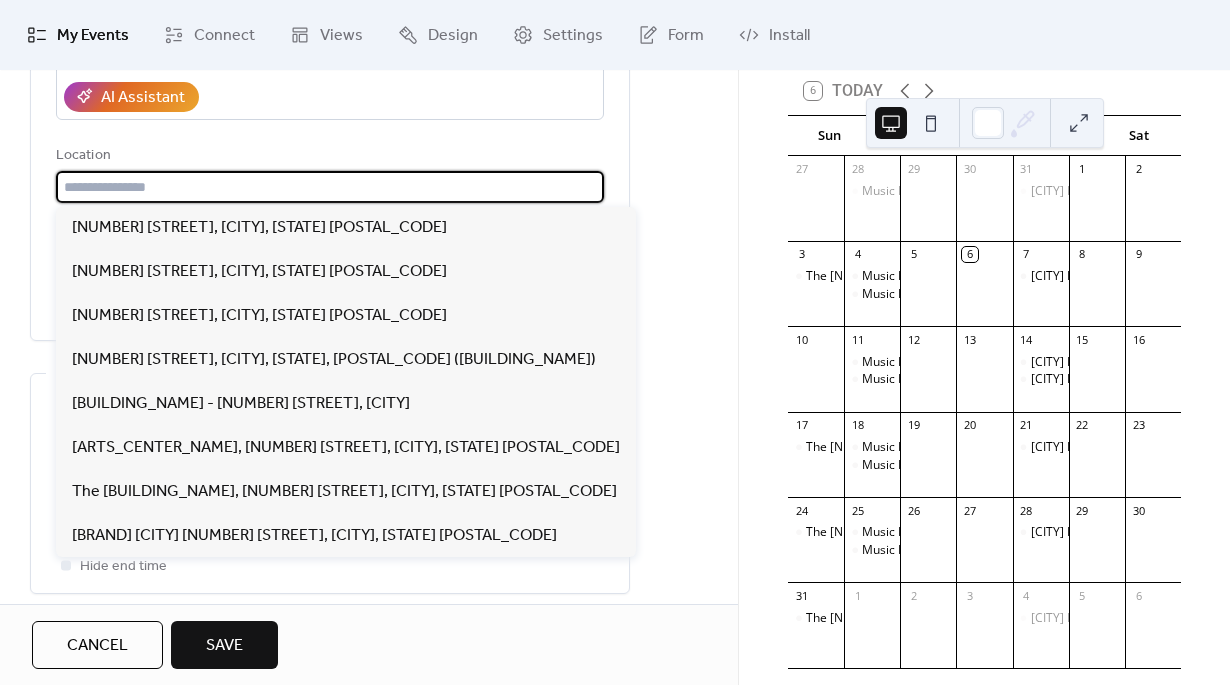 paste on "**********" 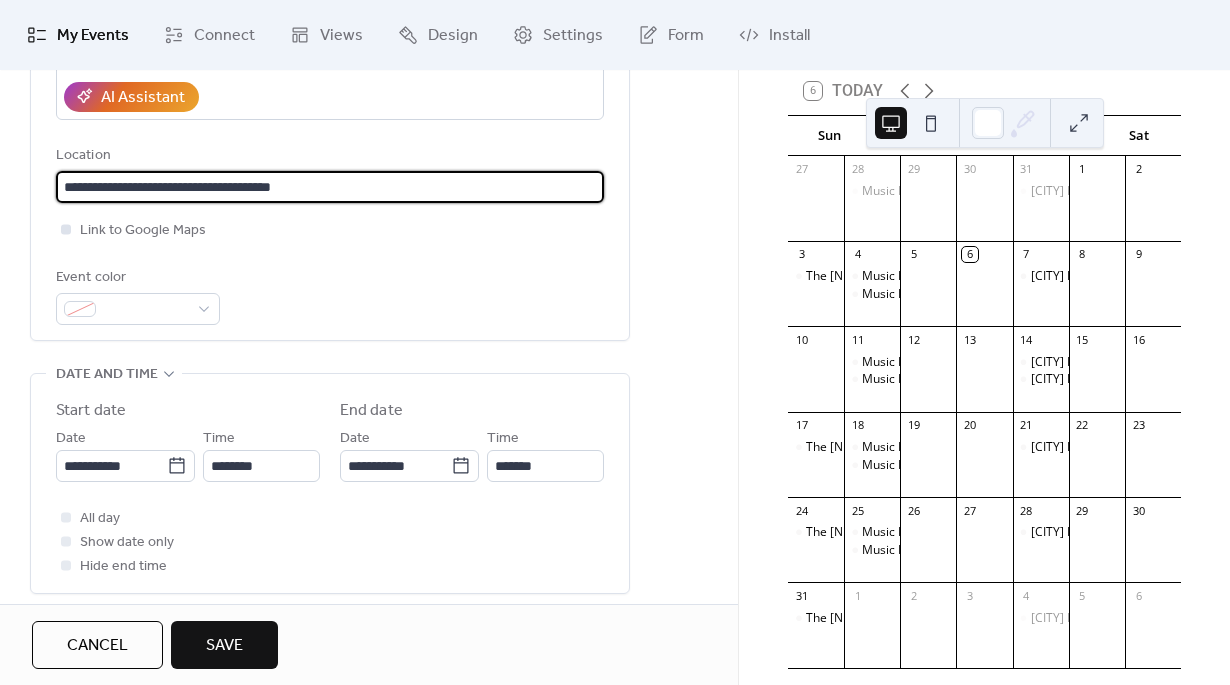 type on "**********" 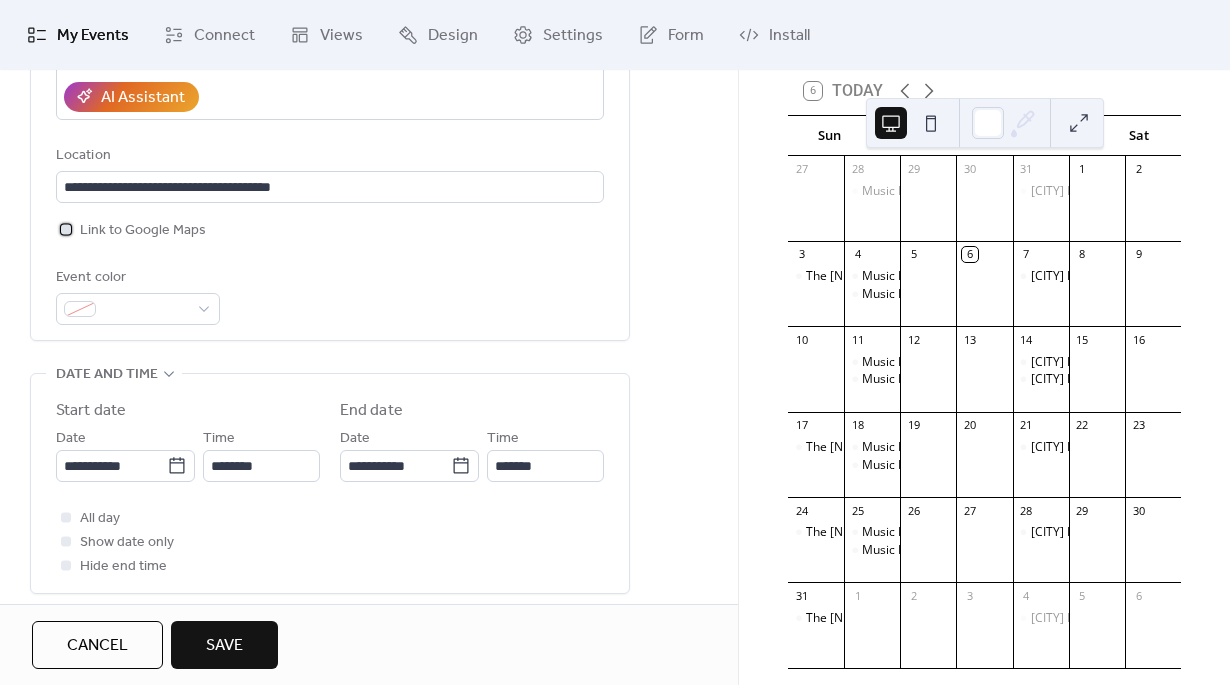 click at bounding box center (66, 229) 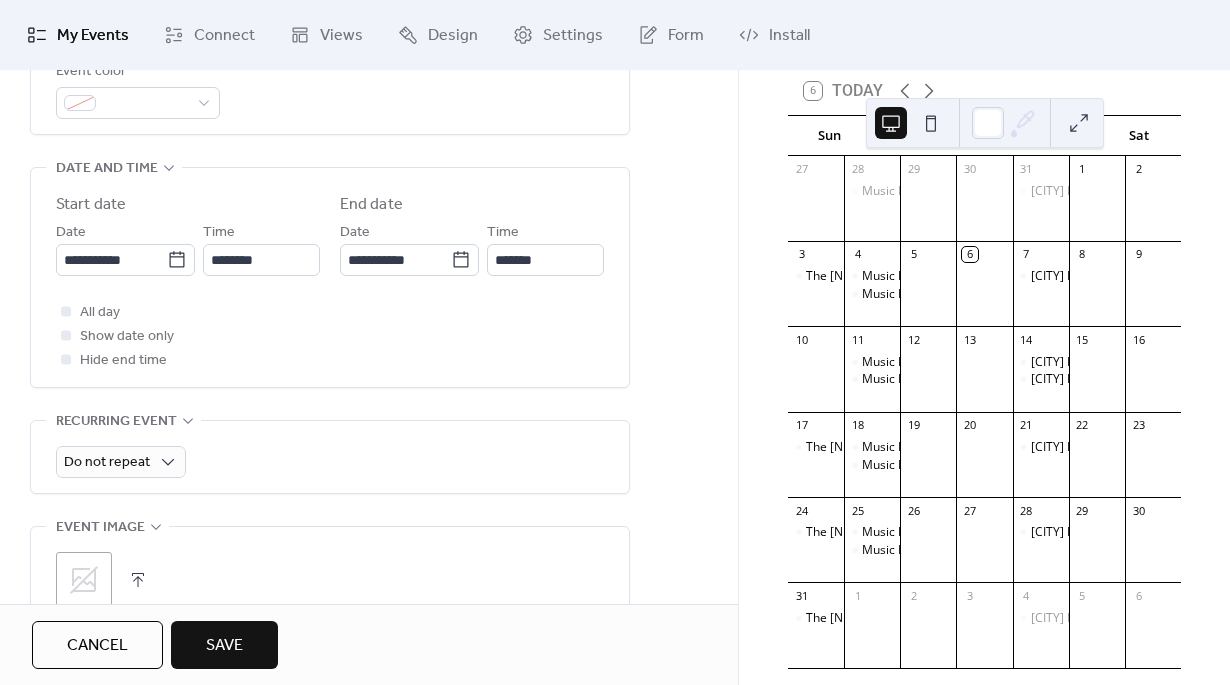 scroll, scrollTop: 630, scrollLeft: 0, axis: vertical 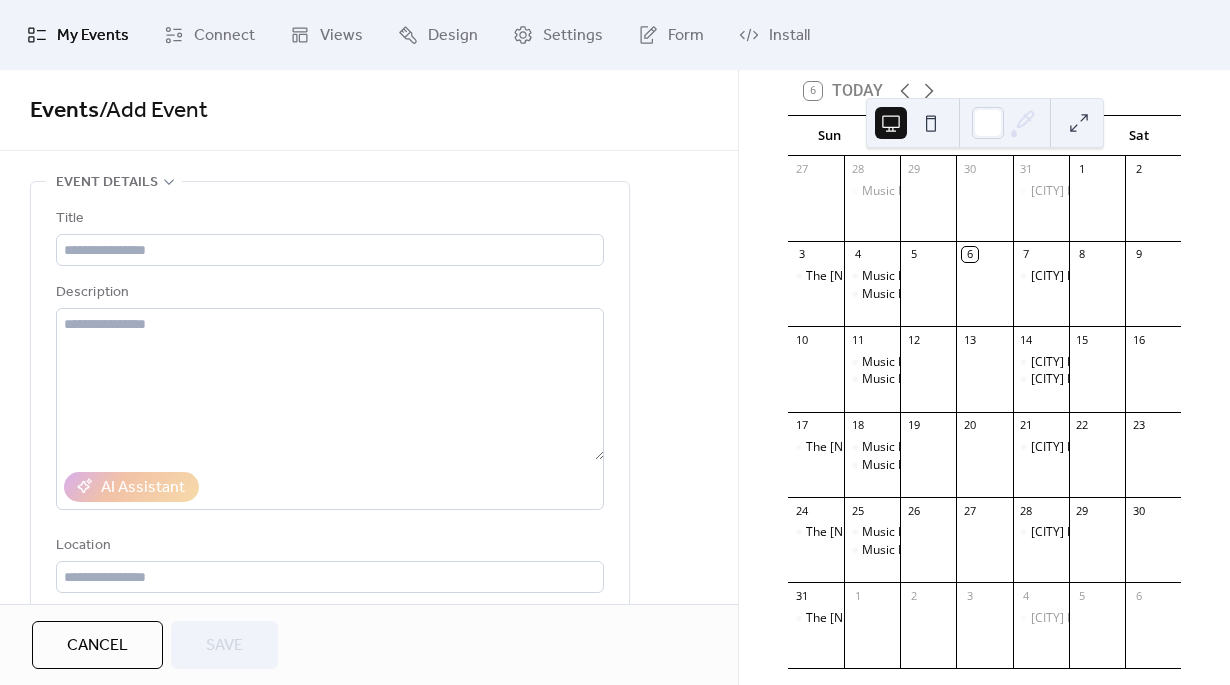 click on "My Events" at bounding box center (93, 36) 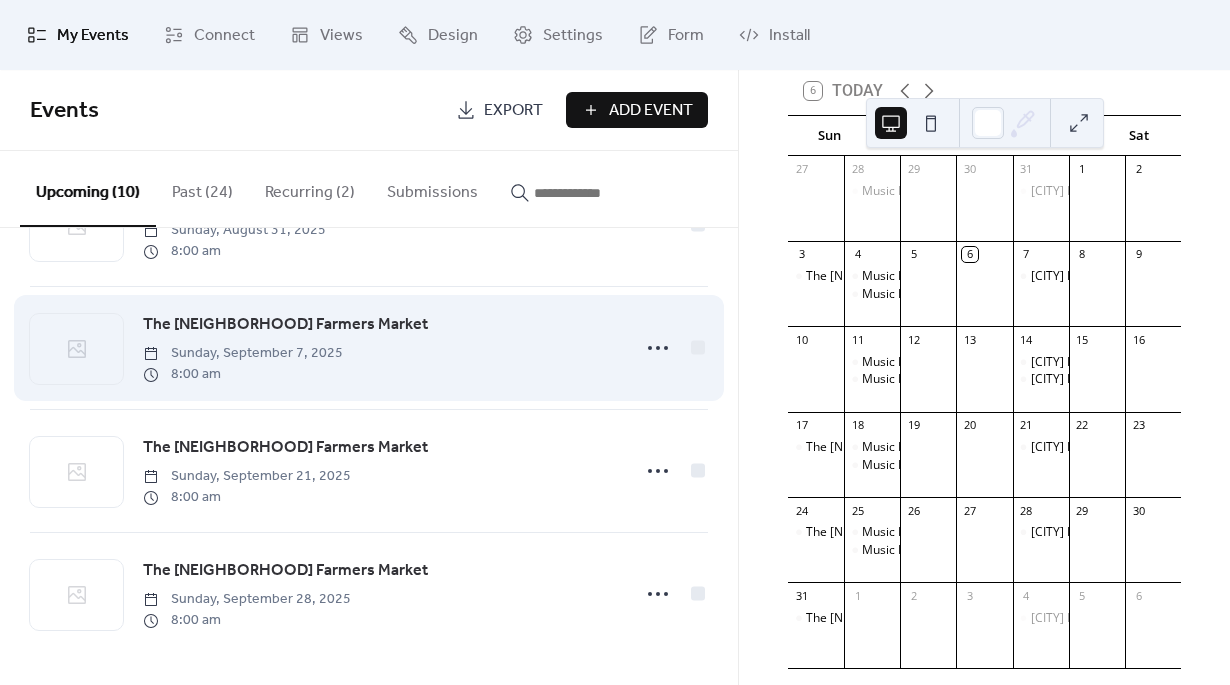 scroll, scrollTop: 0, scrollLeft: 0, axis: both 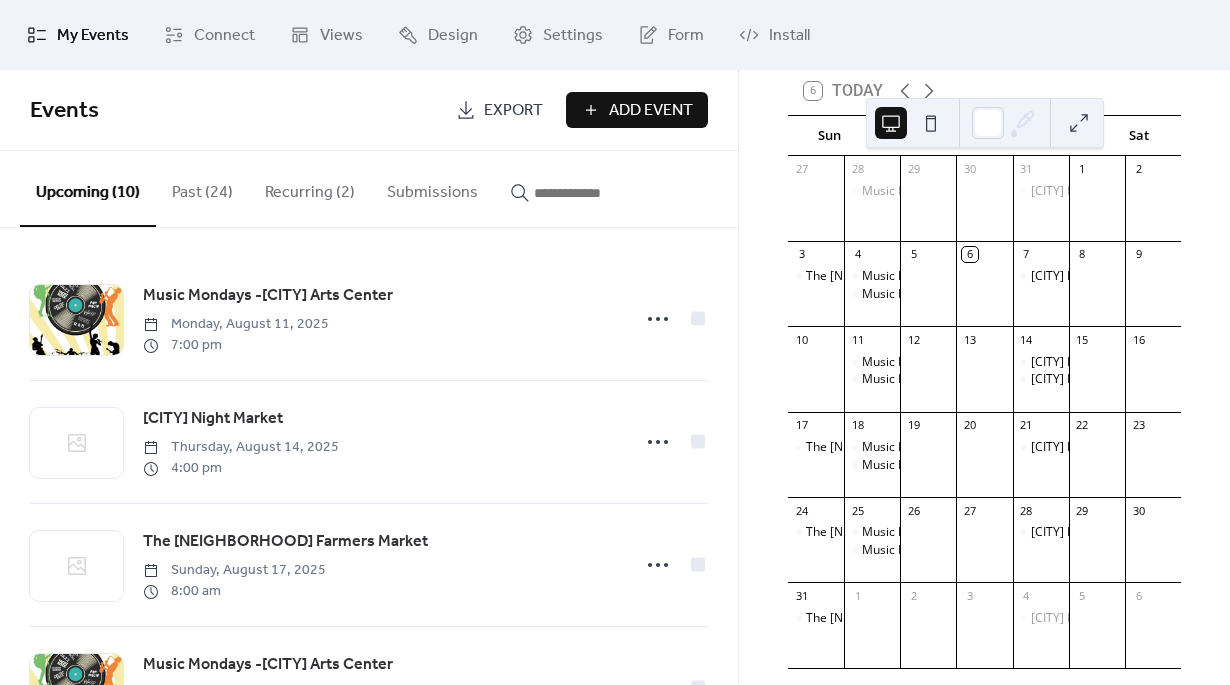 click on "Add Event" at bounding box center [637, 110] 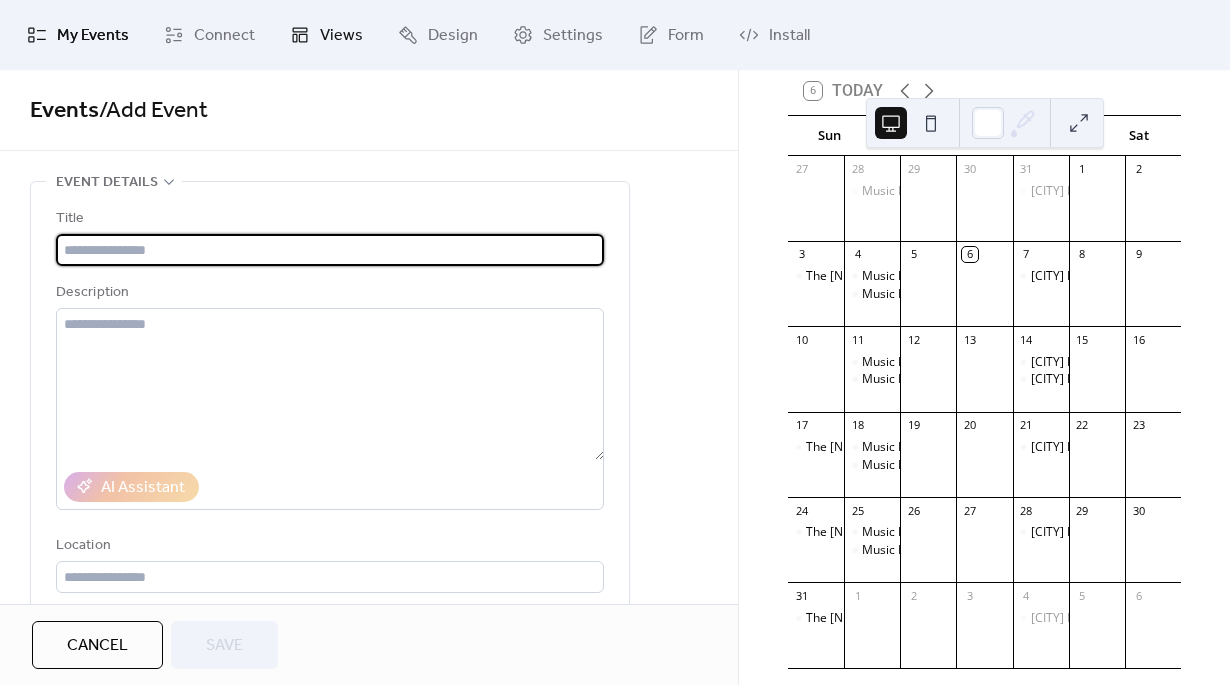 type on "**********" 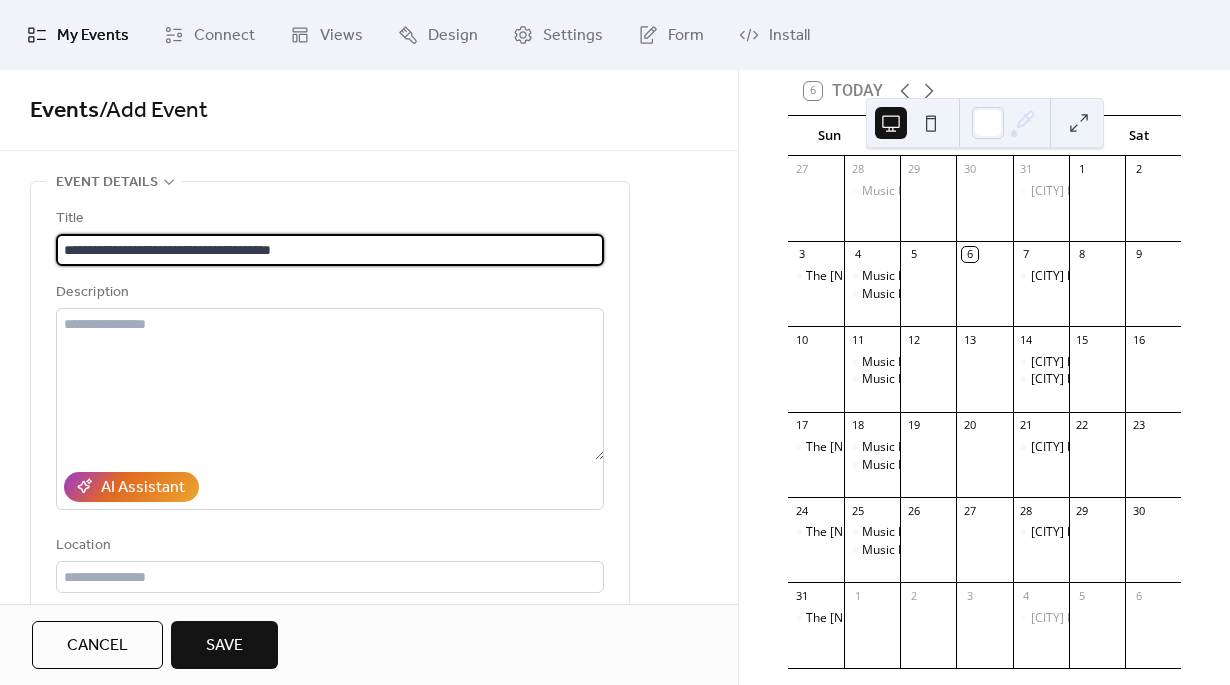click on "**********" at bounding box center (330, 250) 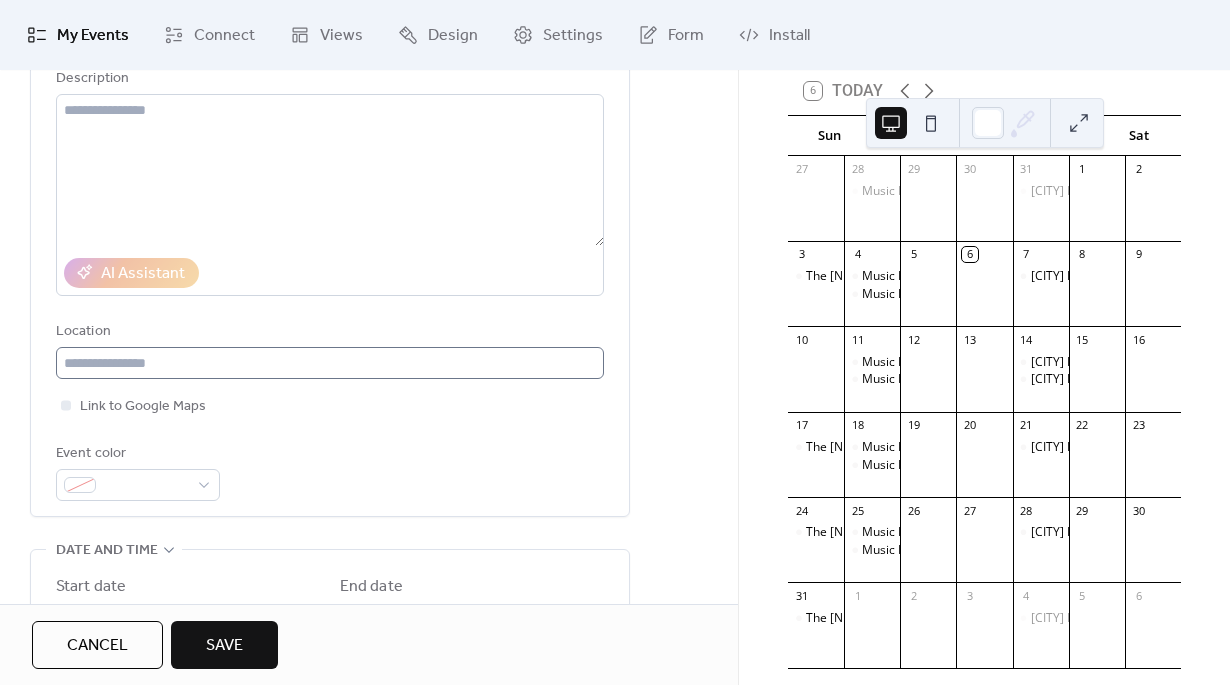 scroll, scrollTop: 215, scrollLeft: 0, axis: vertical 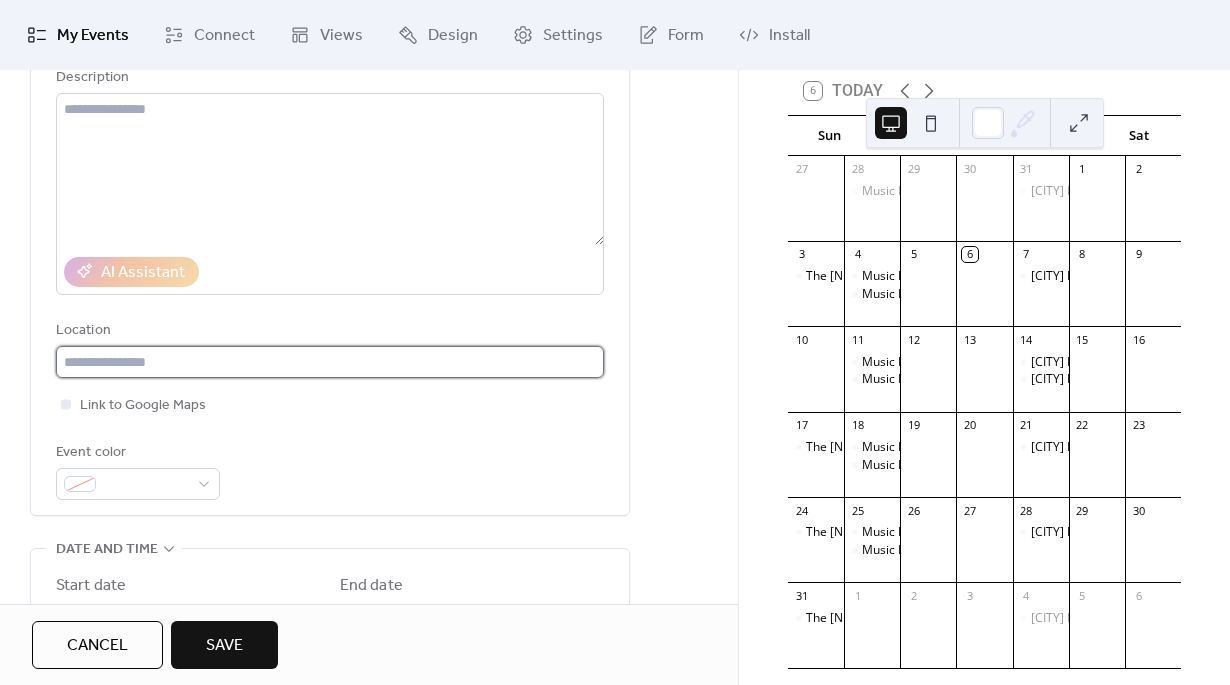 click at bounding box center [330, 362] 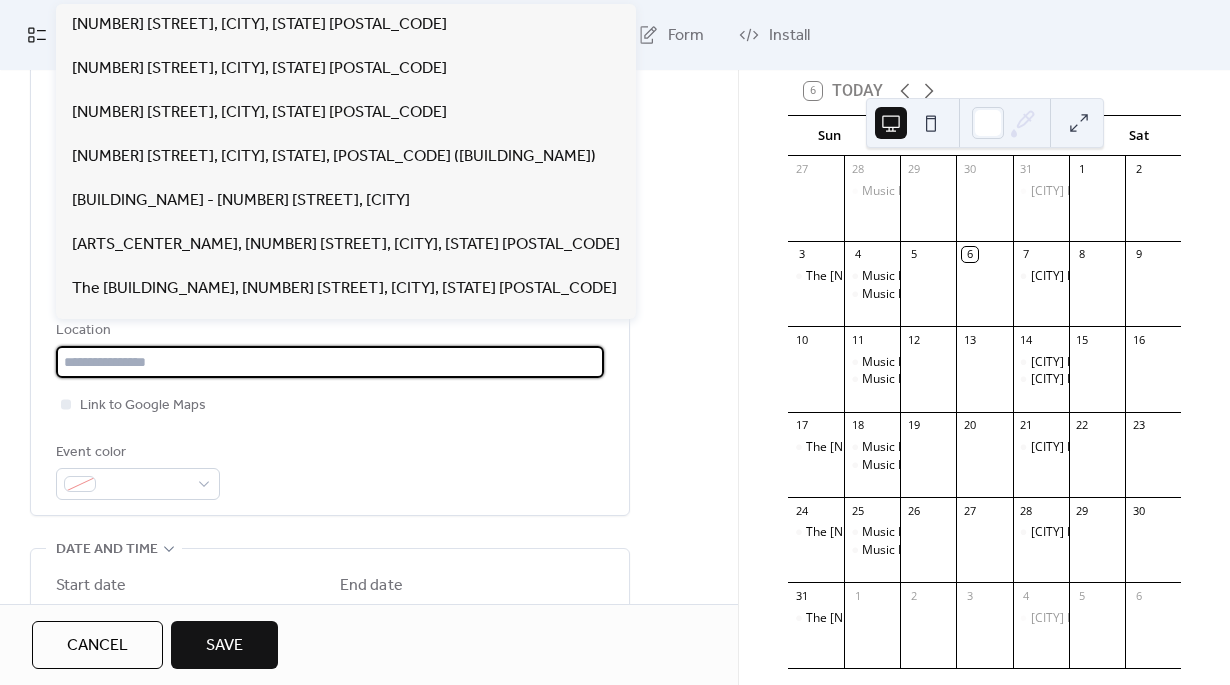 paste on "**********" 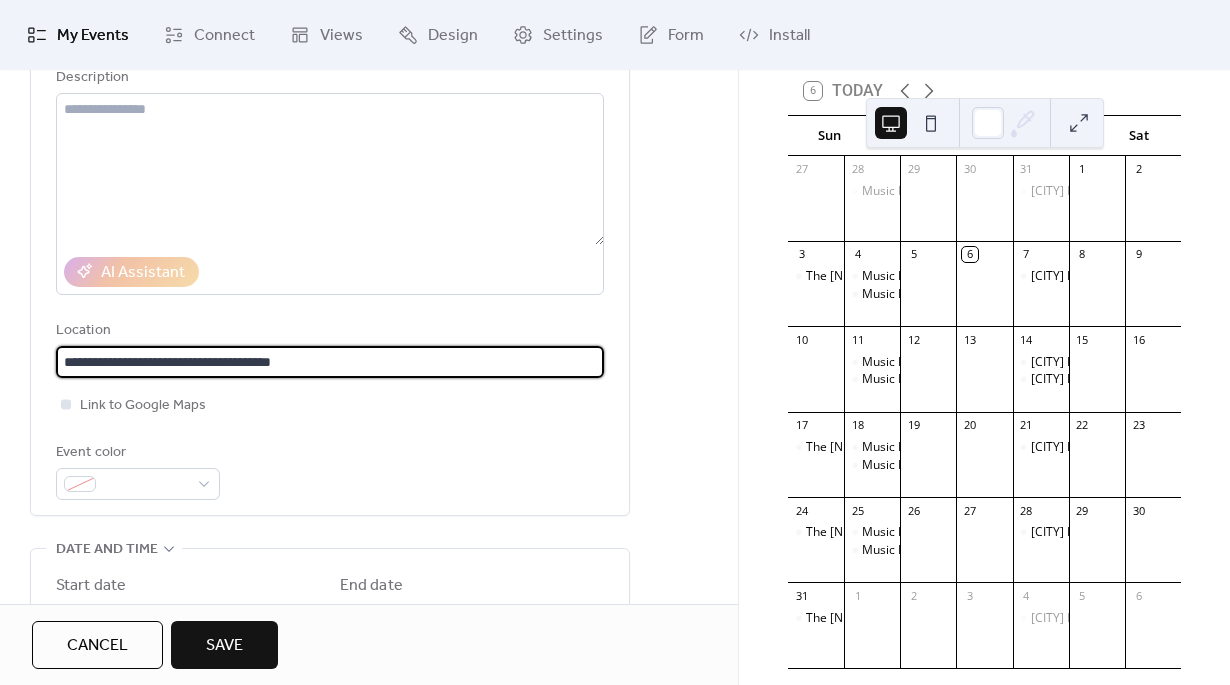 type on "**********" 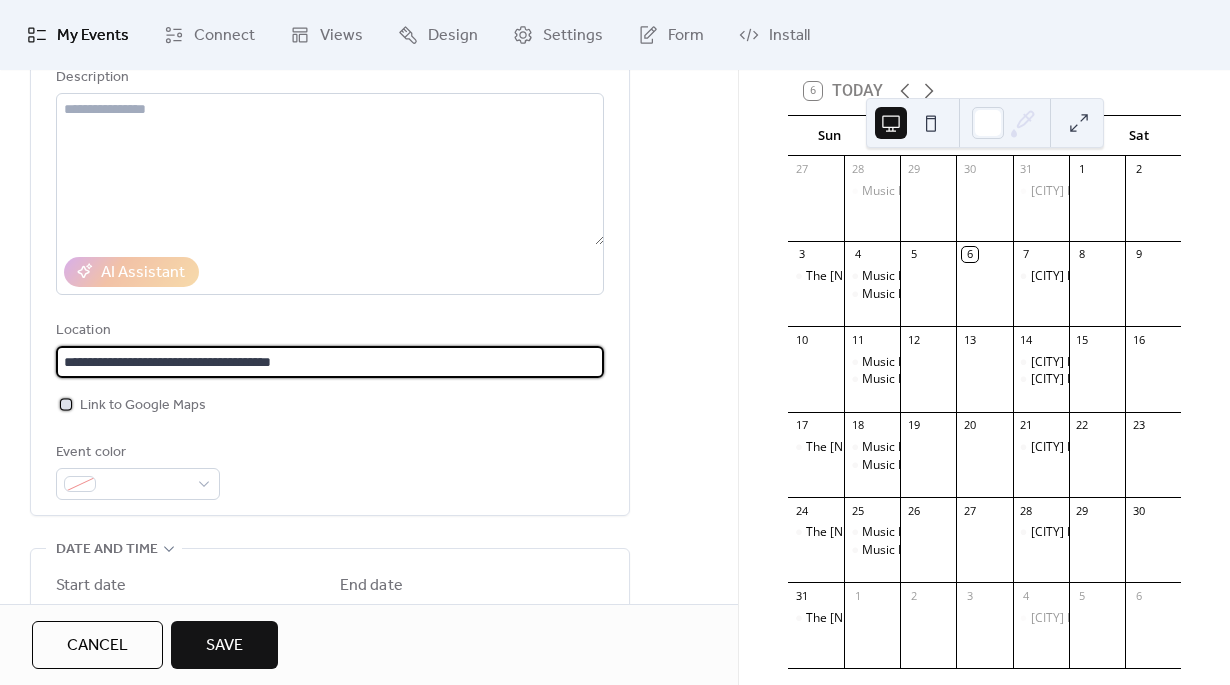 click at bounding box center (66, 404) 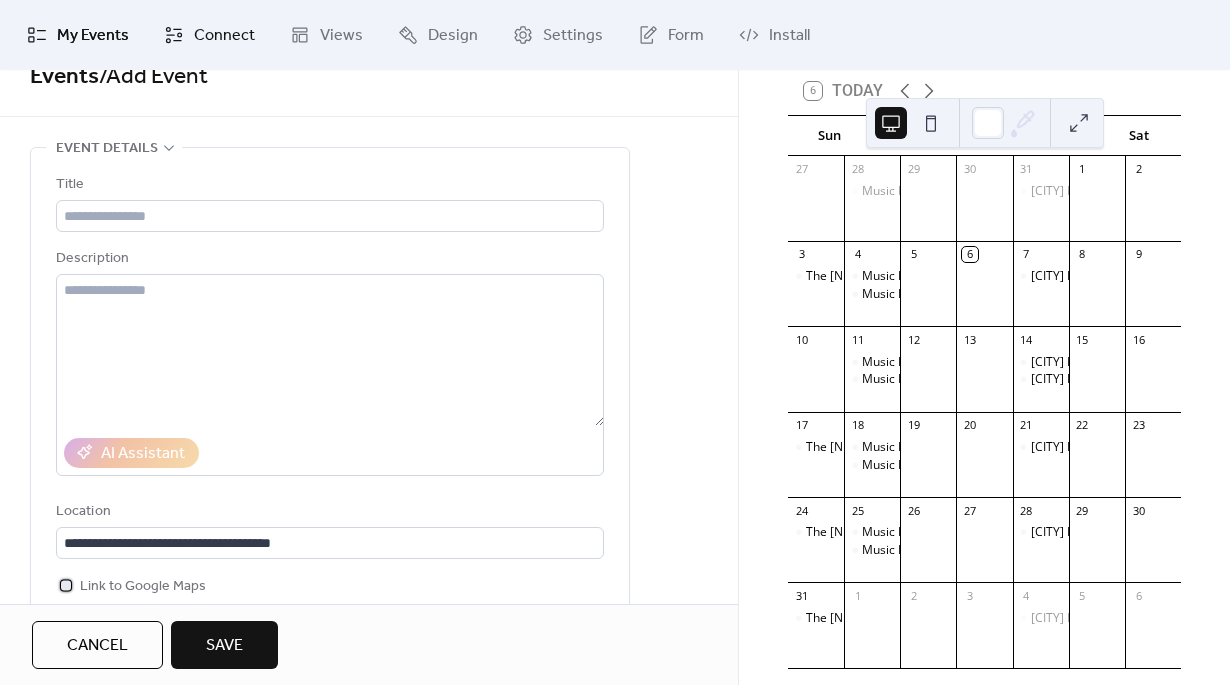 scroll, scrollTop: 0, scrollLeft: 0, axis: both 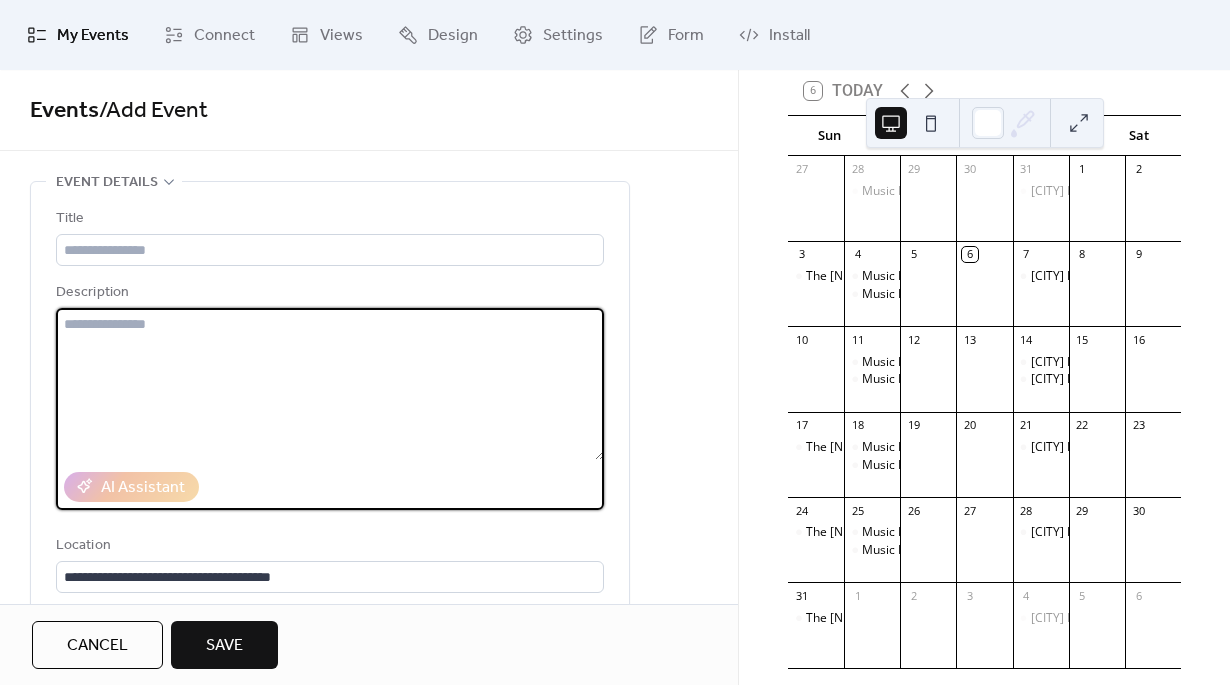 click at bounding box center [330, 384] 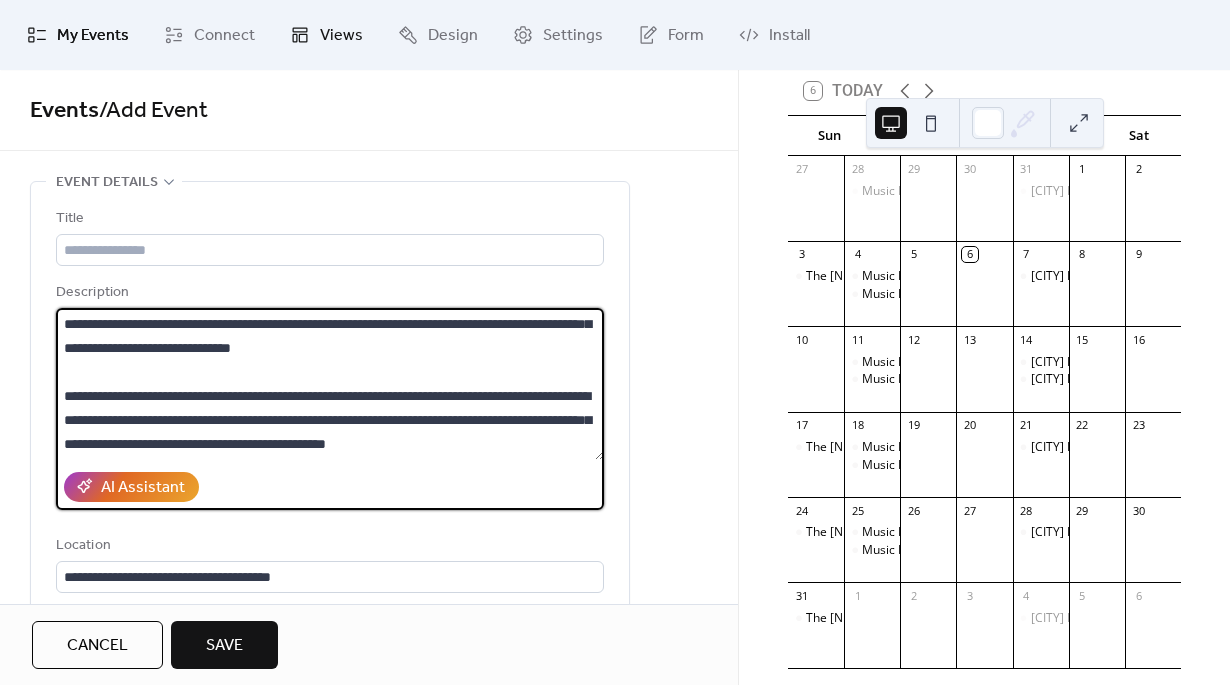 scroll, scrollTop: 96, scrollLeft: 0, axis: vertical 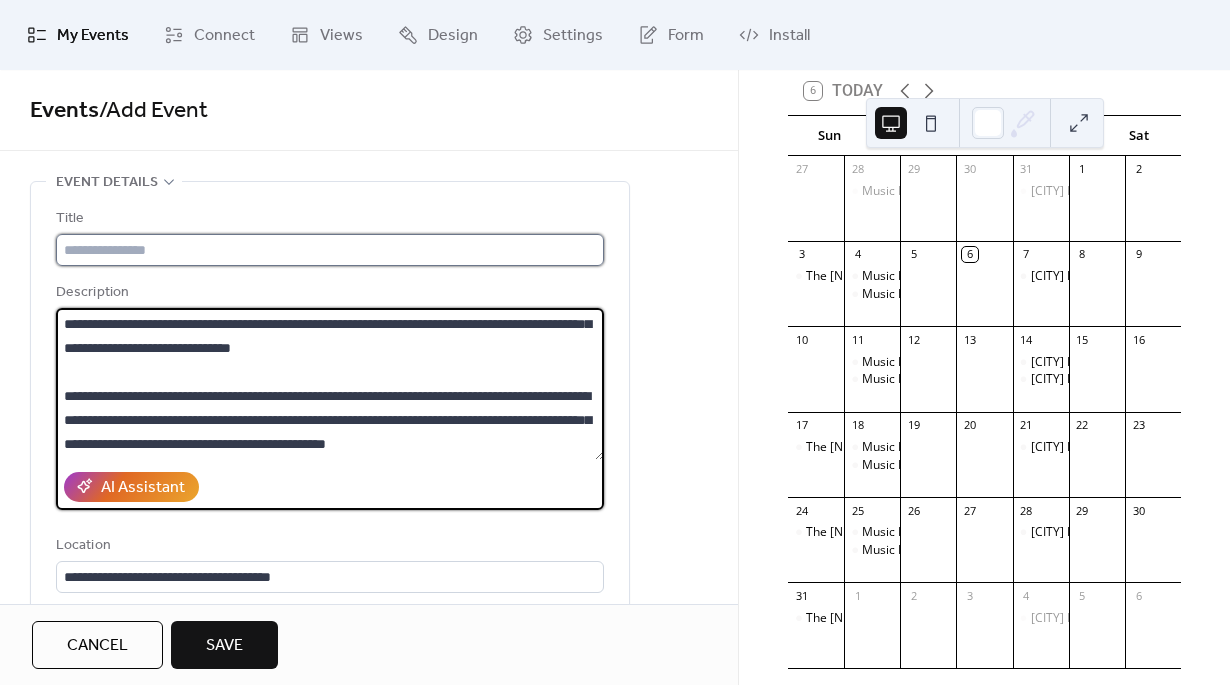click at bounding box center (330, 250) 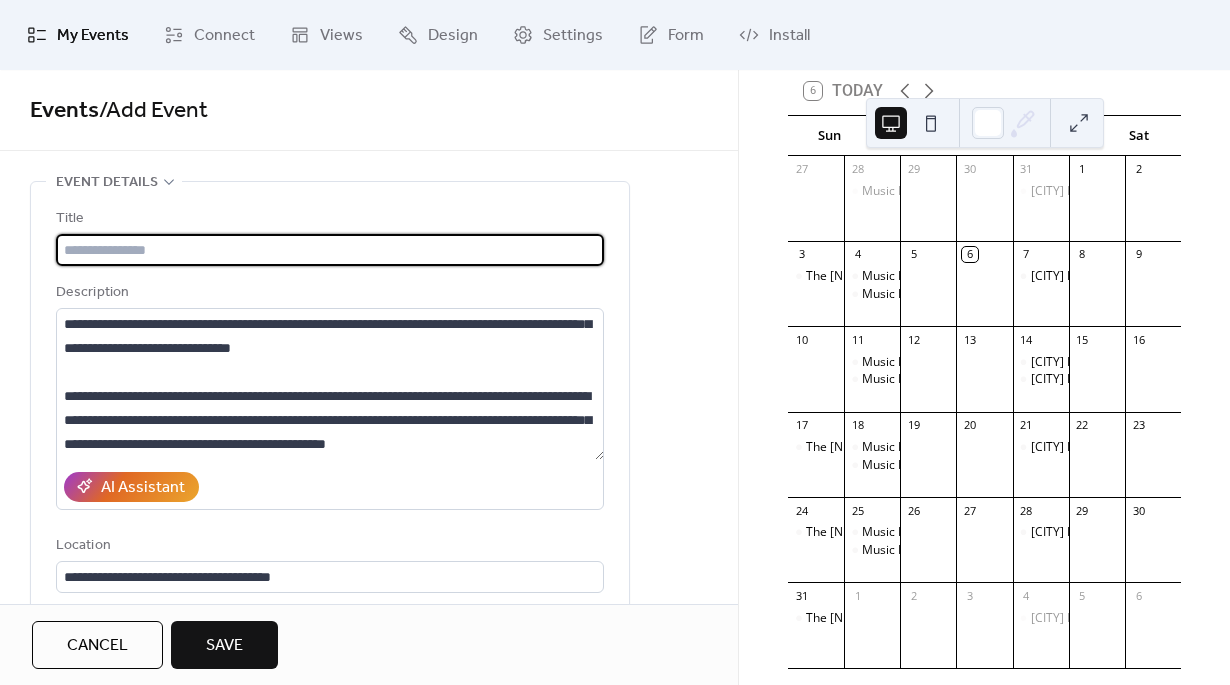 paste on "**********" 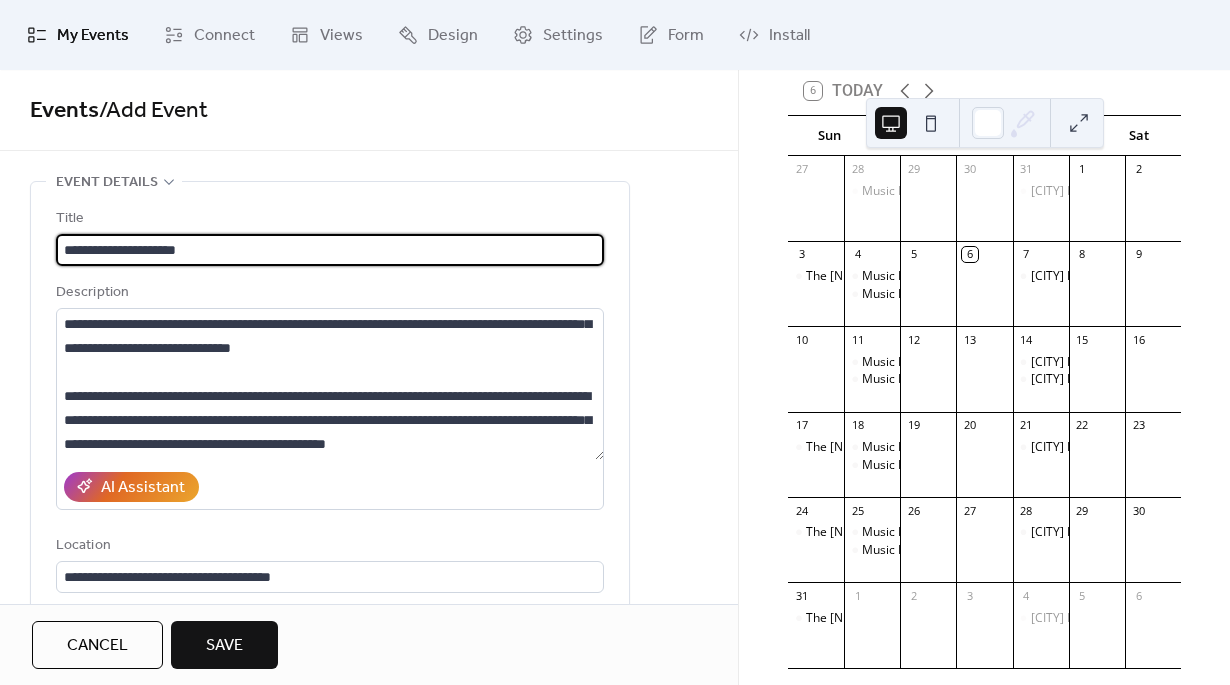 scroll, scrollTop: 1, scrollLeft: 0, axis: vertical 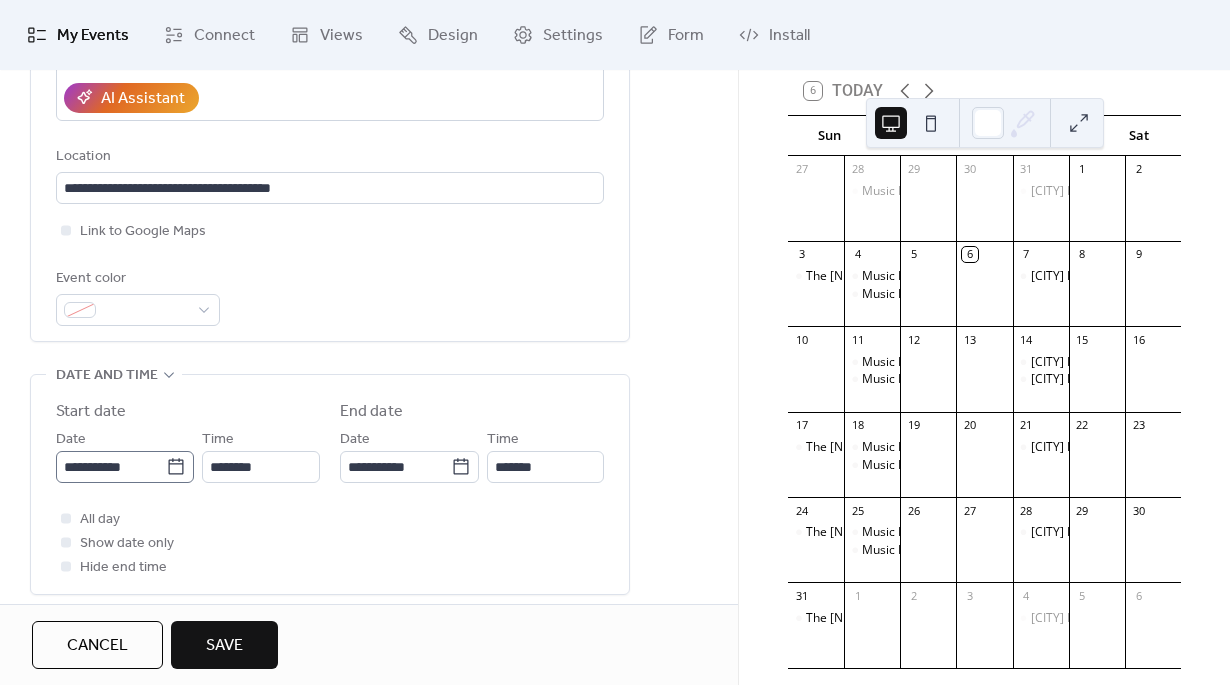 type on "**********" 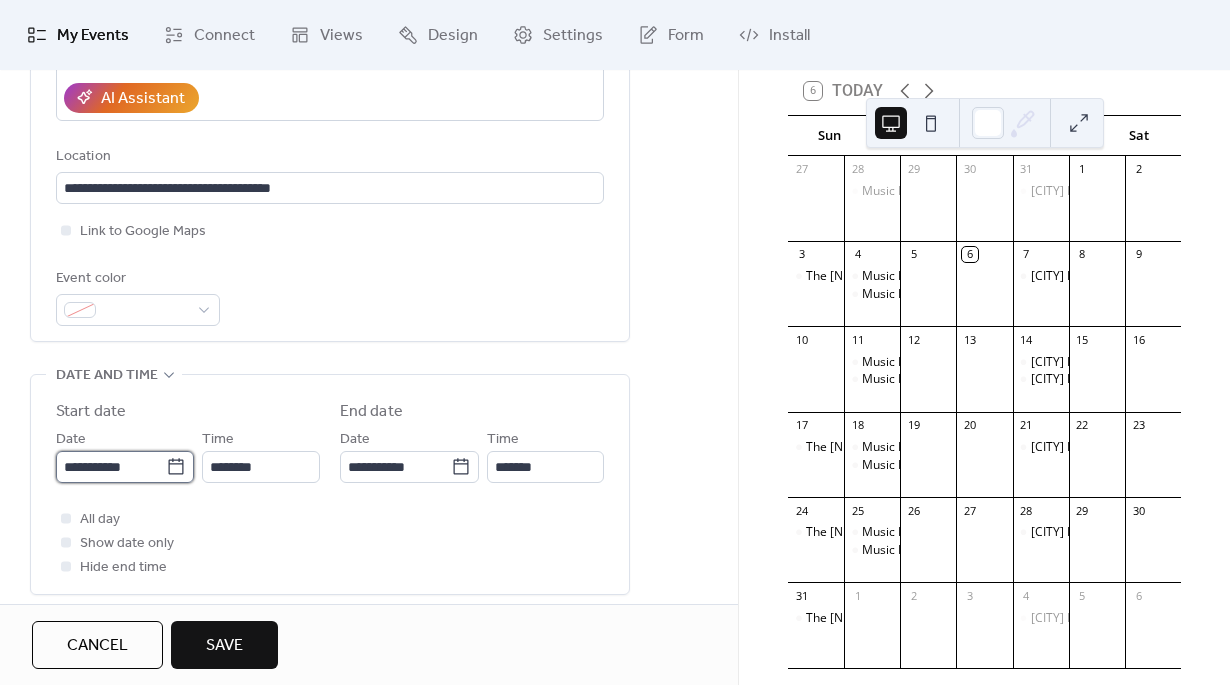 click on "**********" at bounding box center [111, 467] 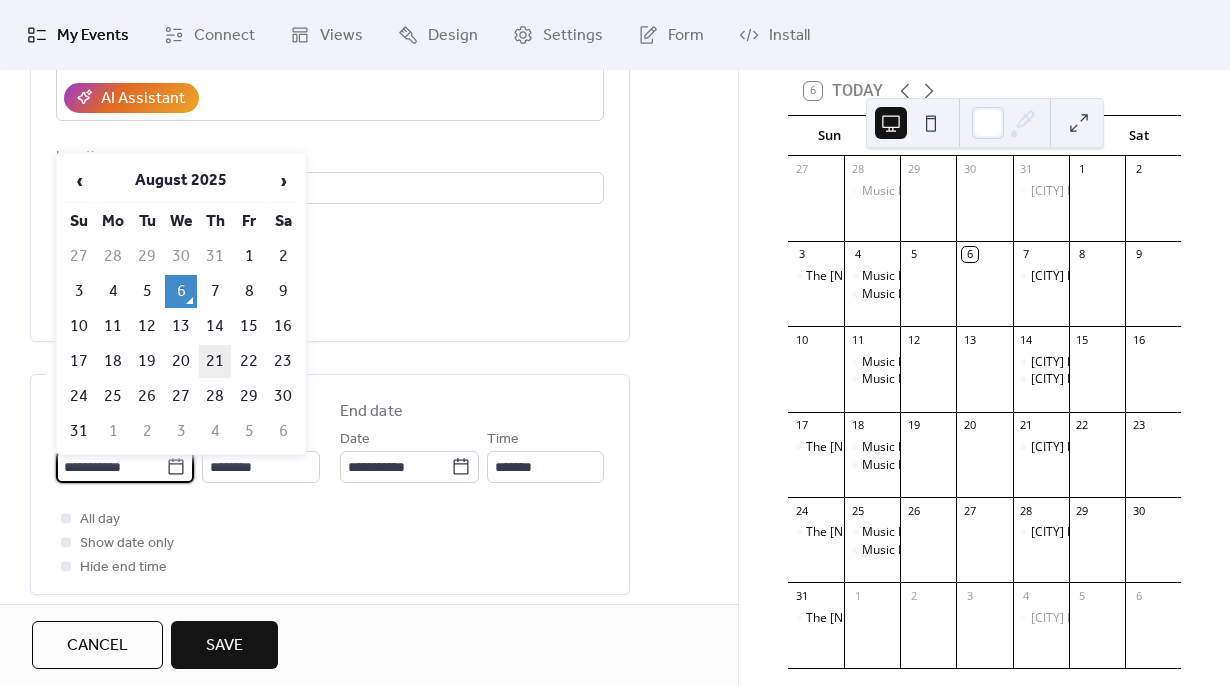 click on "21" at bounding box center (215, 361) 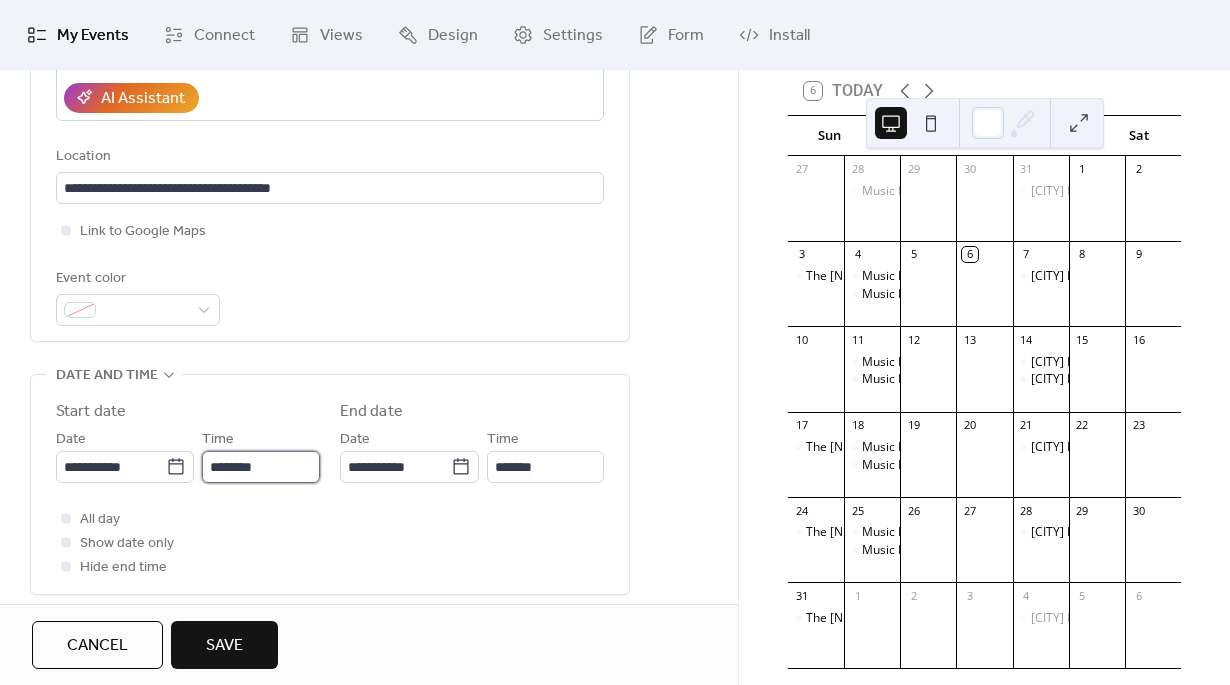 click on "********" at bounding box center [261, 467] 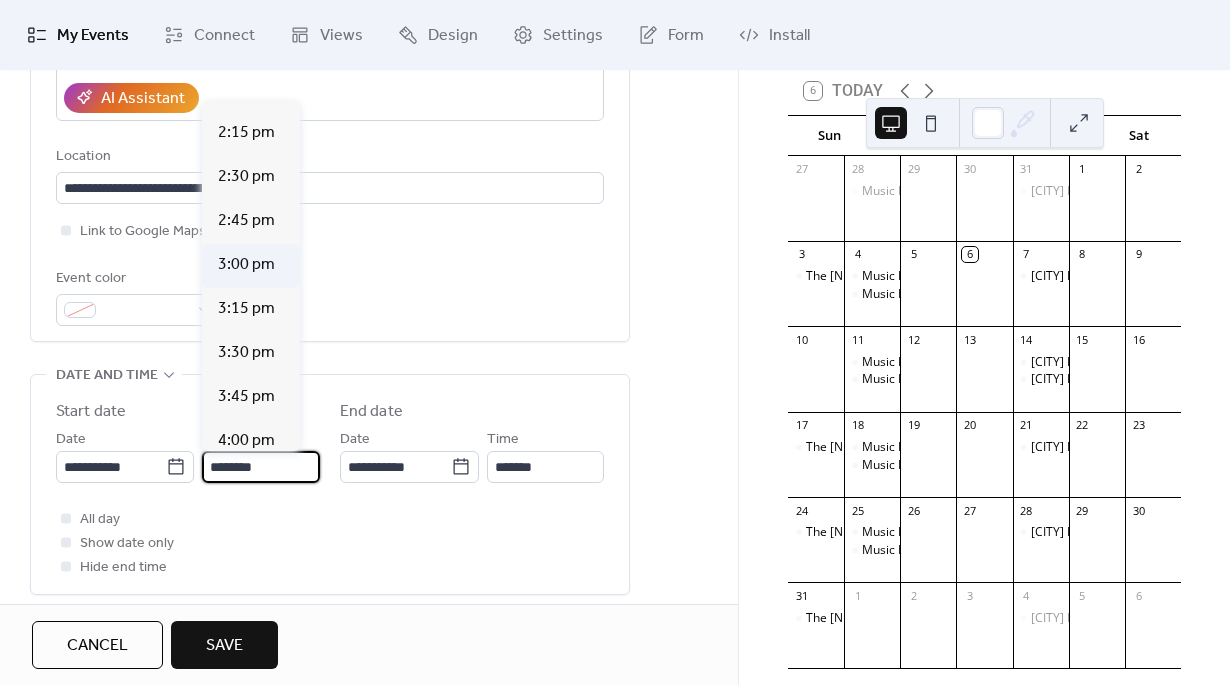 scroll, scrollTop: 2588, scrollLeft: 0, axis: vertical 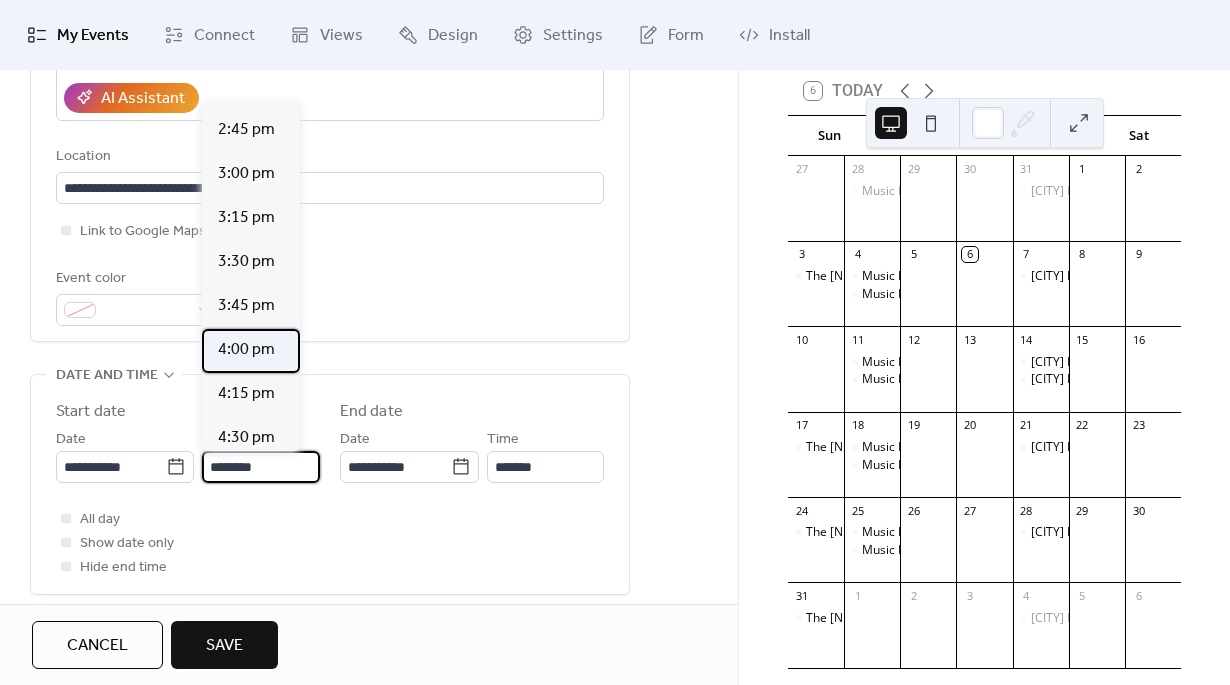 click on "4:00 pm" at bounding box center (246, 350) 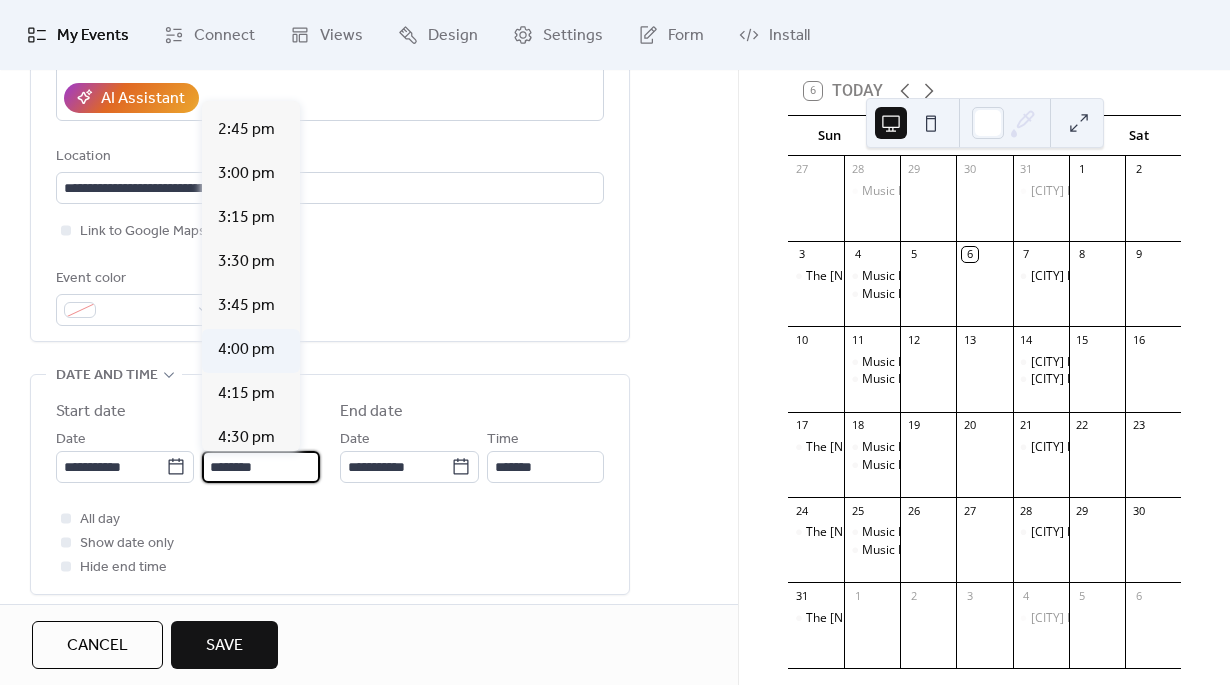 type on "*******" 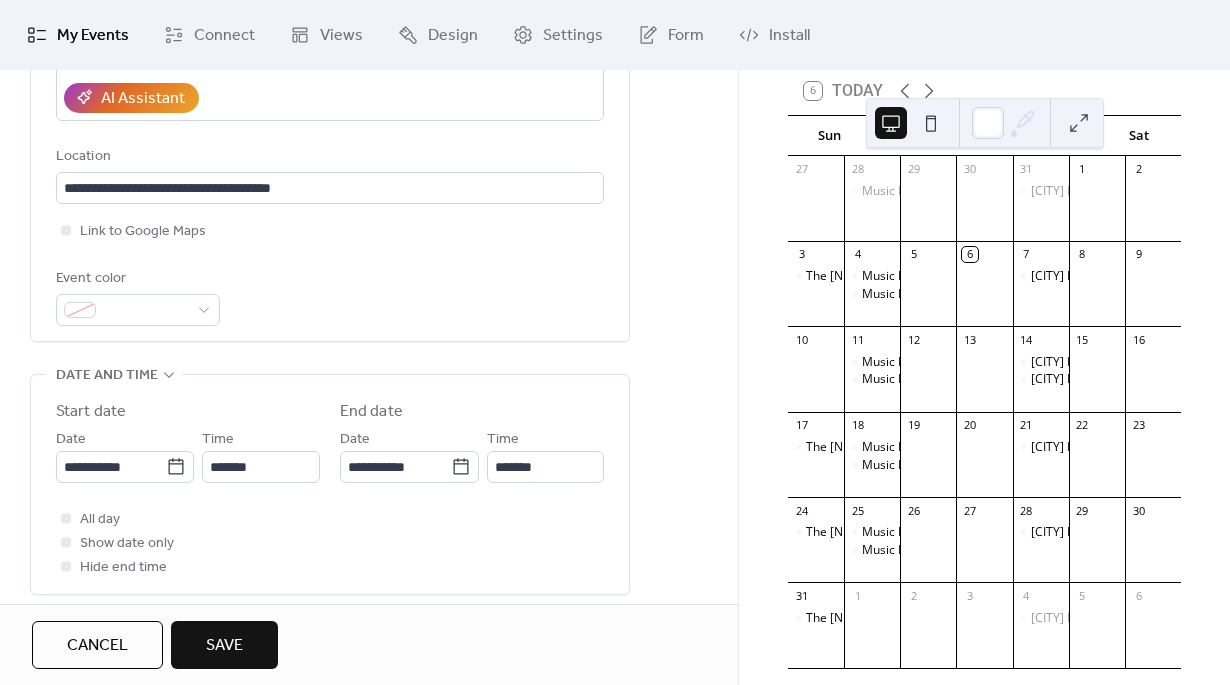 scroll, scrollTop: 0, scrollLeft: 0, axis: both 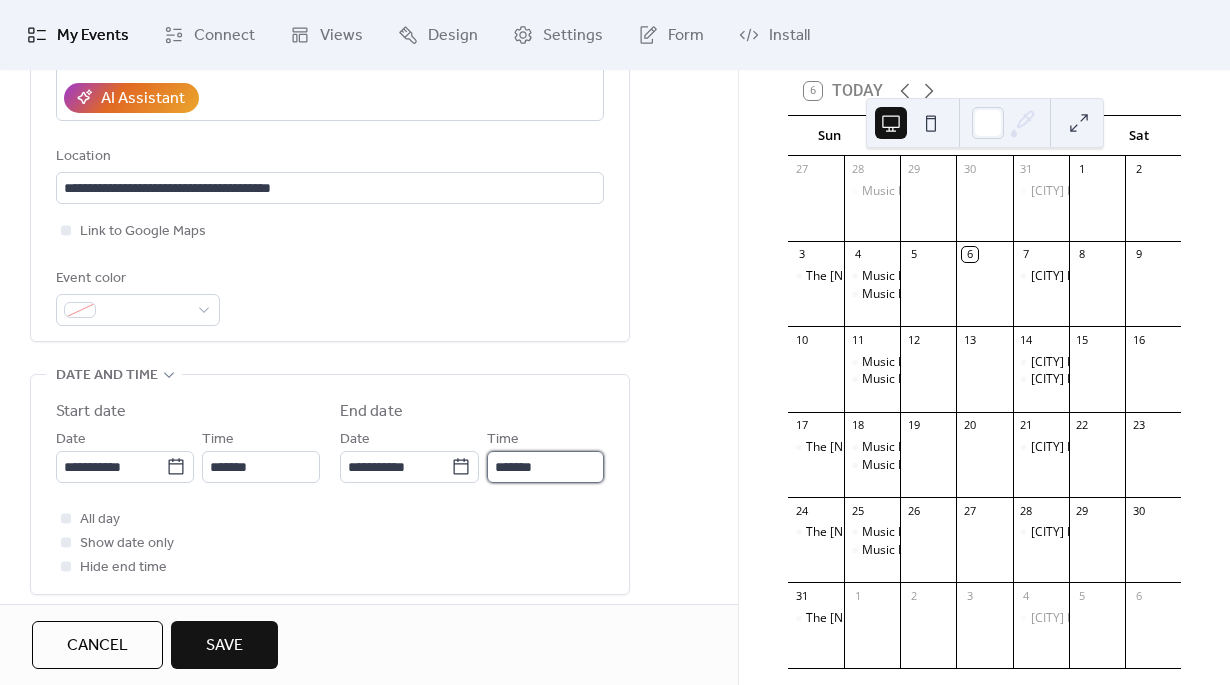 click on "*******" at bounding box center (545, 467) 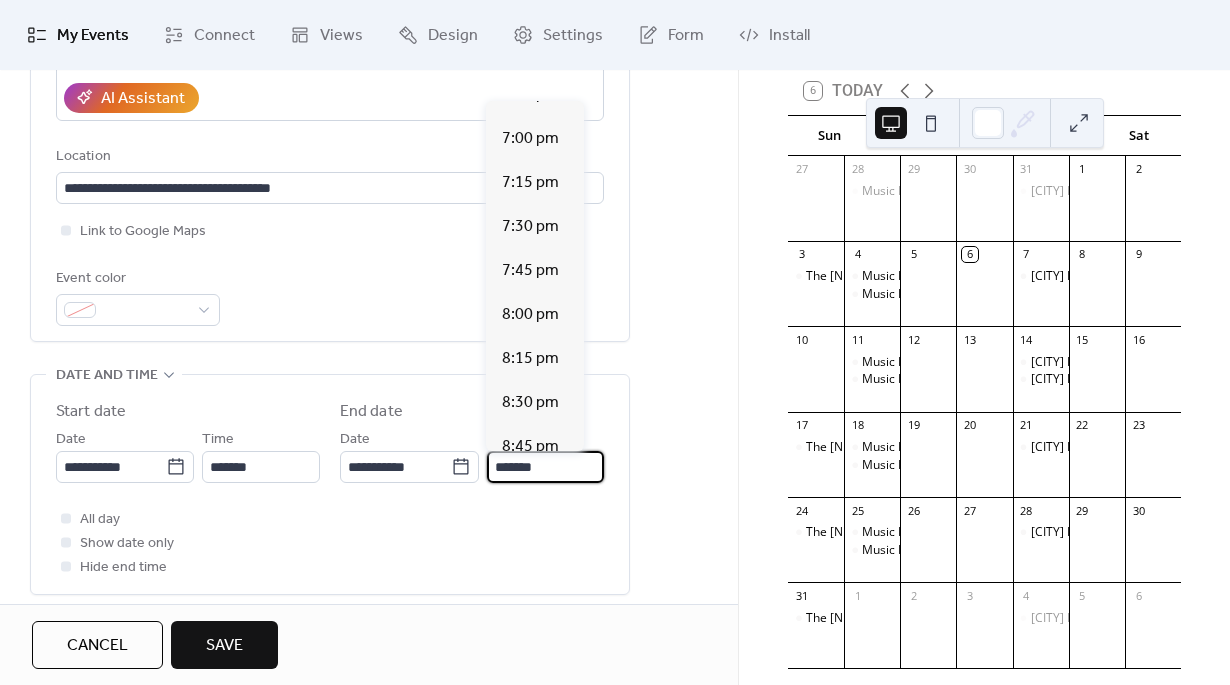 scroll, scrollTop: 468, scrollLeft: 0, axis: vertical 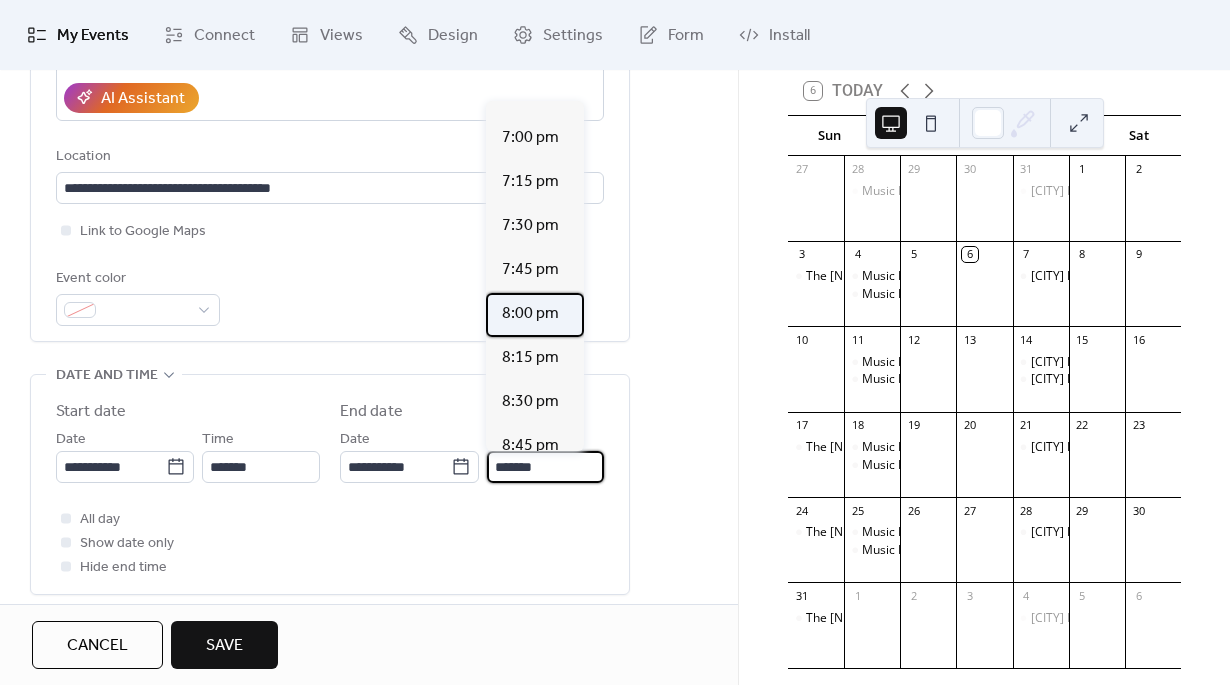 click on "8:00 pm" at bounding box center (530, 314) 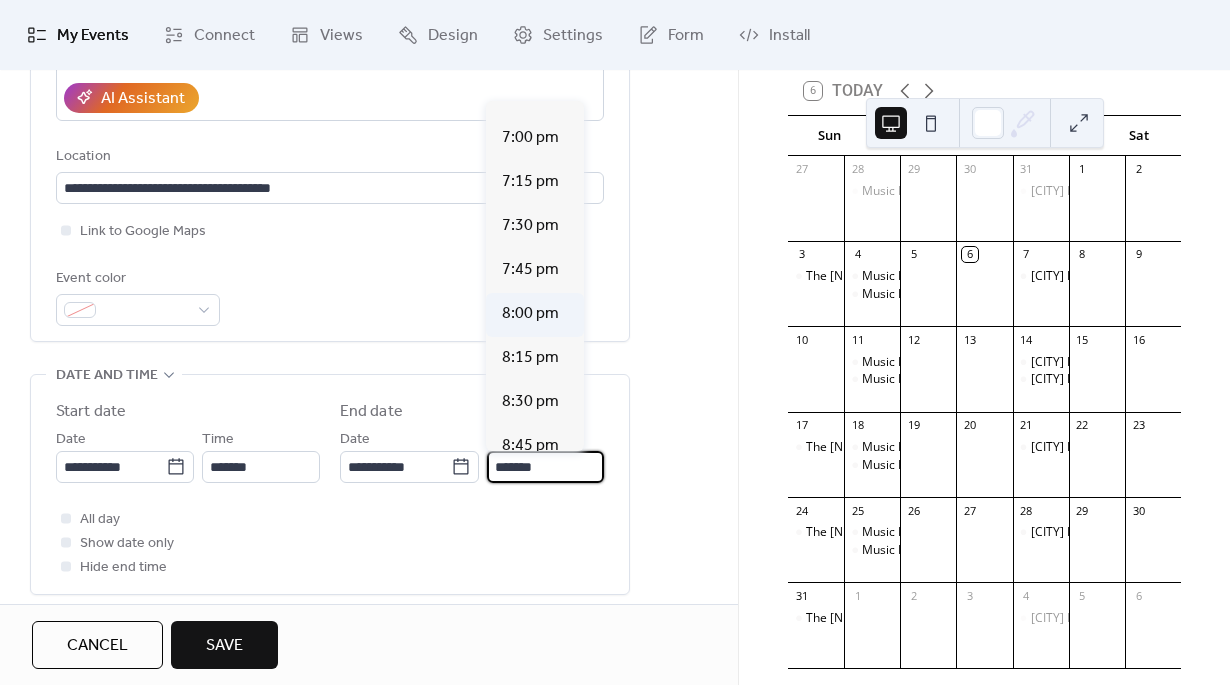 type on "*******" 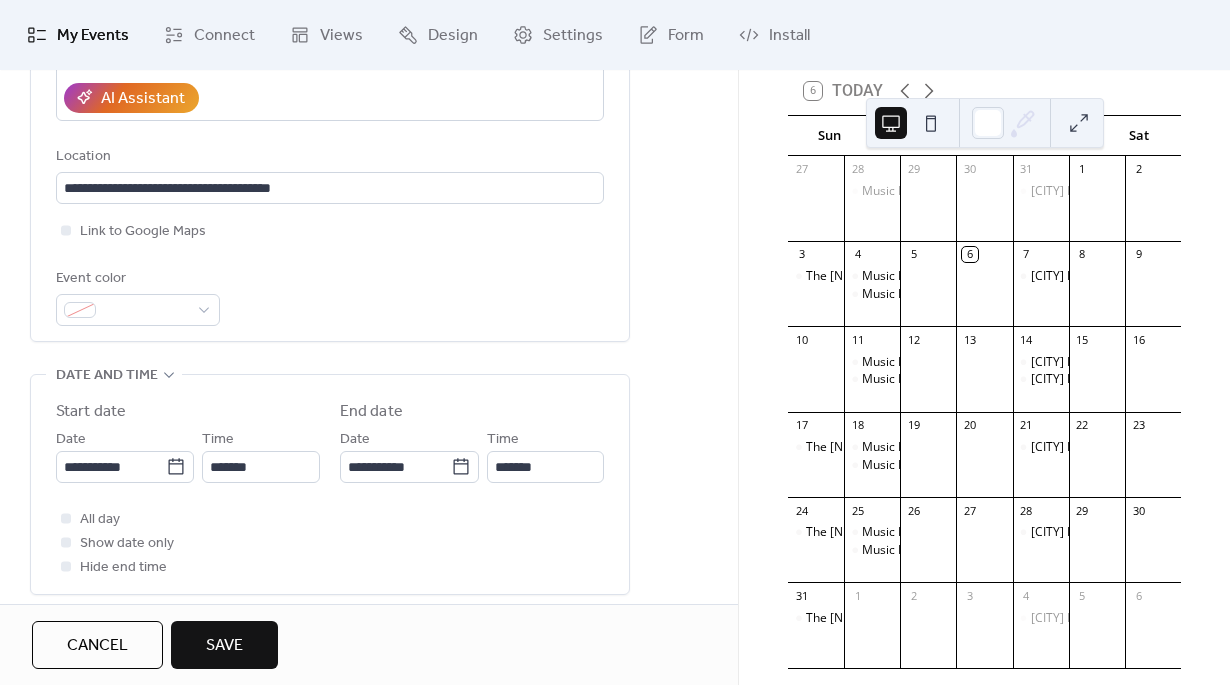 click on "Save" at bounding box center [224, 645] 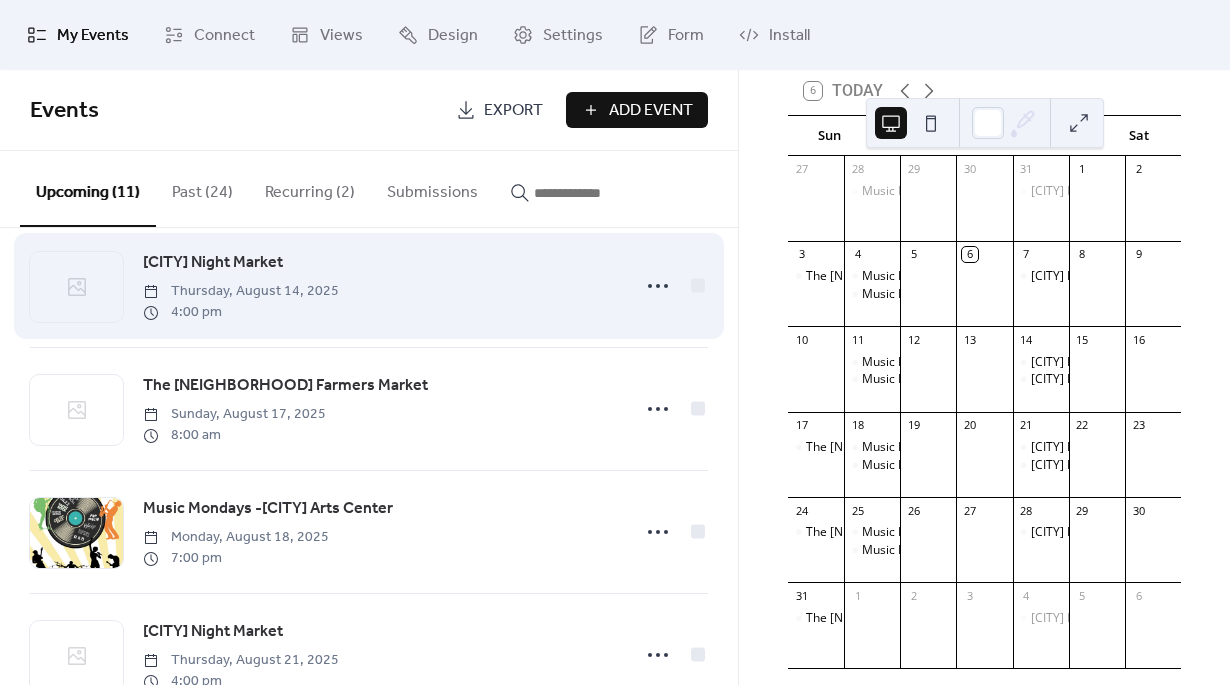 scroll, scrollTop: 0, scrollLeft: 0, axis: both 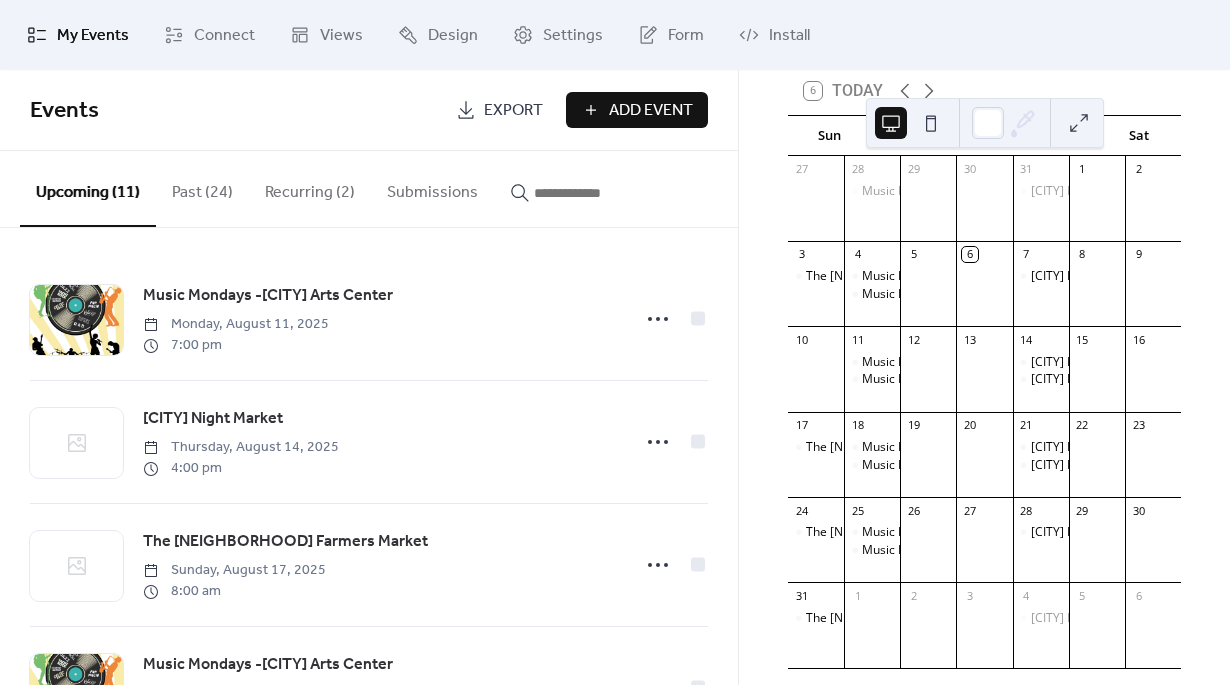 click on "Add Event" at bounding box center (651, 111) 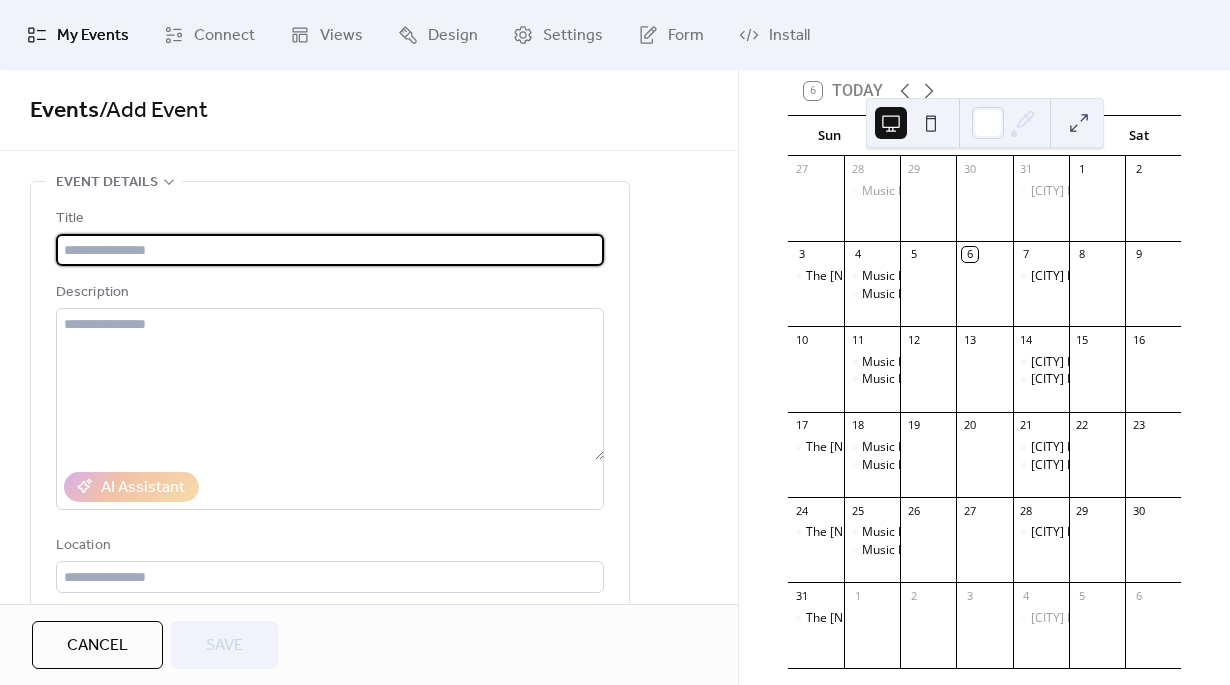 paste on "**********" 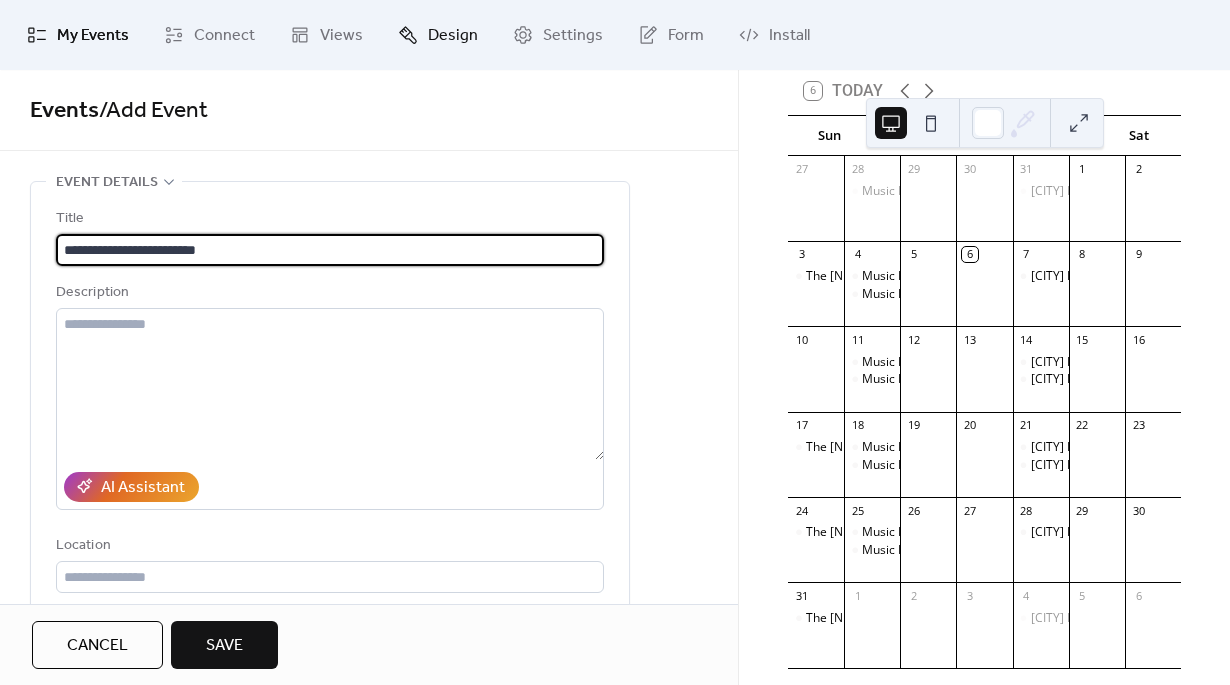type on "**********" 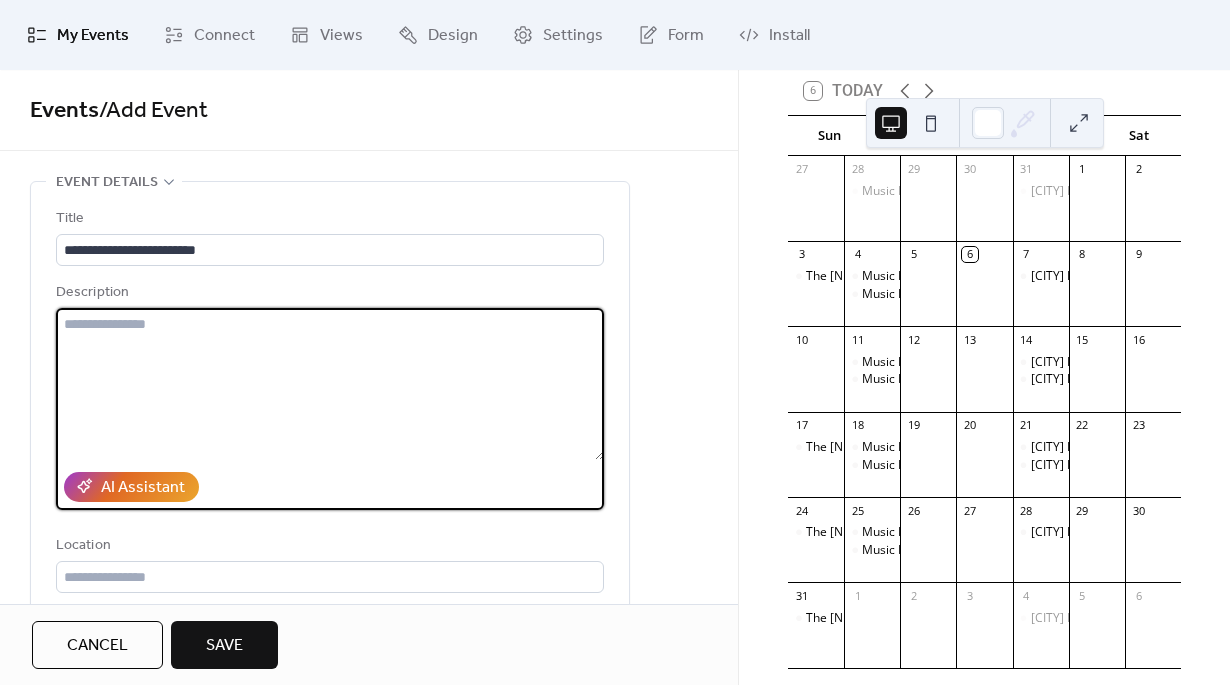 click at bounding box center (330, 384) 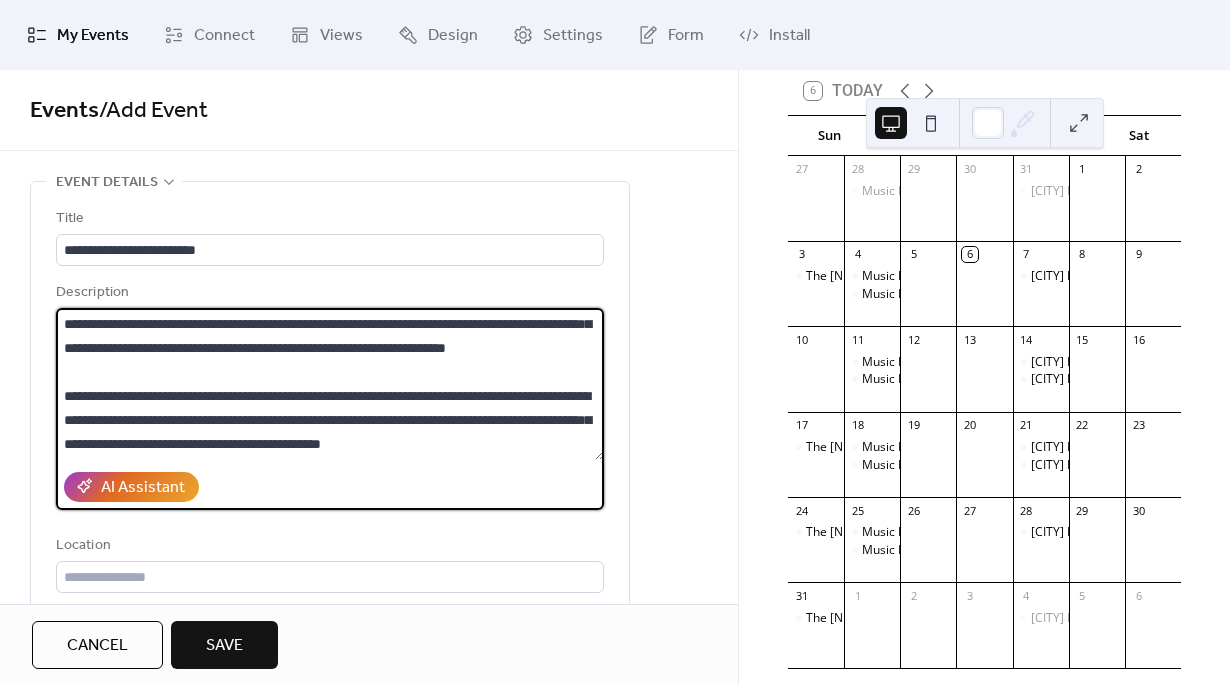 scroll, scrollTop: 72, scrollLeft: 0, axis: vertical 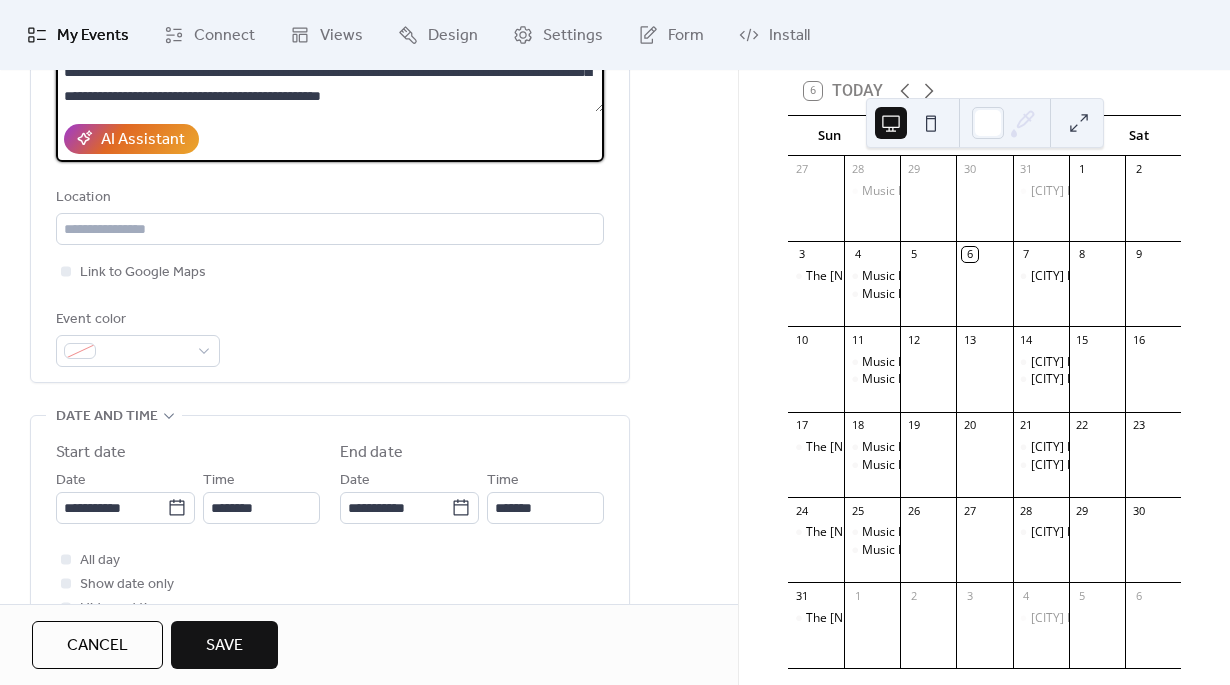 type on "**********" 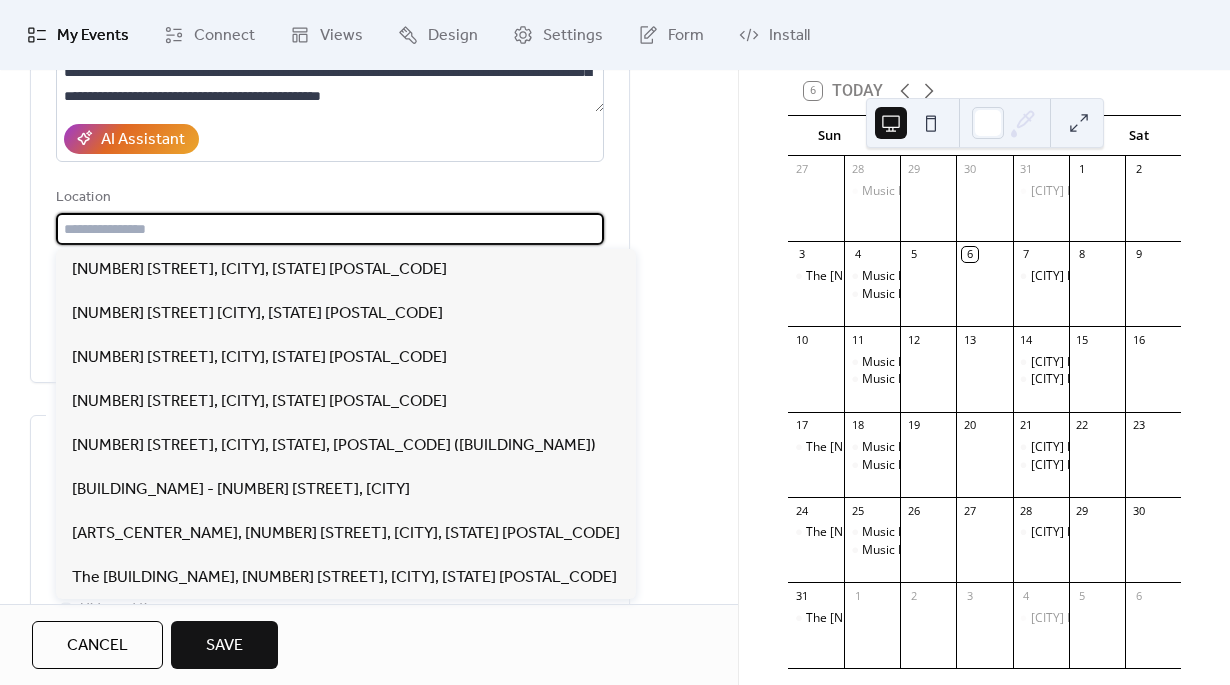 click at bounding box center [330, 229] 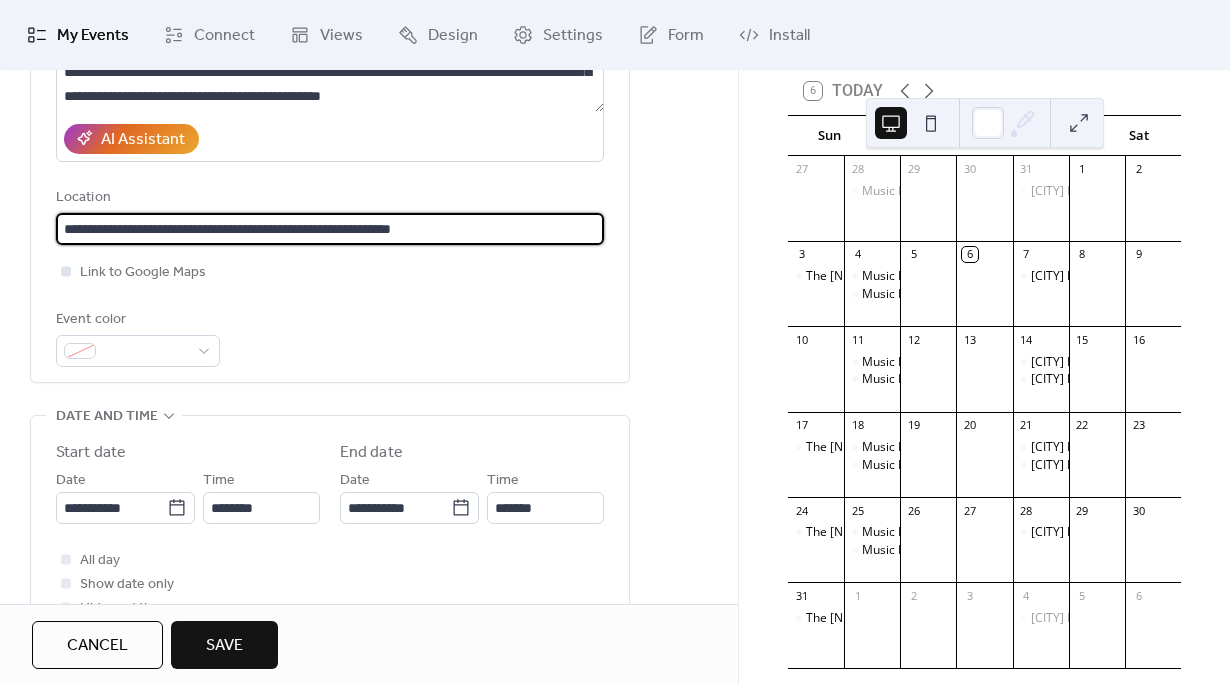 type on "**********" 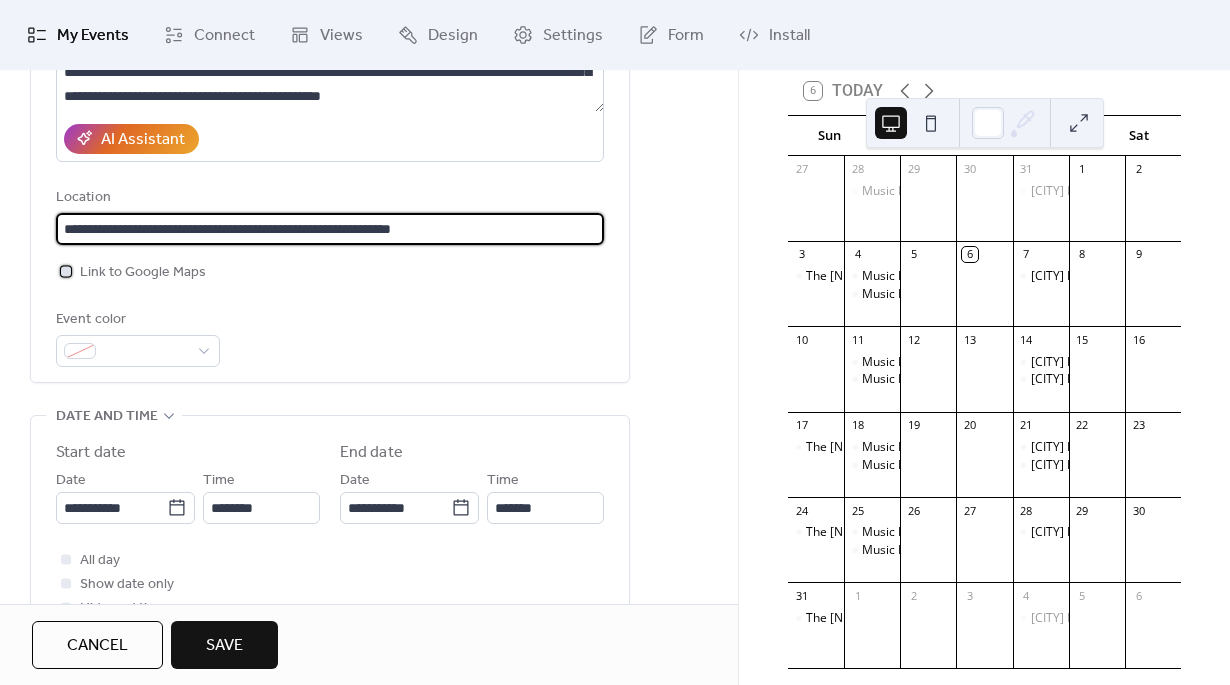 click at bounding box center (66, 271) 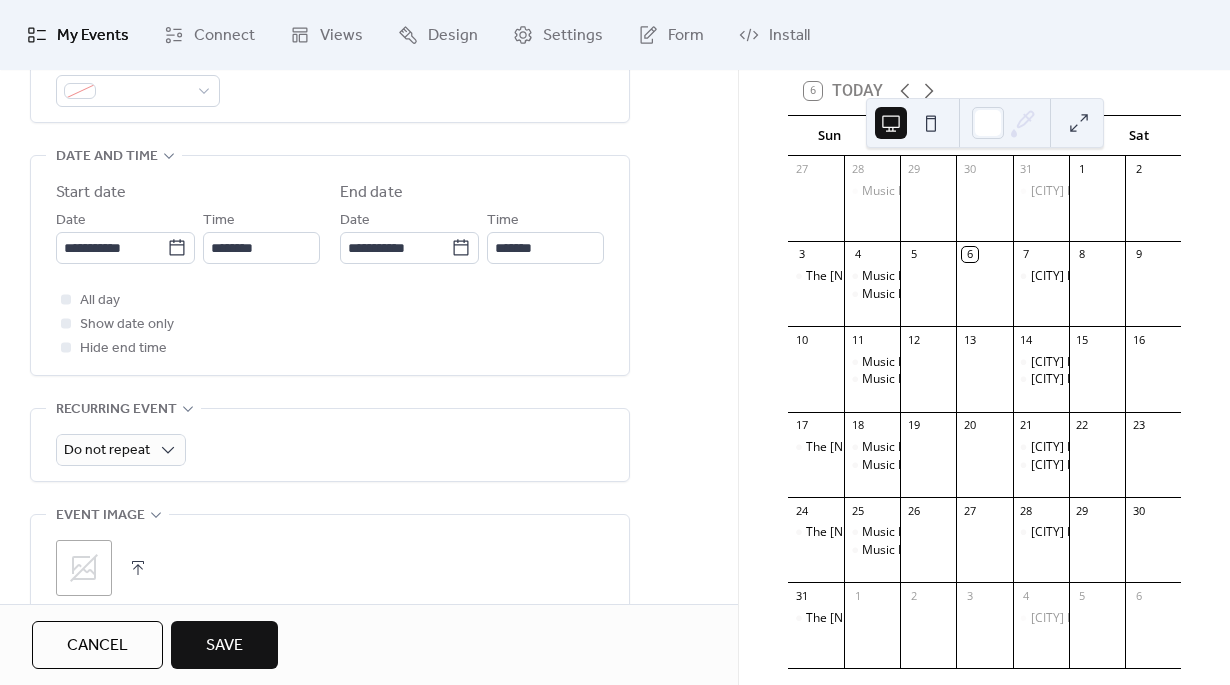 scroll, scrollTop: 610, scrollLeft: 0, axis: vertical 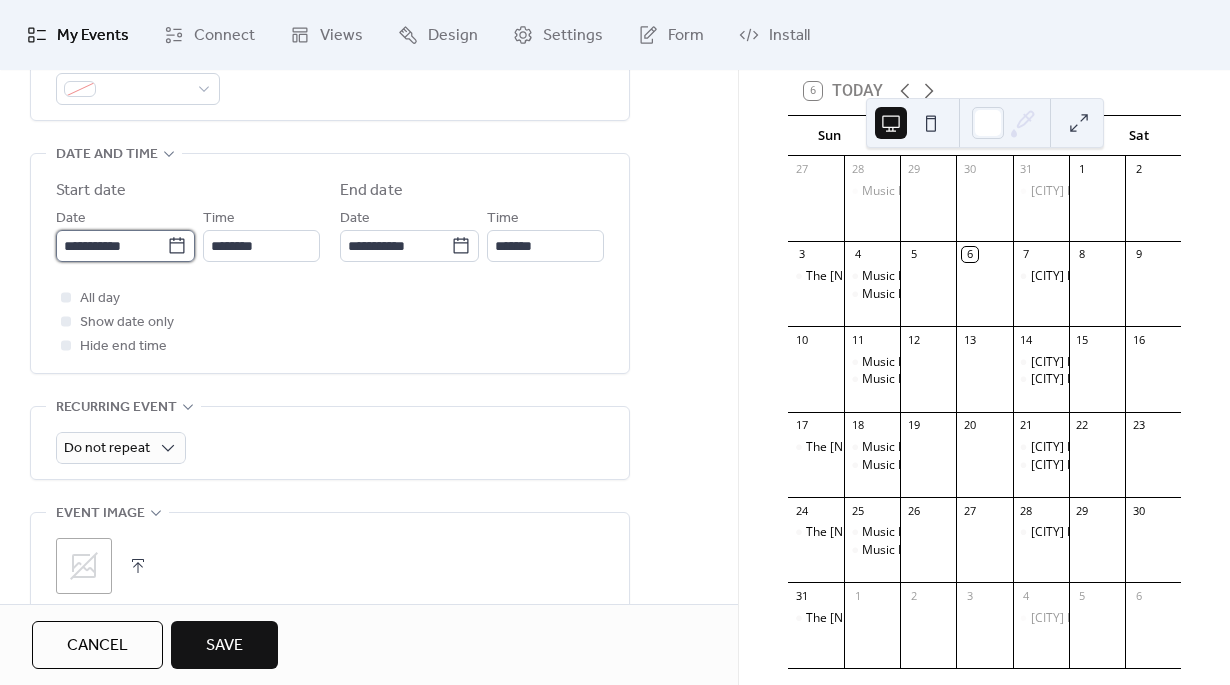 click on "**********" at bounding box center [111, 246] 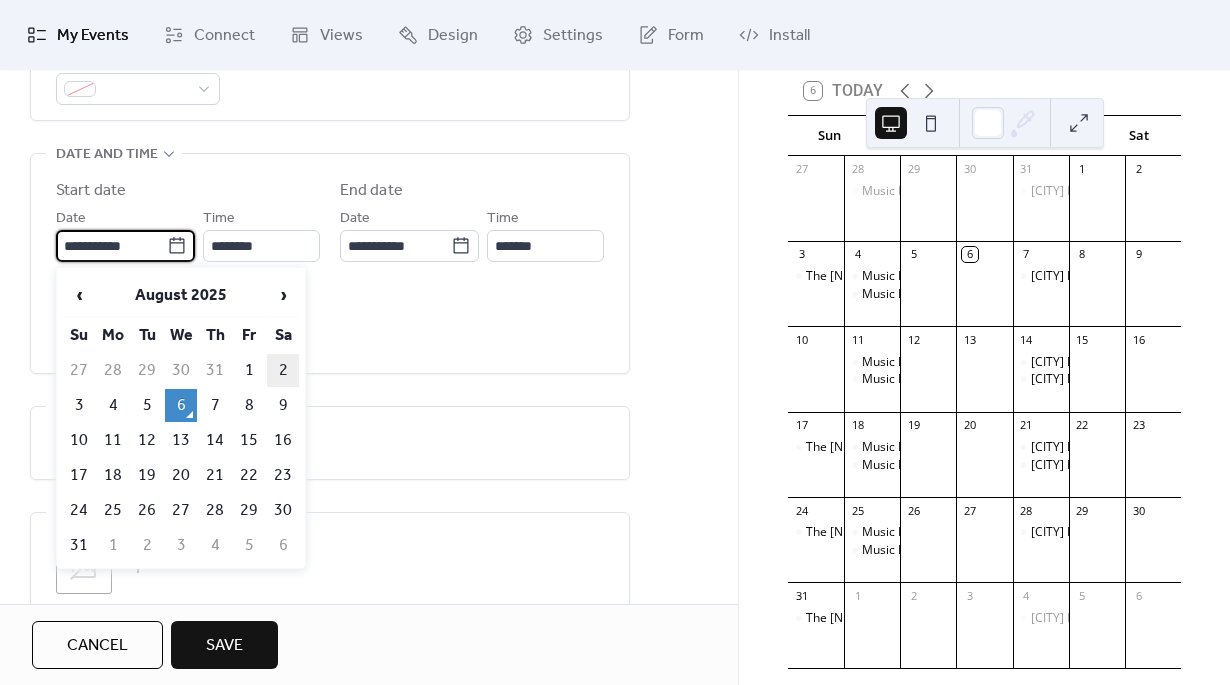 click on "2" at bounding box center (283, 370) 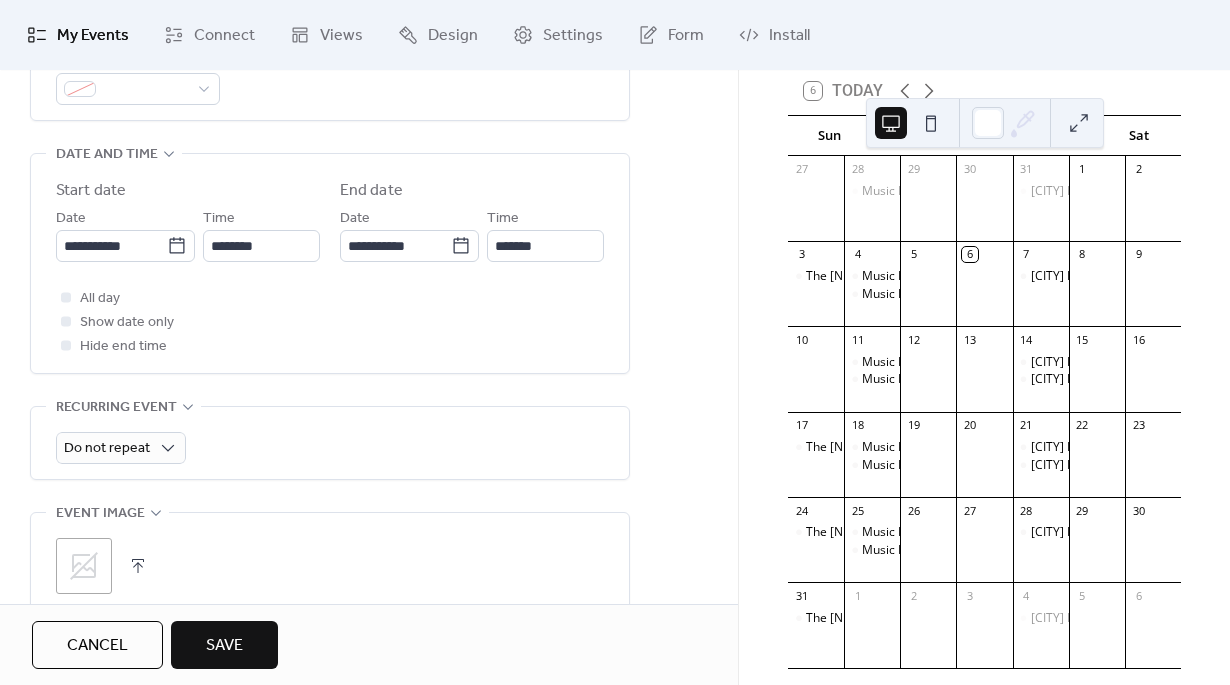 click on "**********" at bounding box center (330, 268) 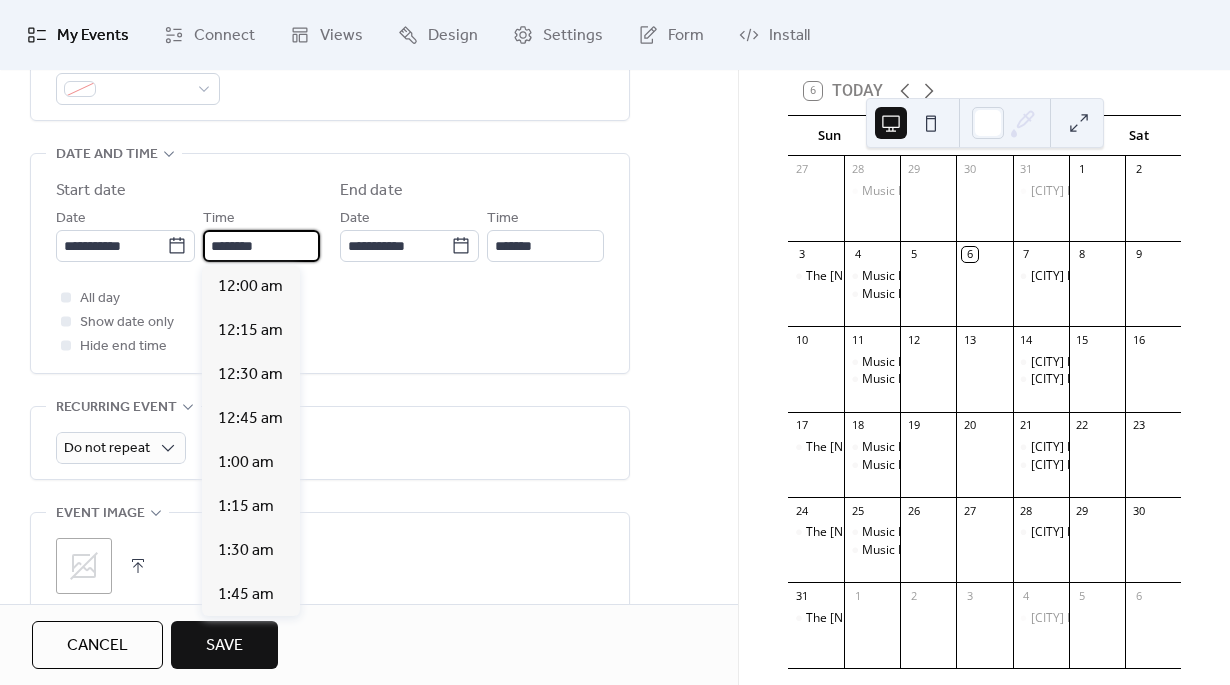 click on "********" at bounding box center [261, 246] 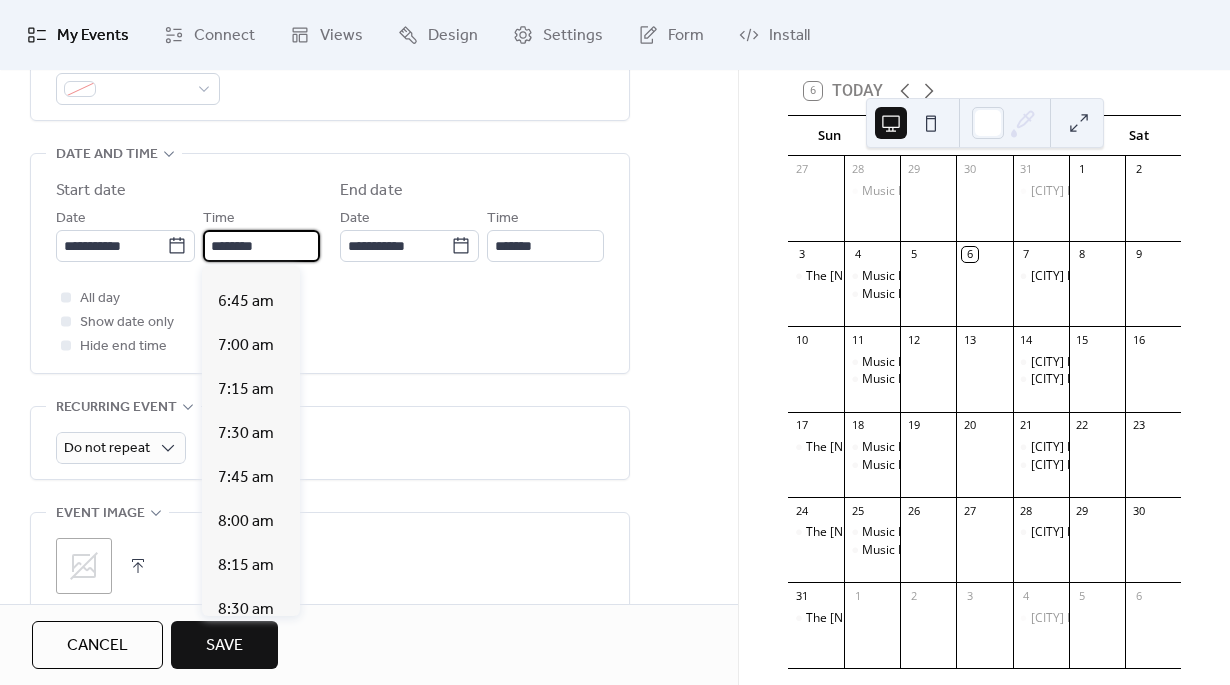 scroll, scrollTop: 1193, scrollLeft: 0, axis: vertical 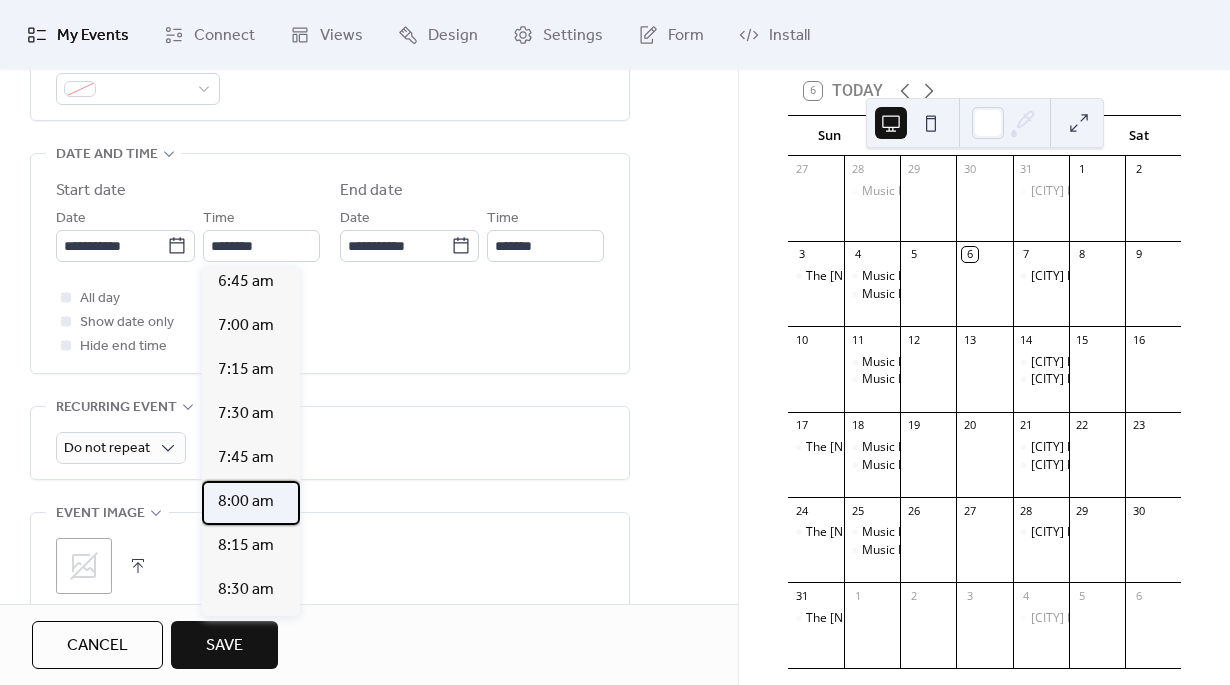 click on "8:00 am" at bounding box center [246, 502] 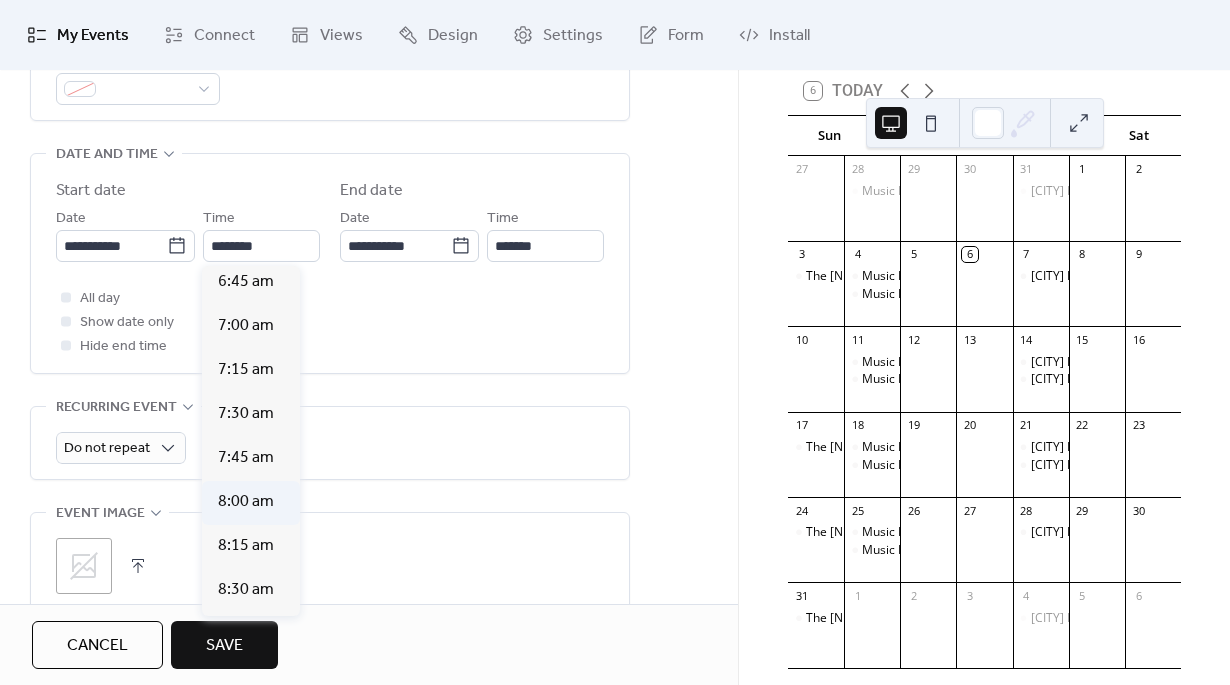 type on "*******" 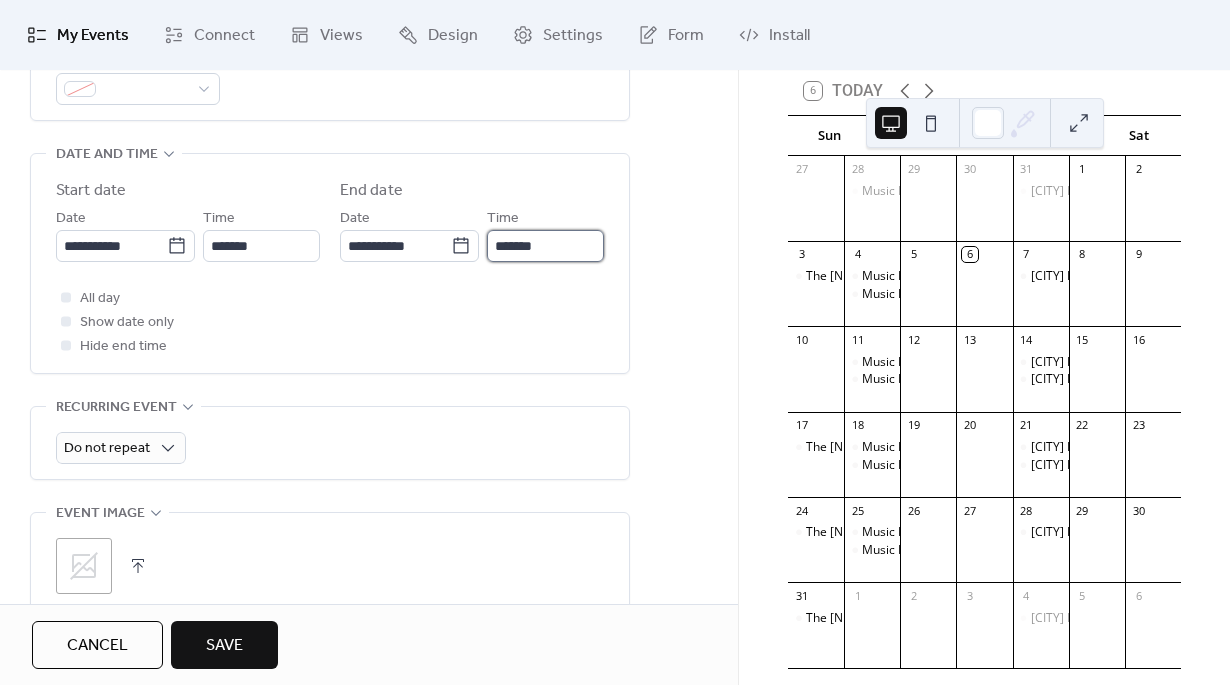 click on "*******" at bounding box center [545, 246] 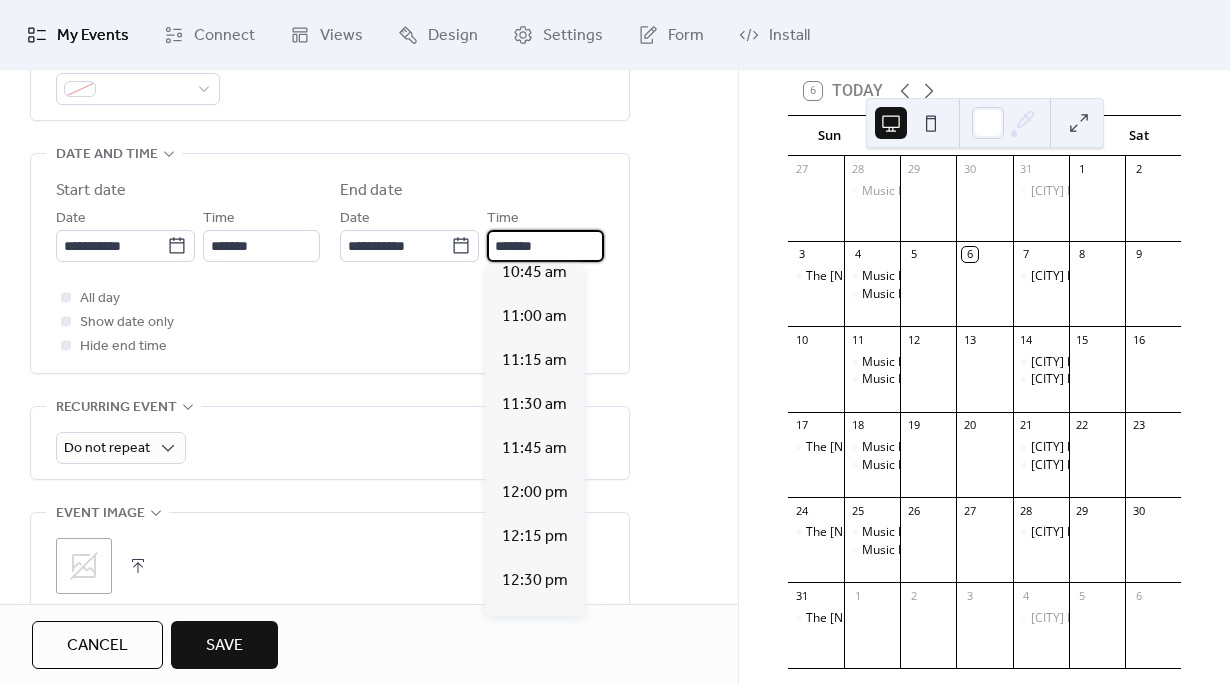 scroll, scrollTop: 455, scrollLeft: 0, axis: vertical 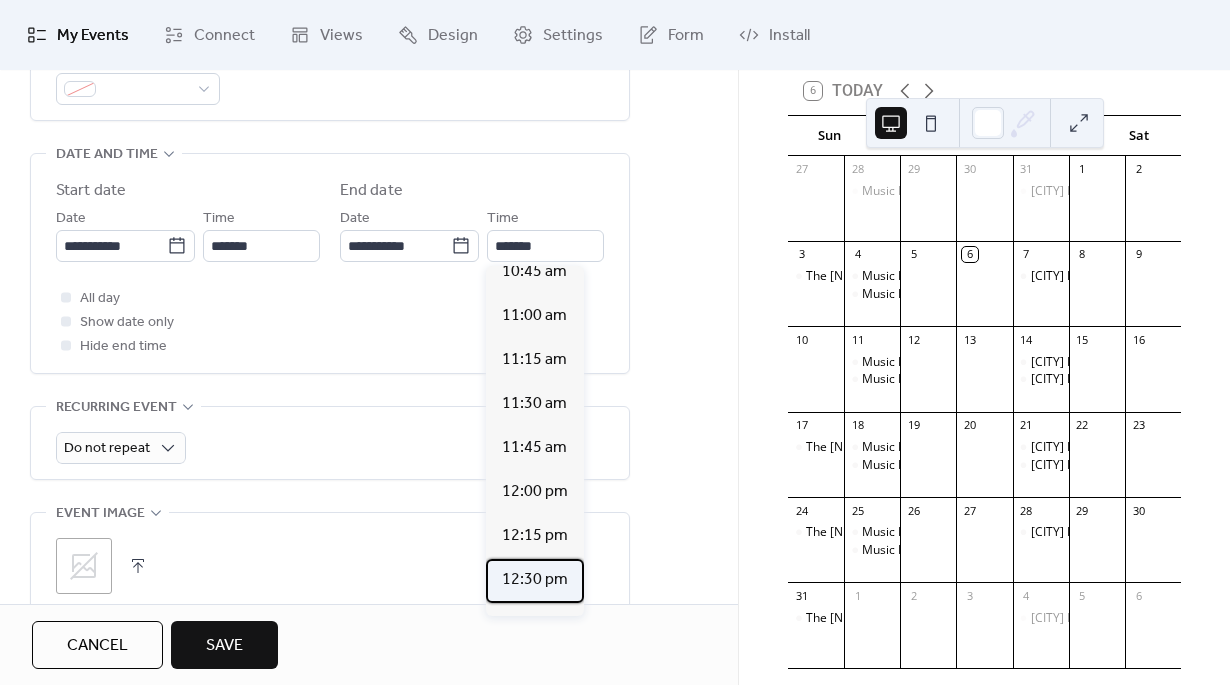 click on "12:30 pm" at bounding box center [535, 580] 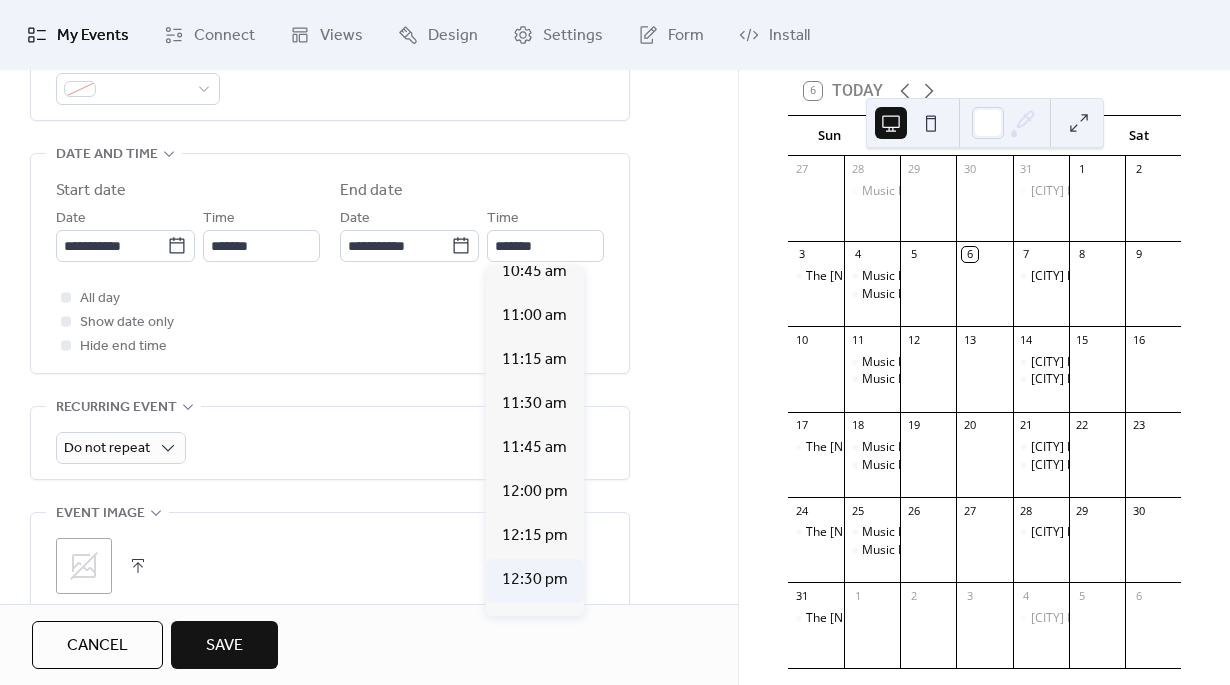 type on "********" 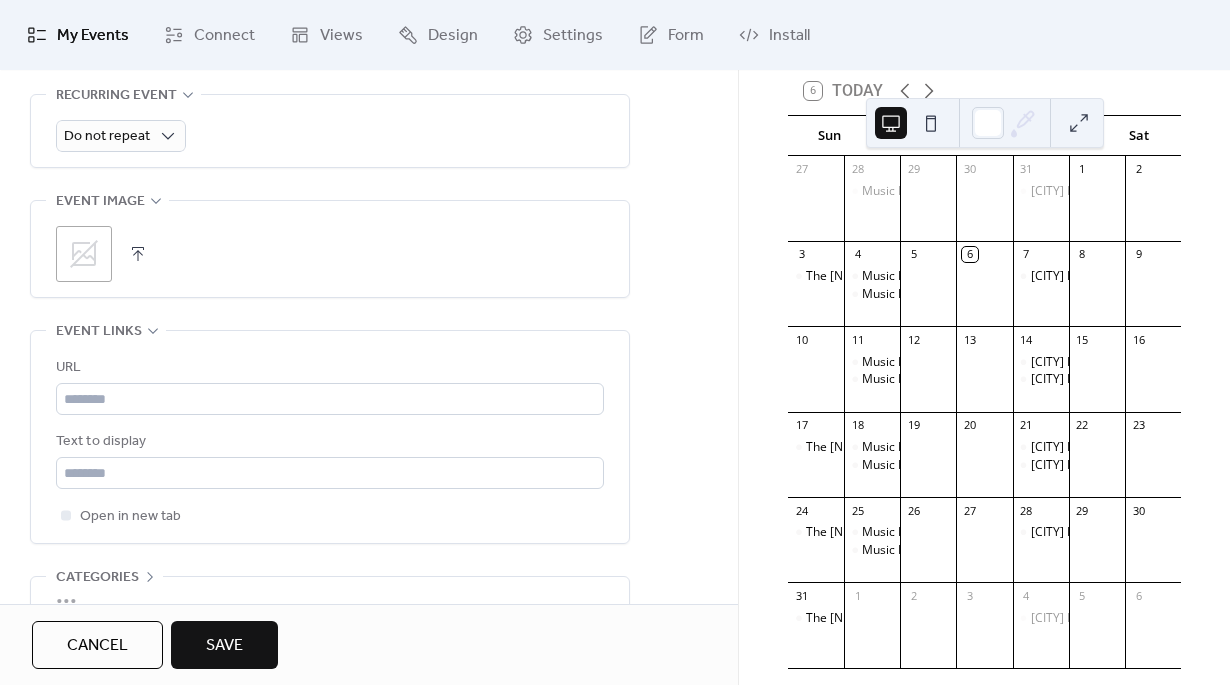 scroll, scrollTop: 904, scrollLeft: 0, axis: vertical 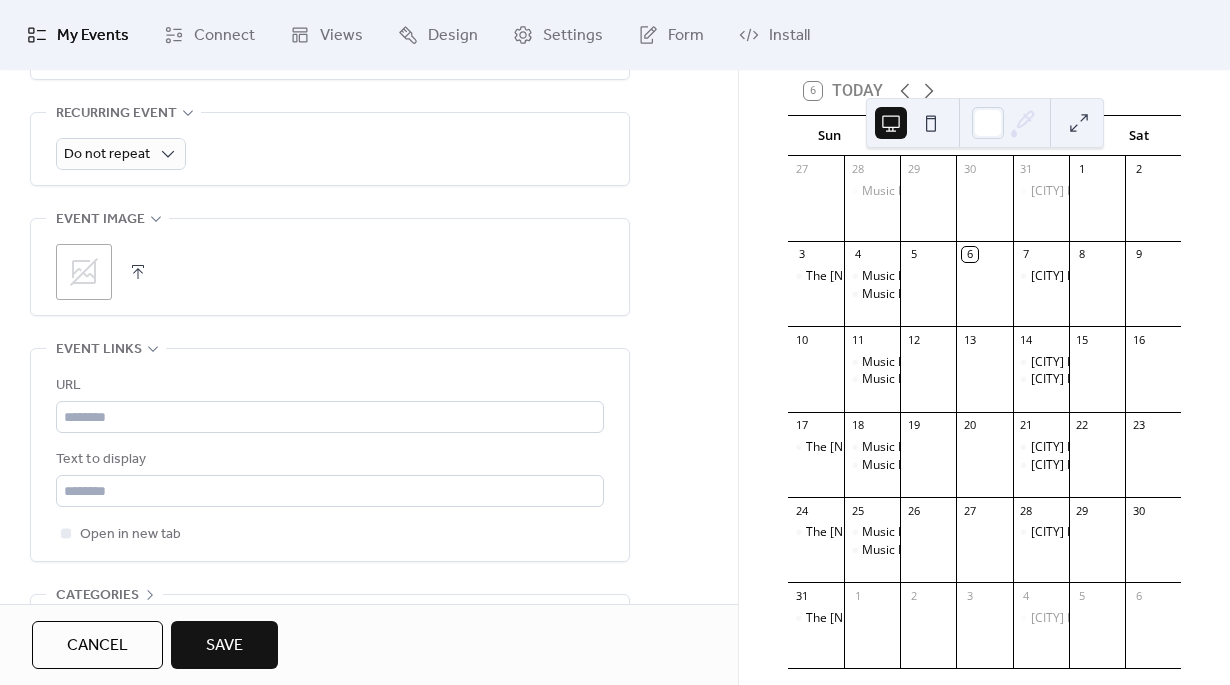 click 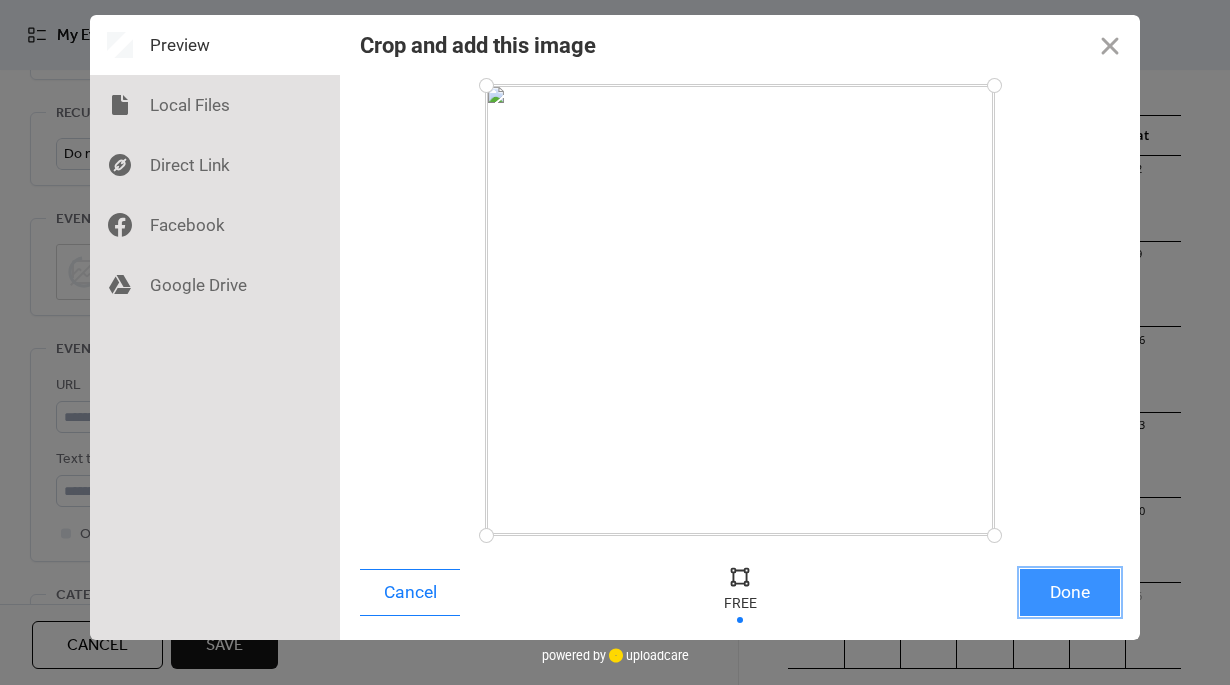 click on "Done" at bounding box center (1070, 592) 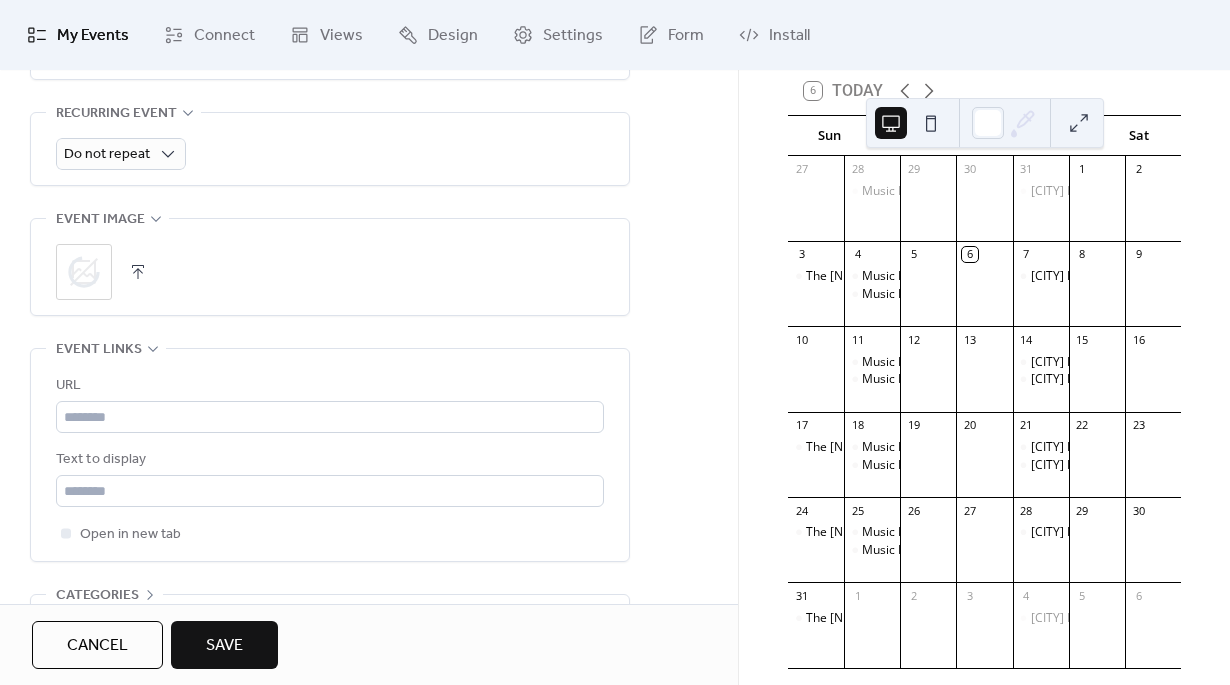 click on "Save" at bounding box center (224, 646) 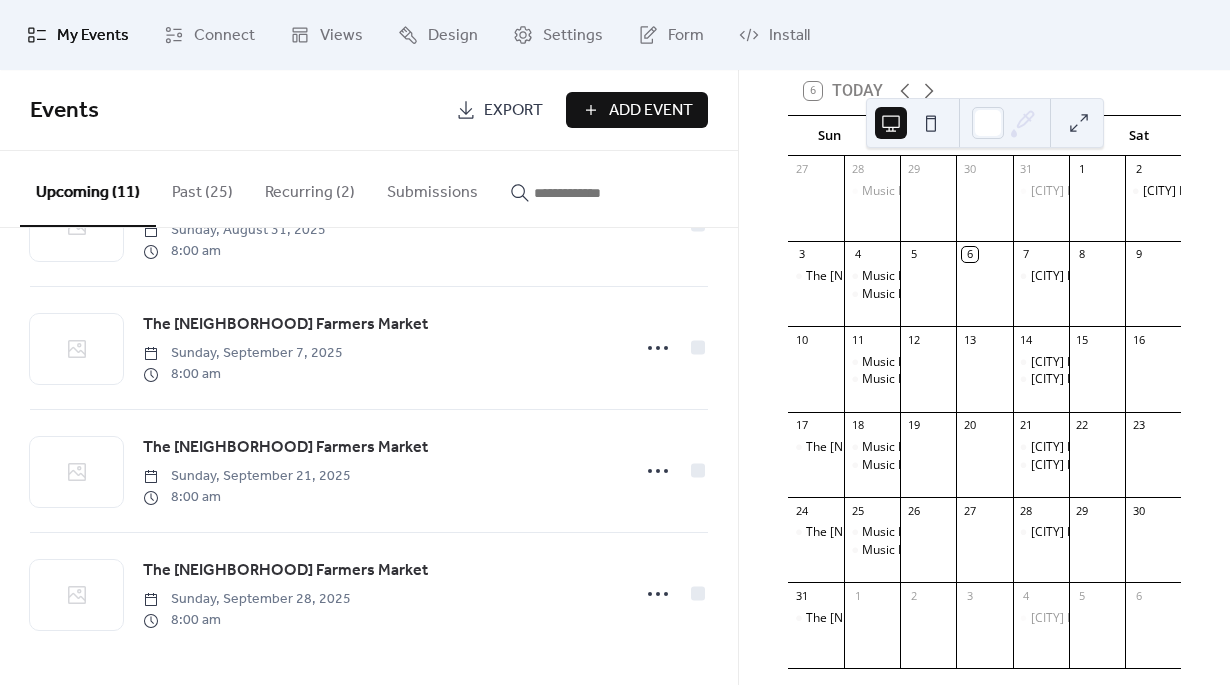 scroll, scrollTop: 0, scrollLeft: 0, axis: both 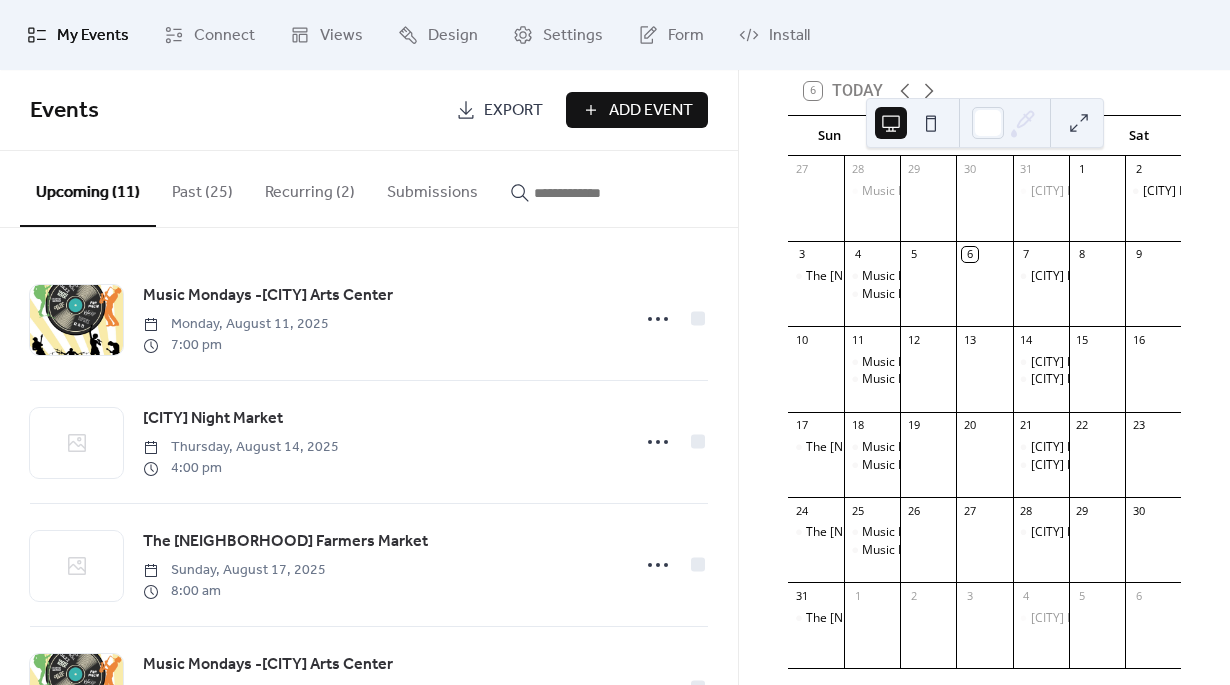 click on "Past (25)" at bounding box center (202, 188) 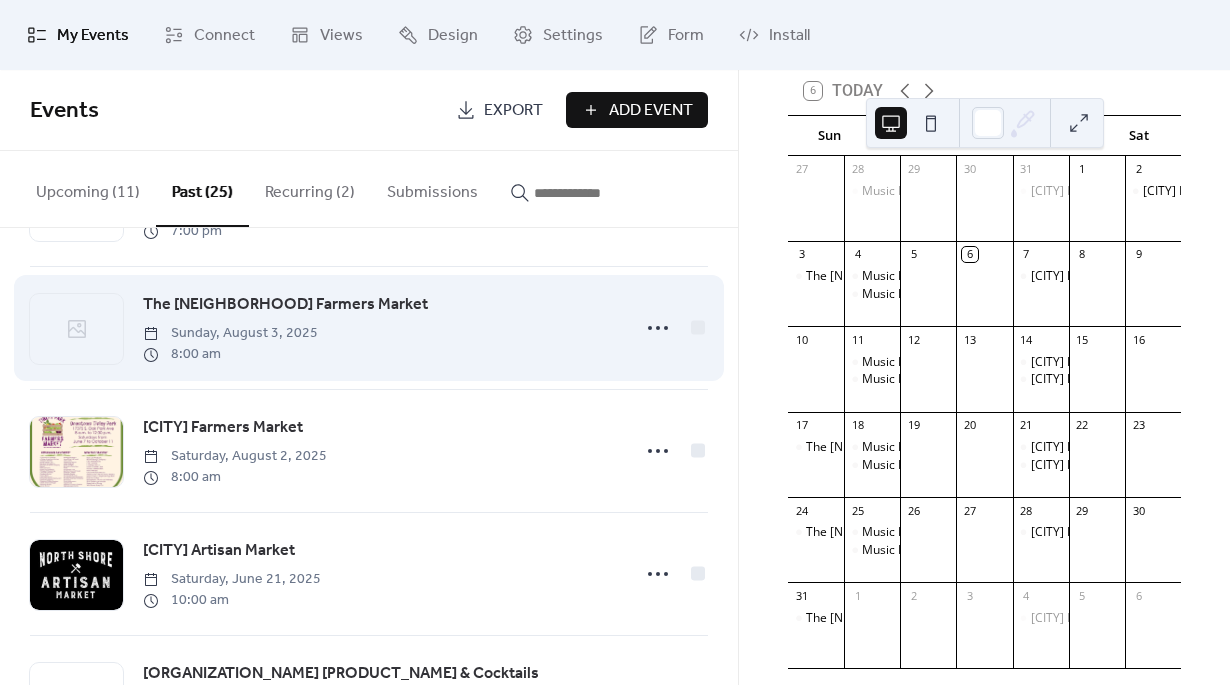 scroll, scrollTop: 116, scrollLeft: 0, axis: vertical 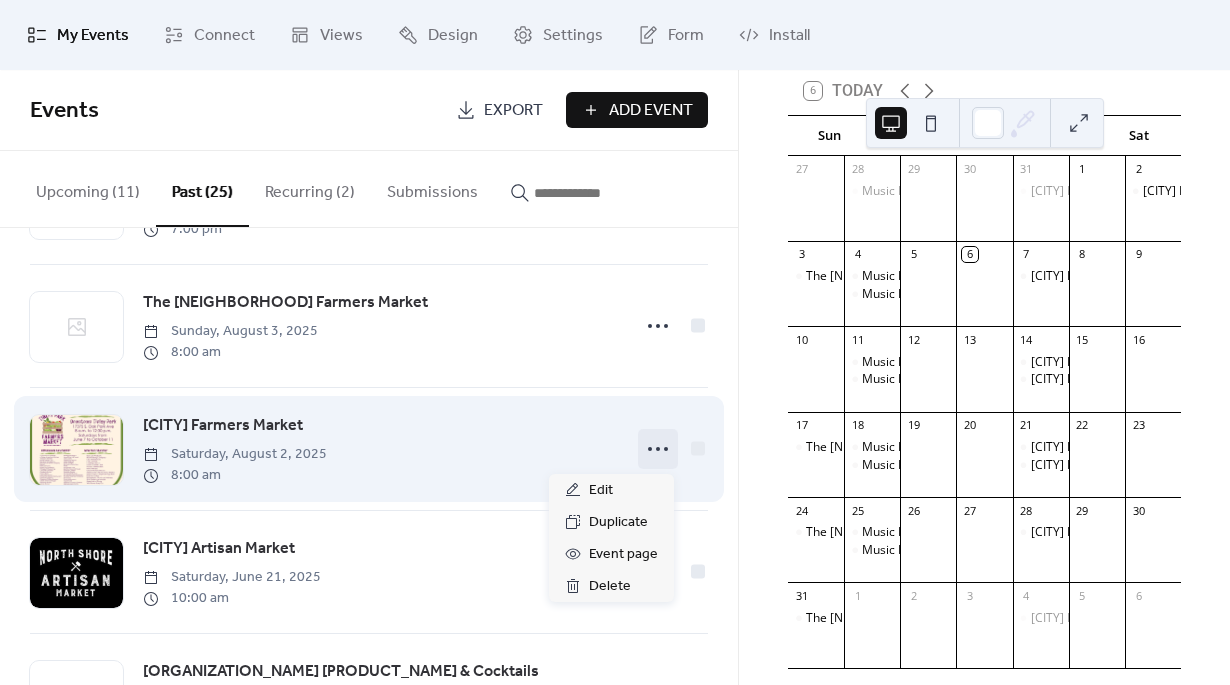 click 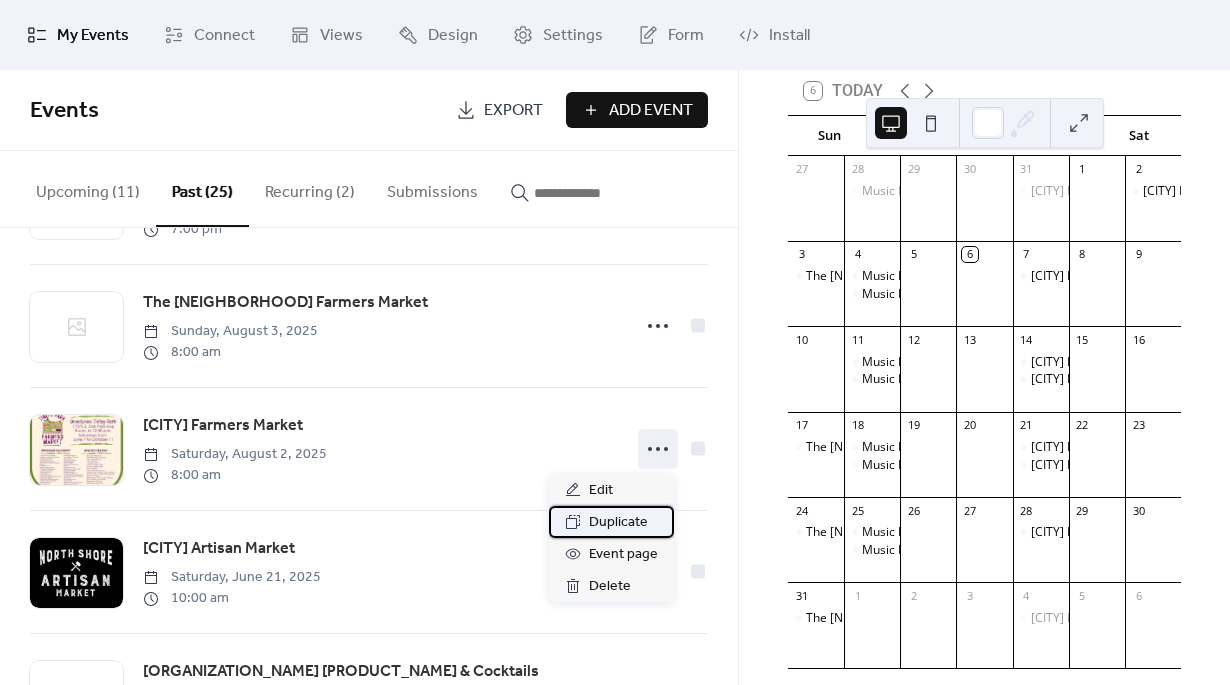 click on "Duplicate" at bounding box center (618, 523) 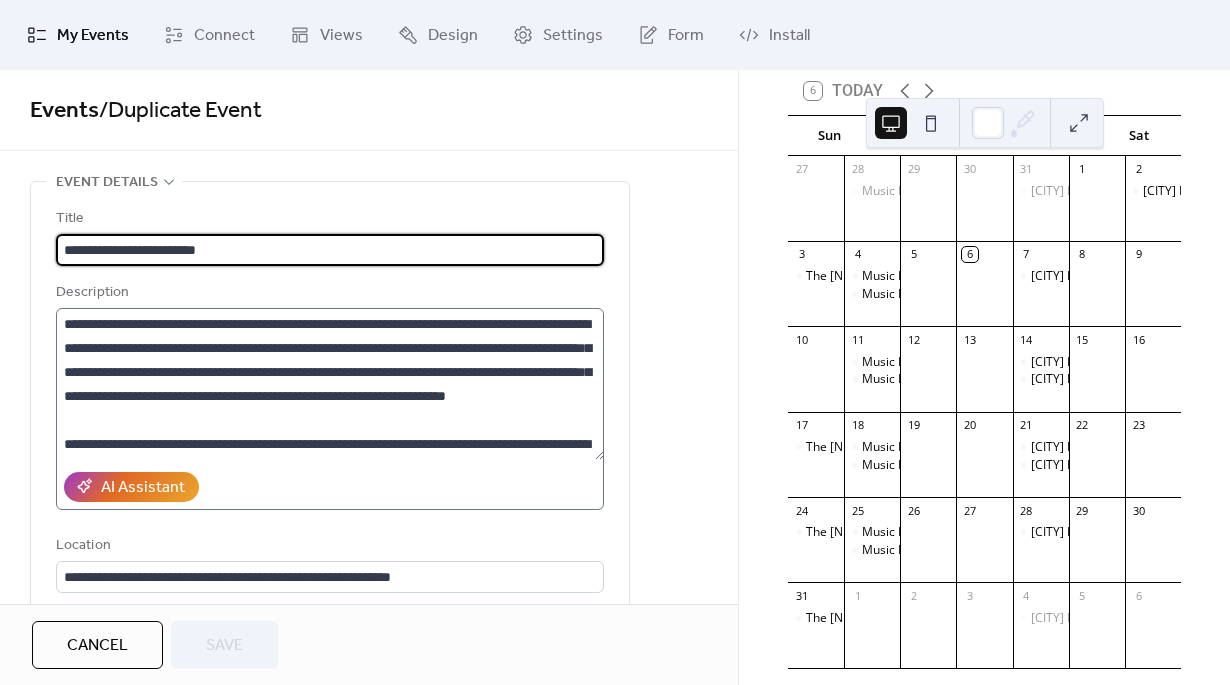 scroll, scrollTop: 72, scrollLeft: 0, axis: vertical 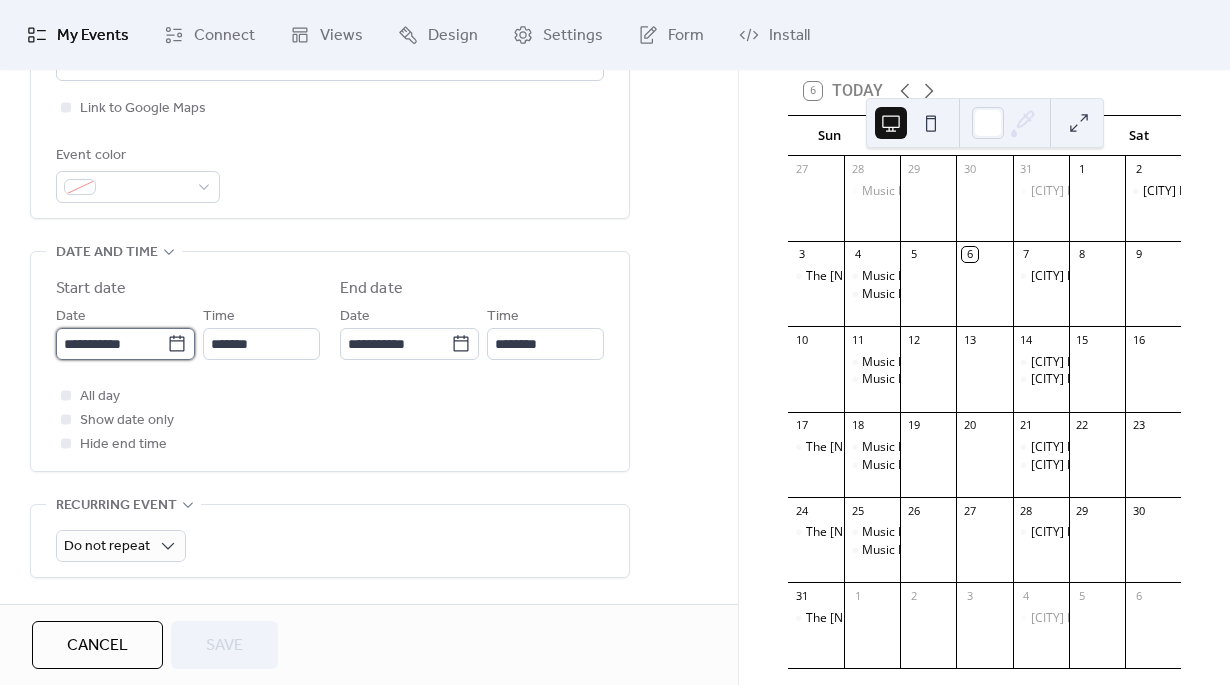 click on "**********" at bounding box center [111, 344] 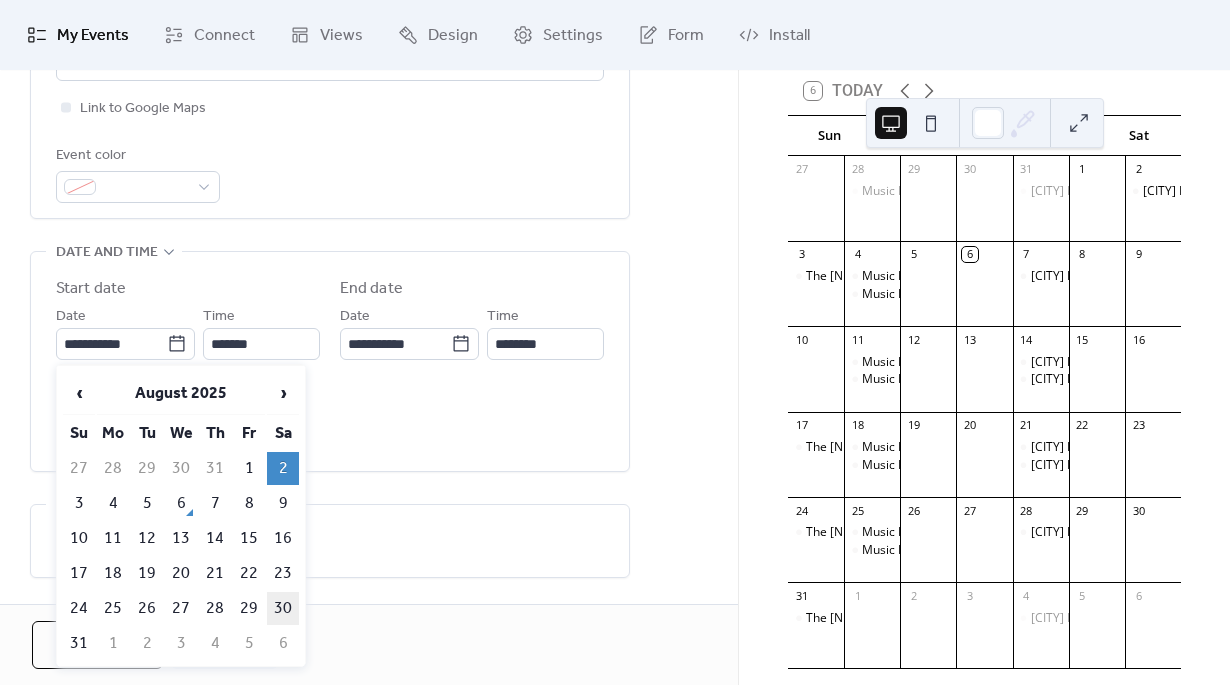 click on "30" at bounding box center [283, 608] 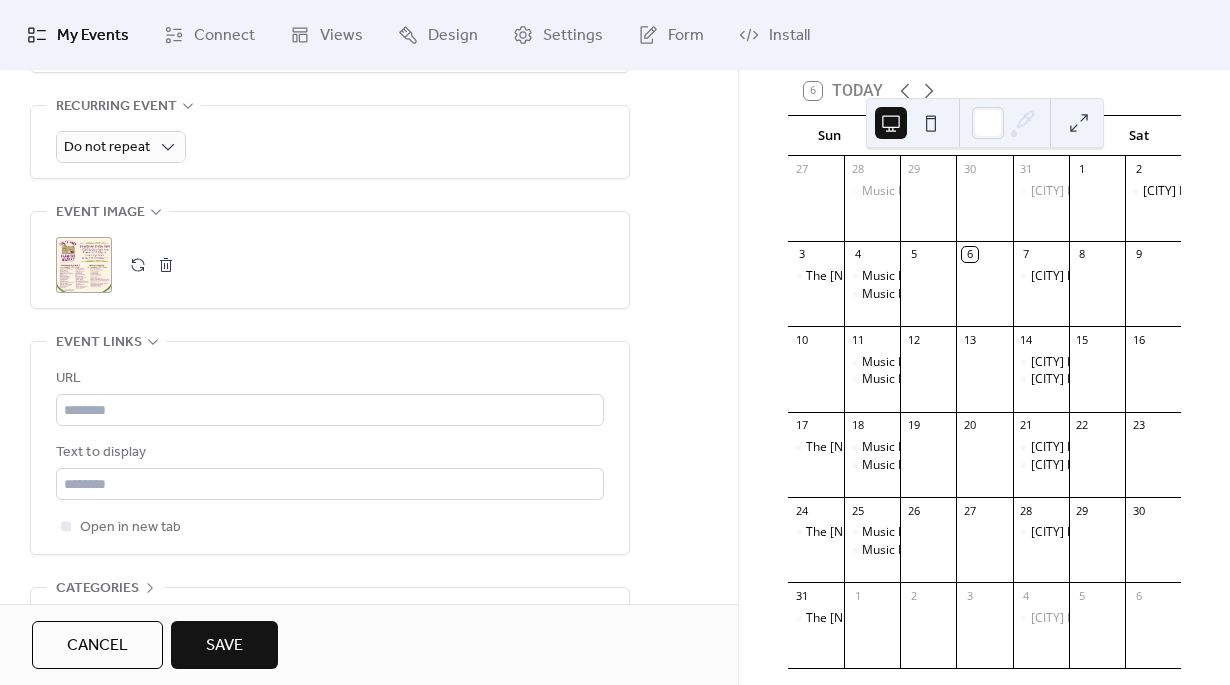 scroll, scrollTop: 978, scrollLeft: 0, axis: vertical 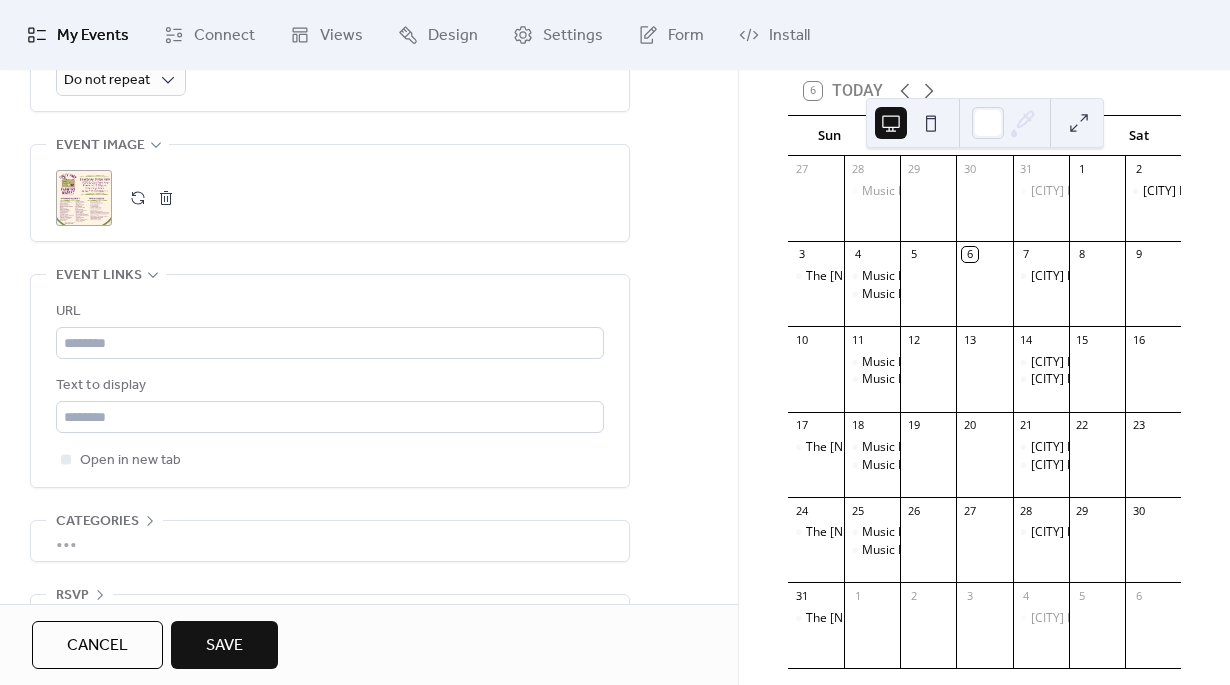 click on "Save" at bounding box center [224, 645] 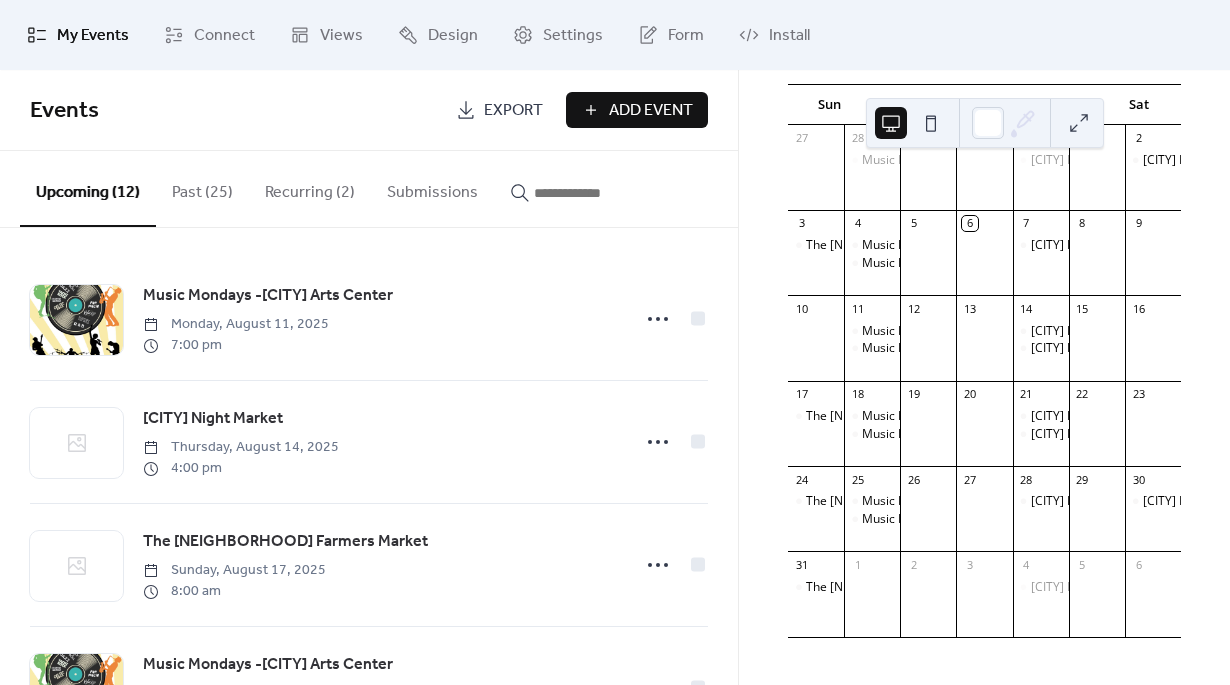scroll, scrollTop: 0, scrollLeft: 0, axis: both 